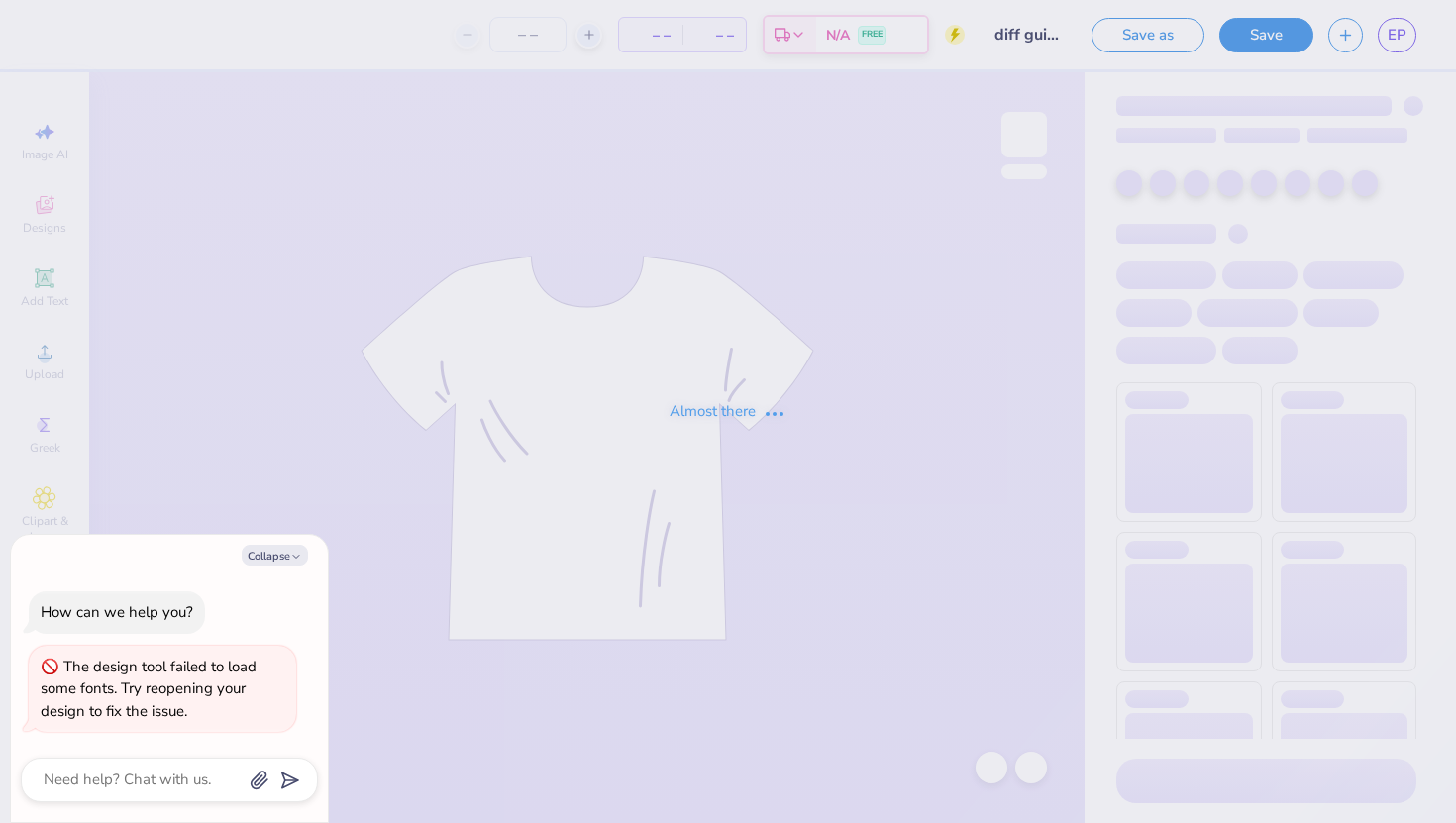 scroll, scrollTop: 0, scrollLeft: 0, axis: both 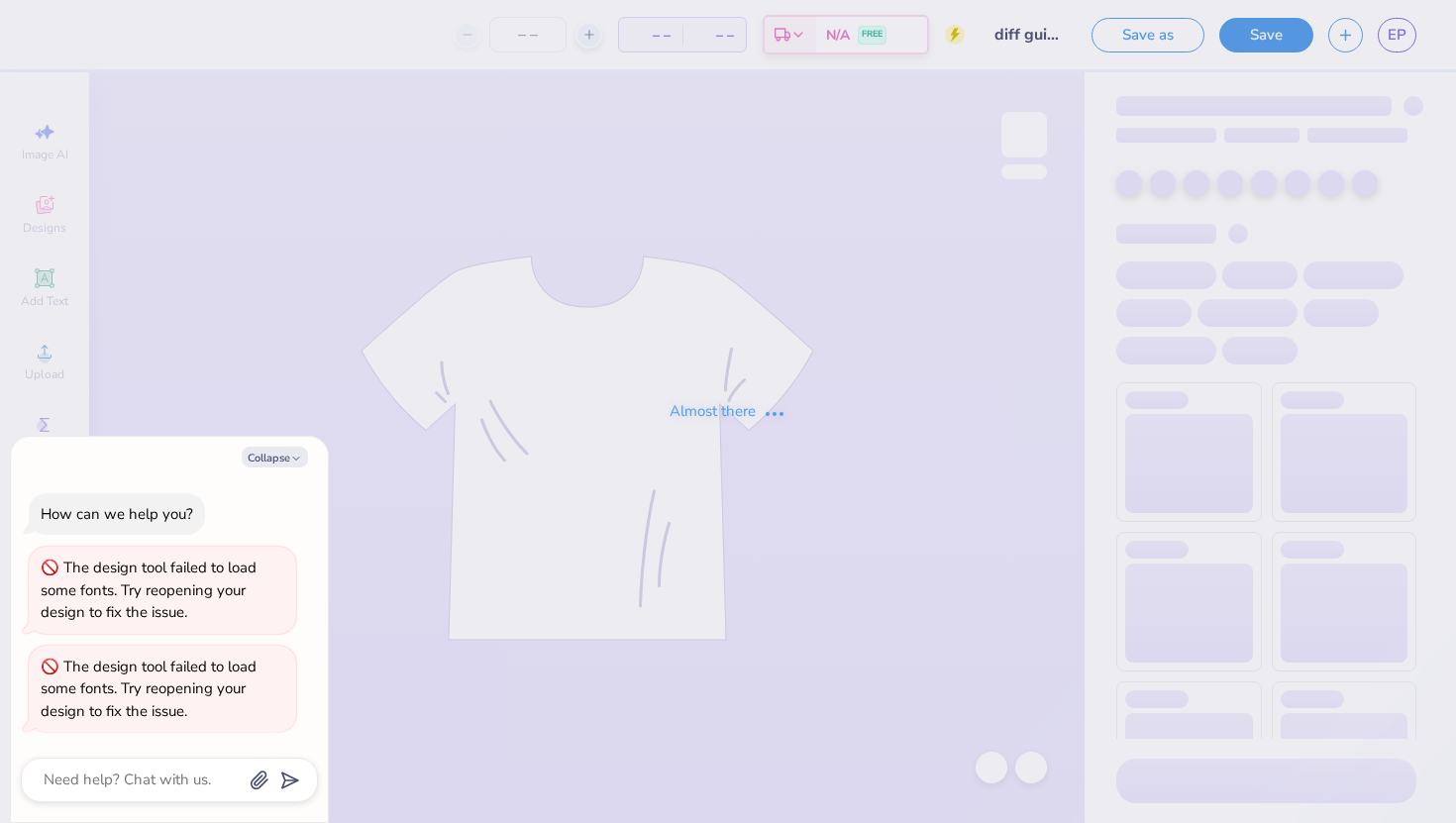 click on "Almost there" at bounding box center (728, 411) 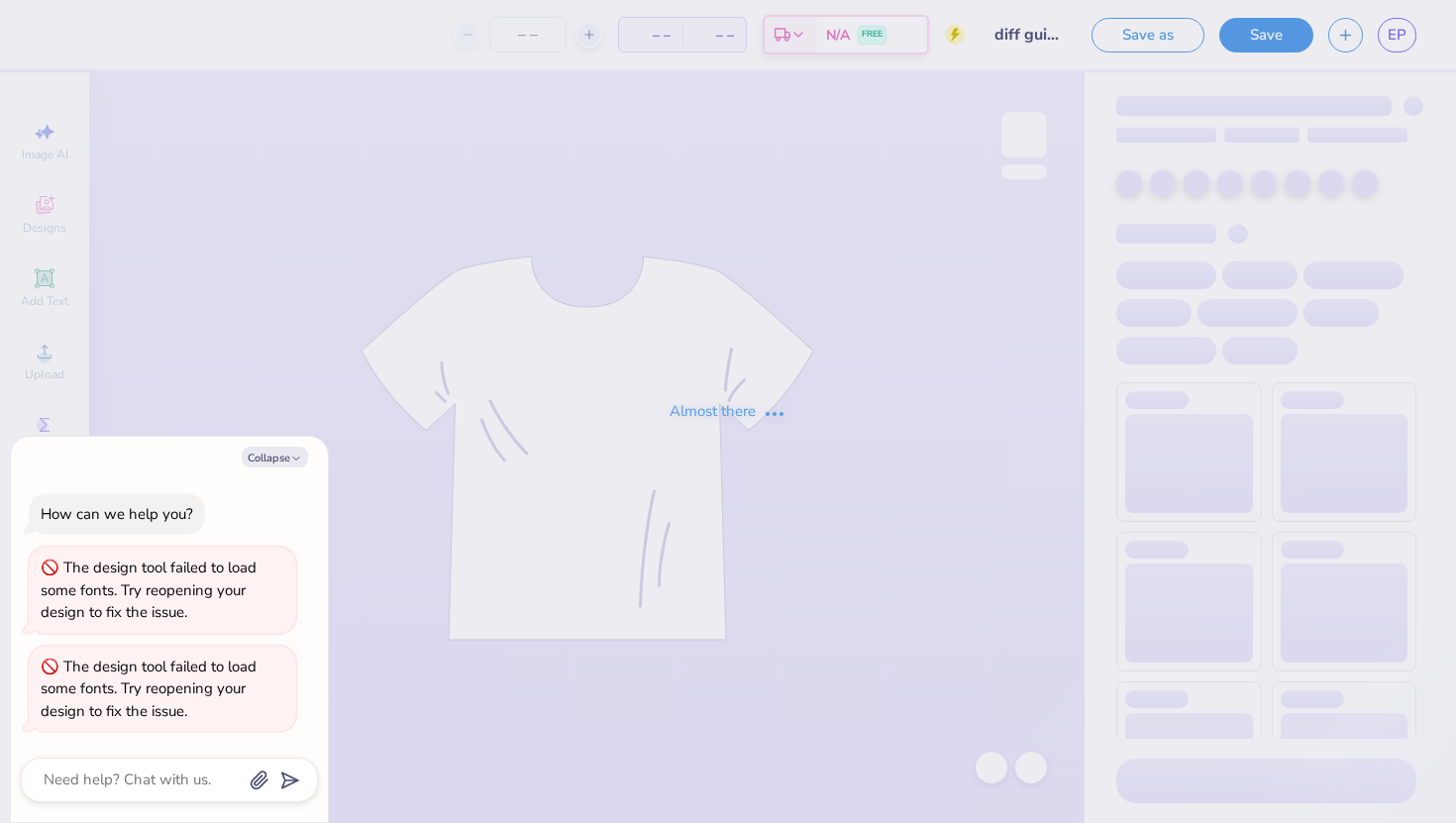 type on "x" 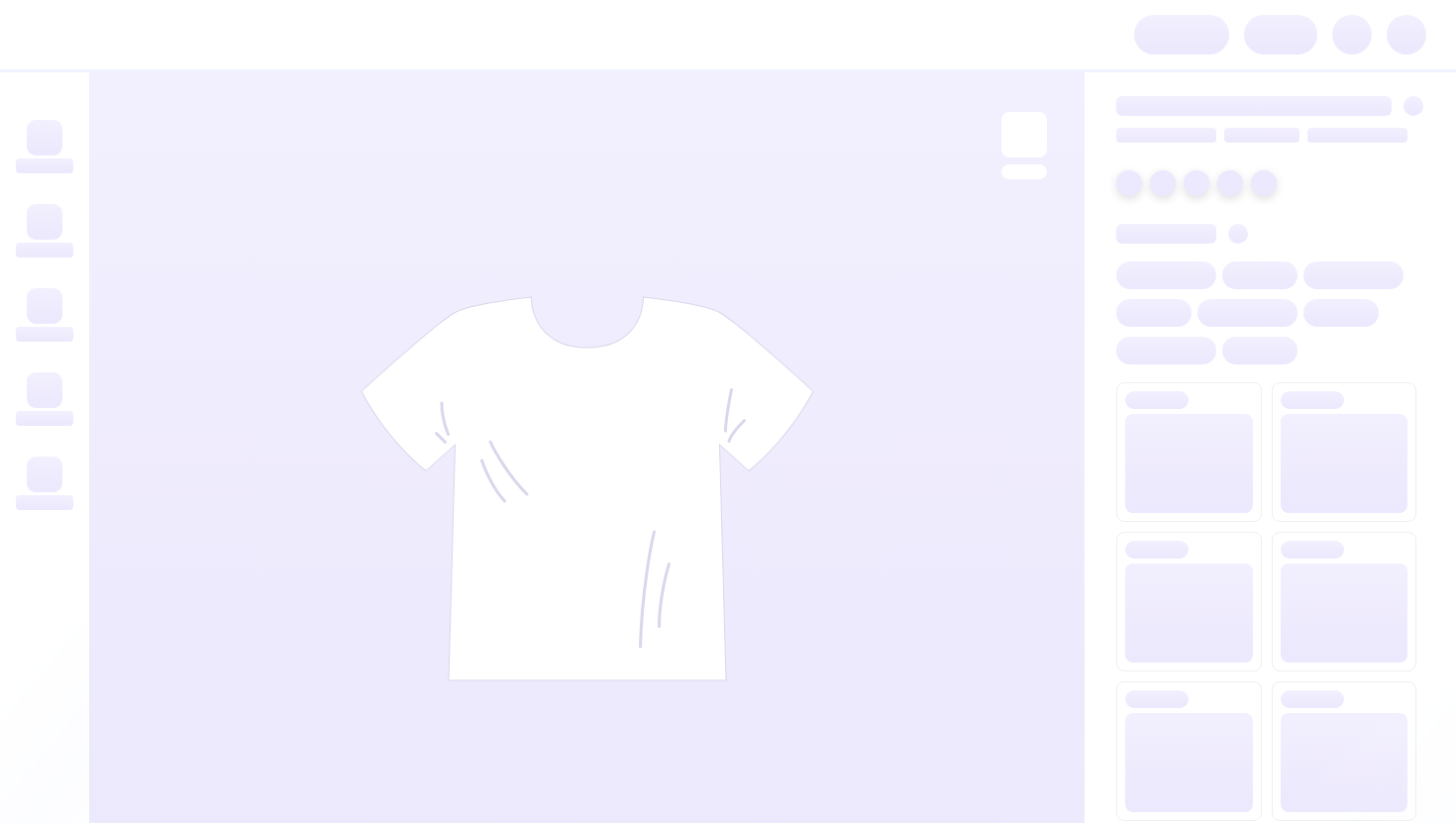 scroll, scrollTop: 0, scrollLeft: 0, axis: both 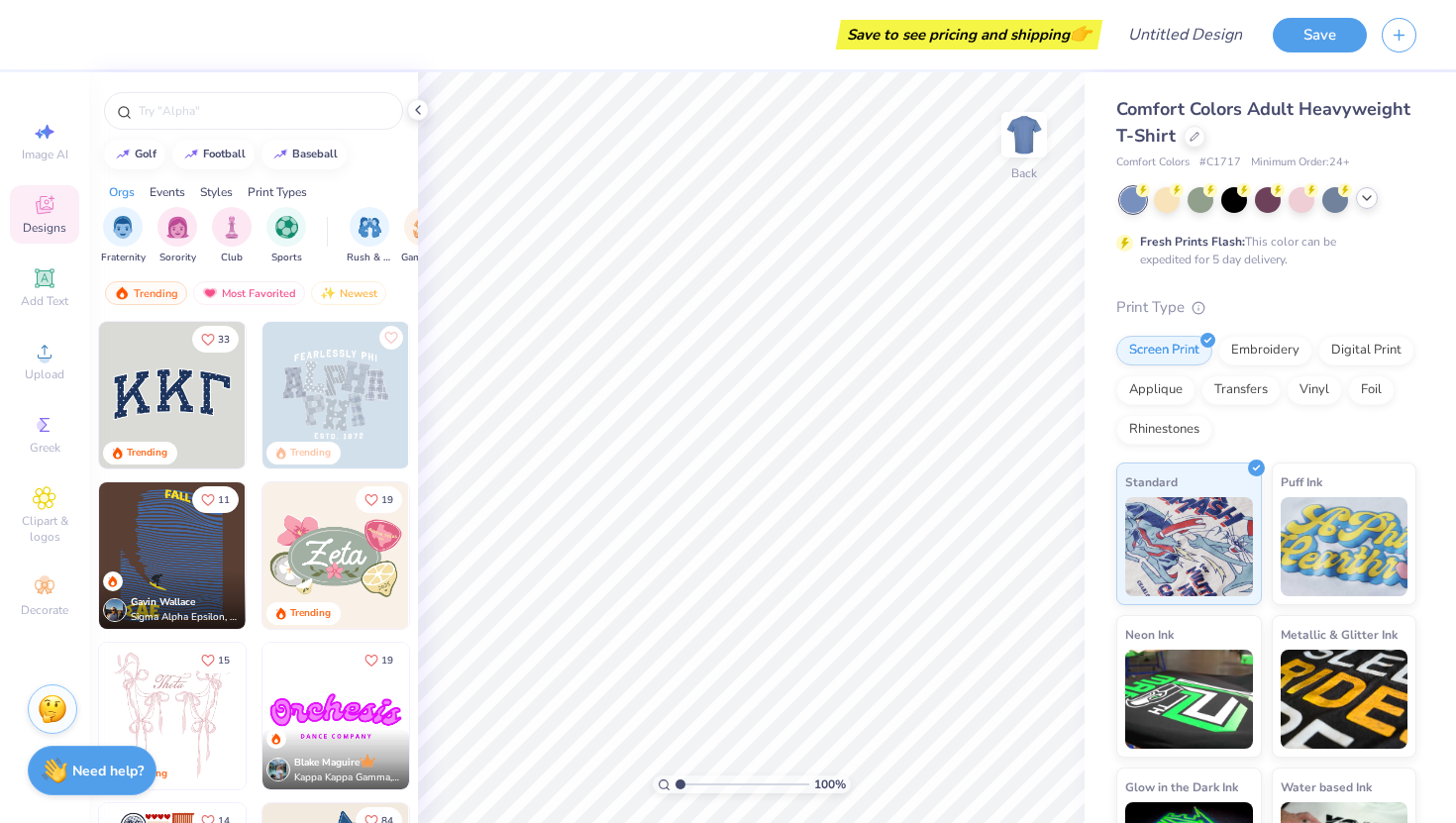 click 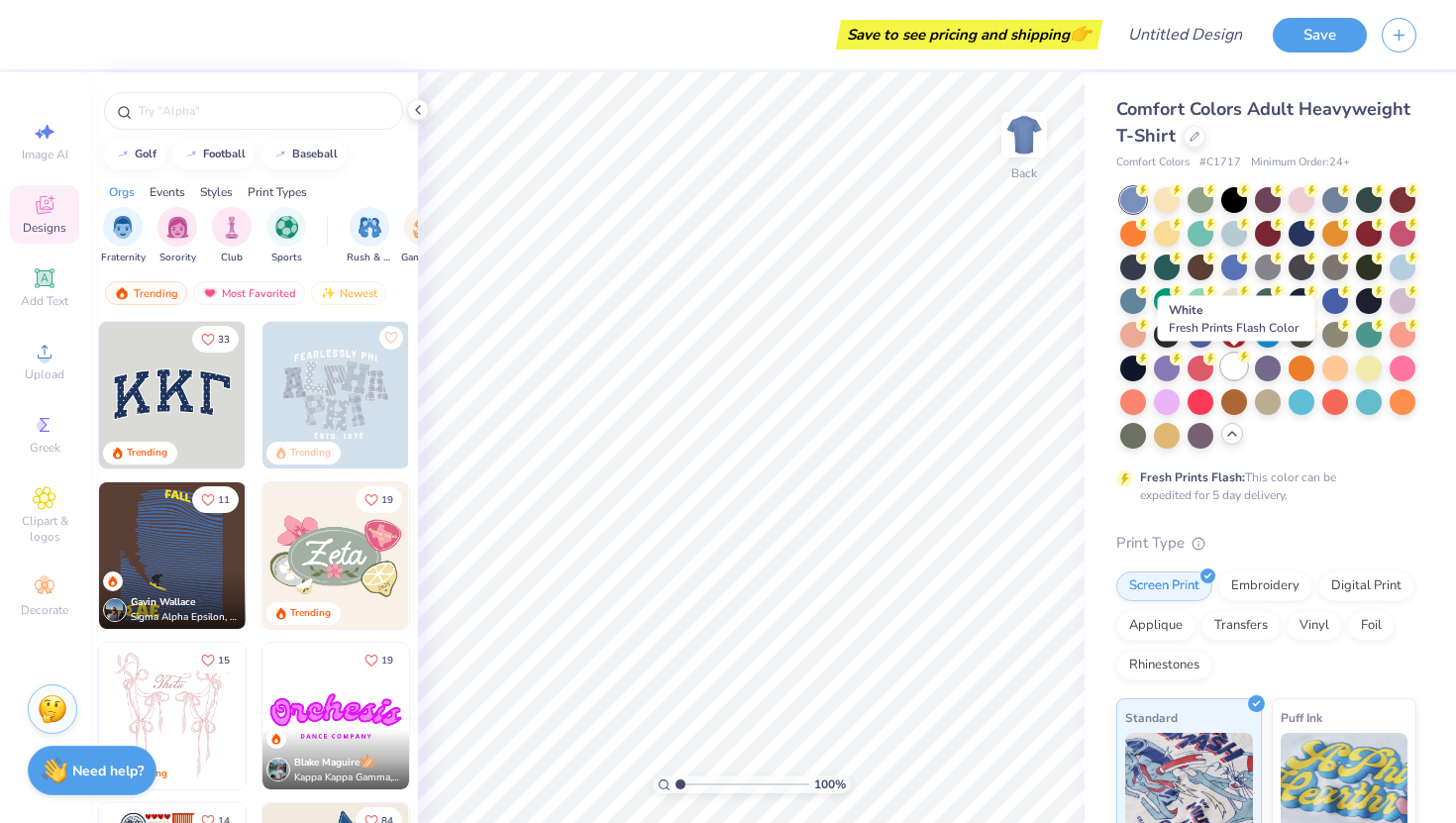 click at bounding box center [1234, 366] 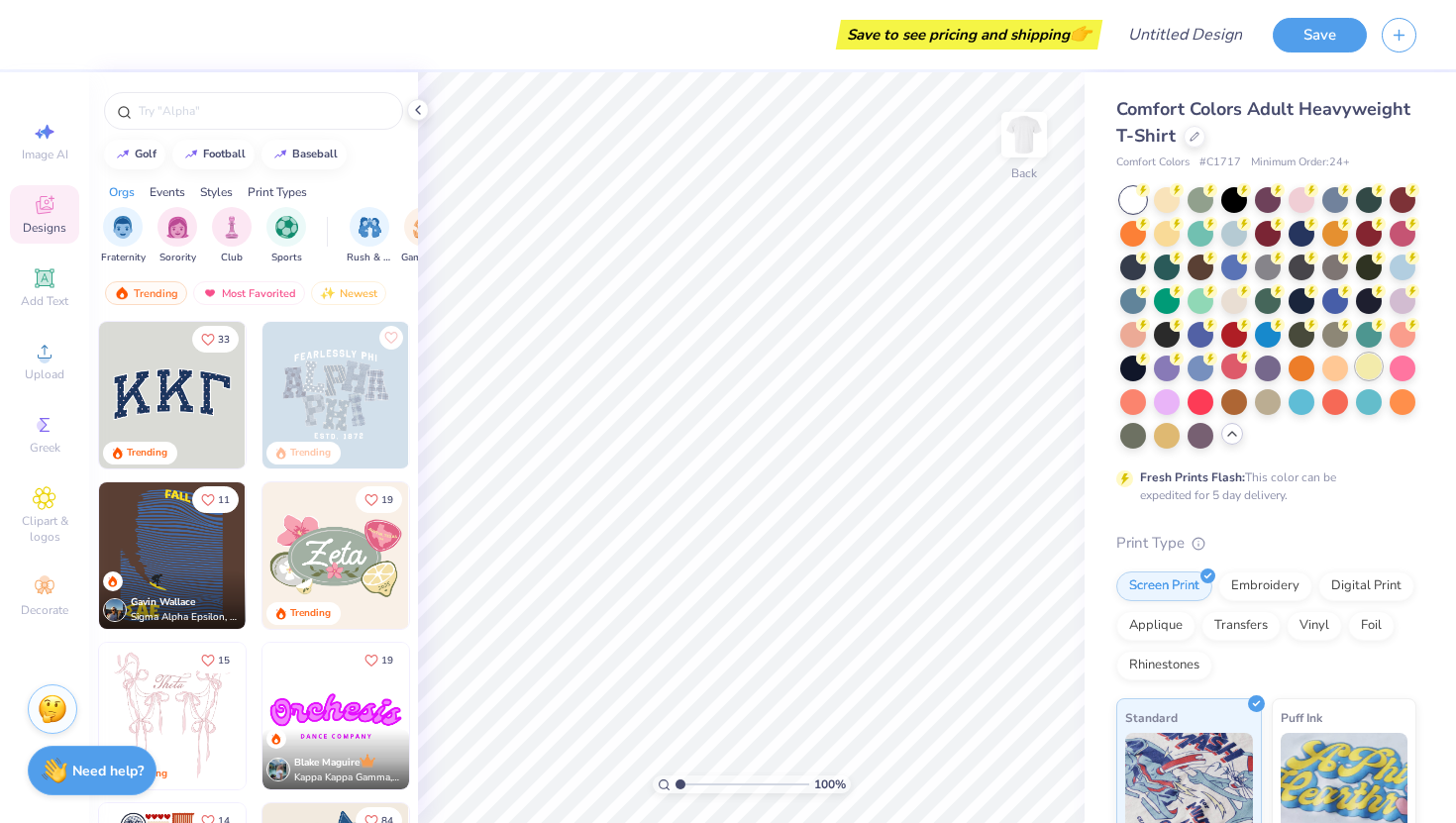 click at bounding box center (1369, 366) 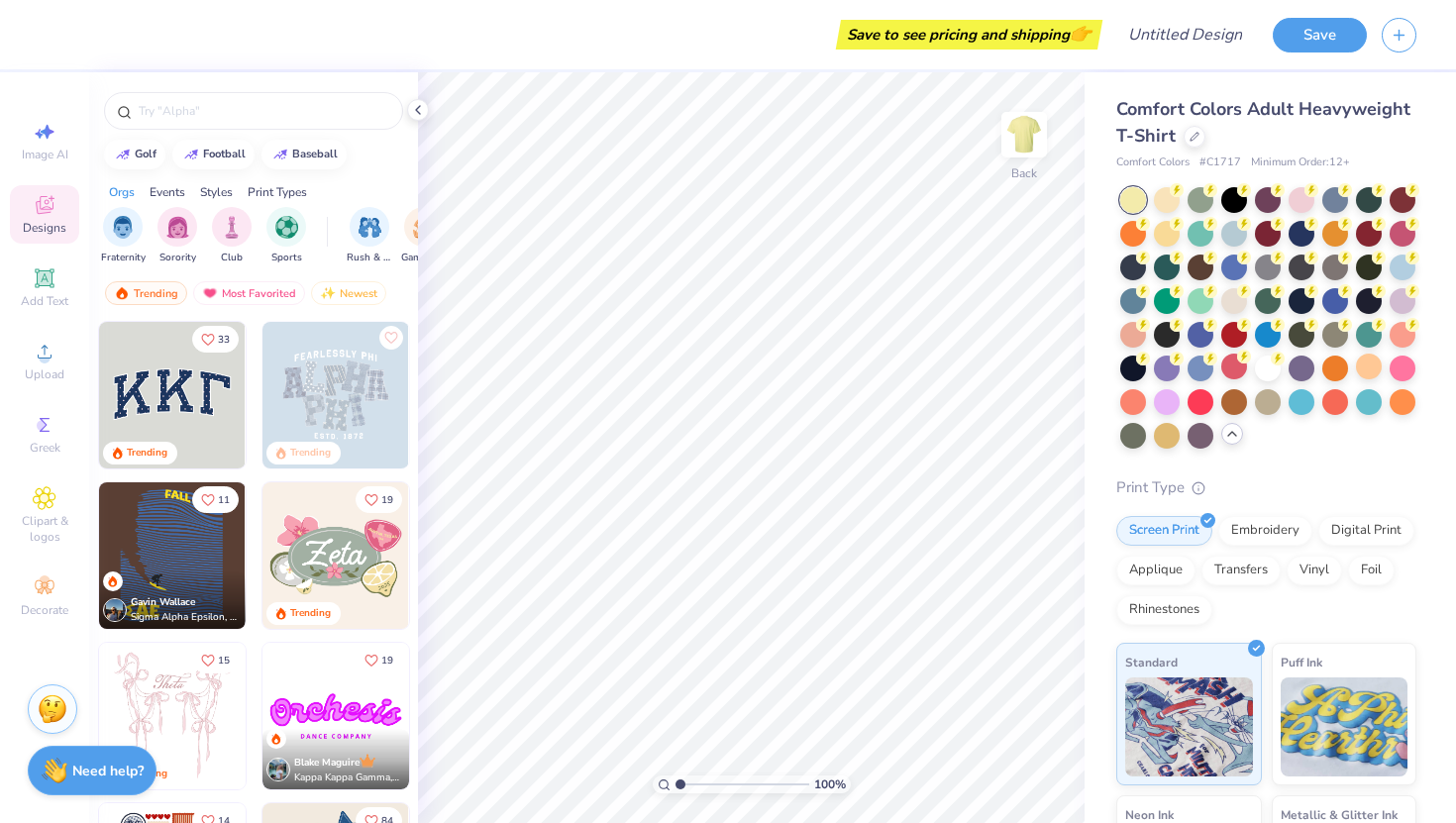 click at bounding box center (1133, 200) 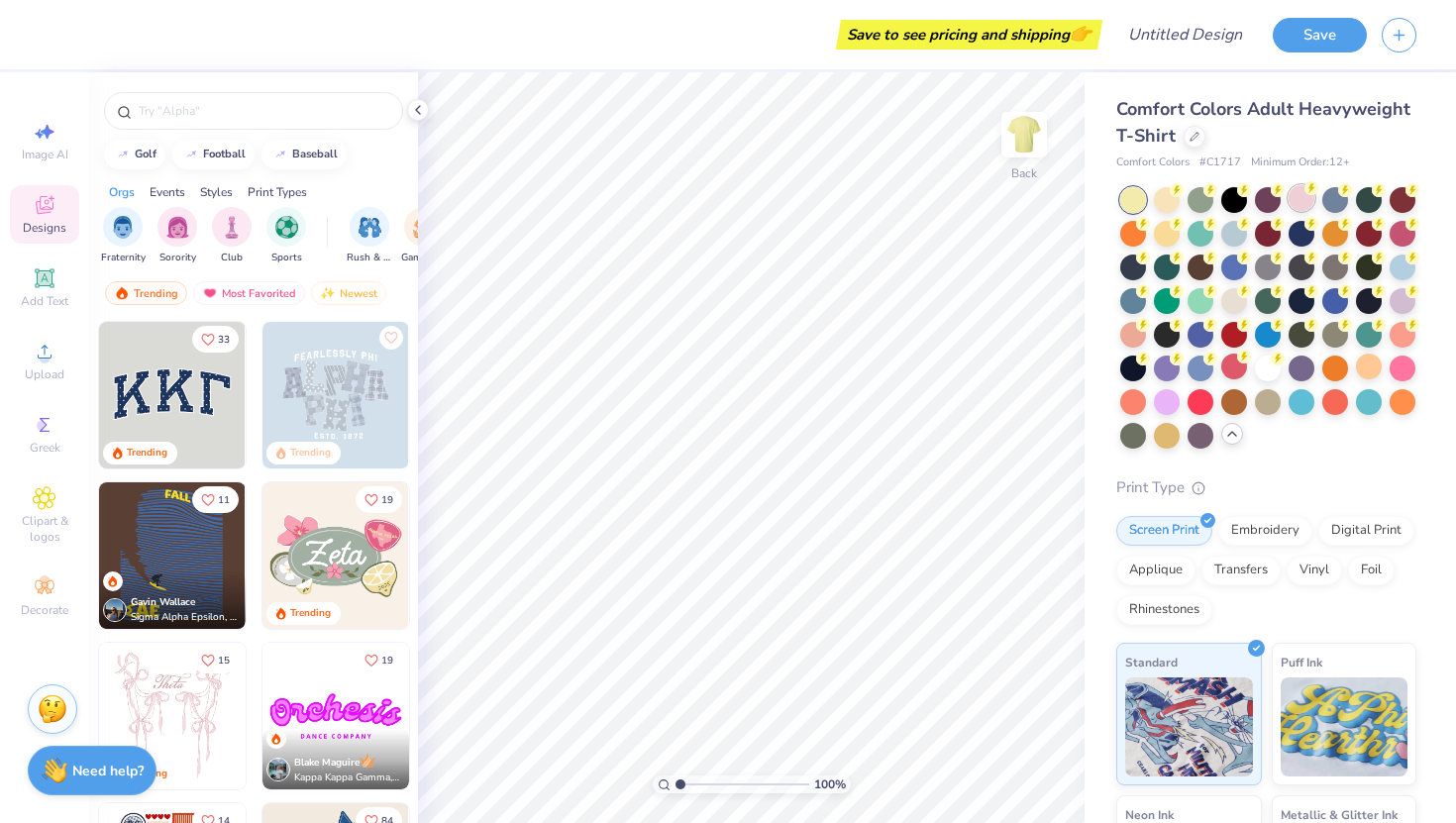 click at bounding box center [1301, 198] 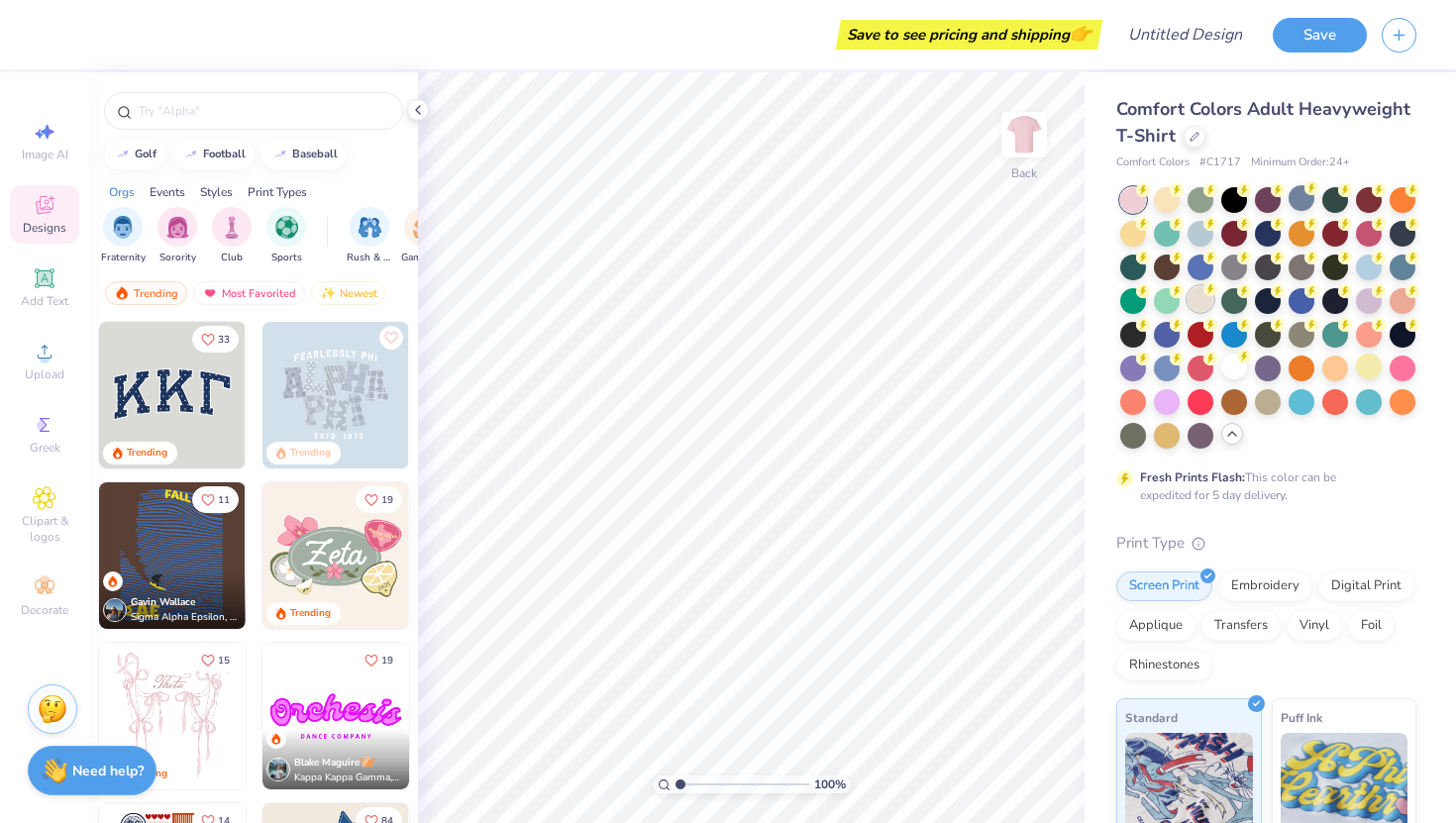 click at bounding box center (1200, 299) 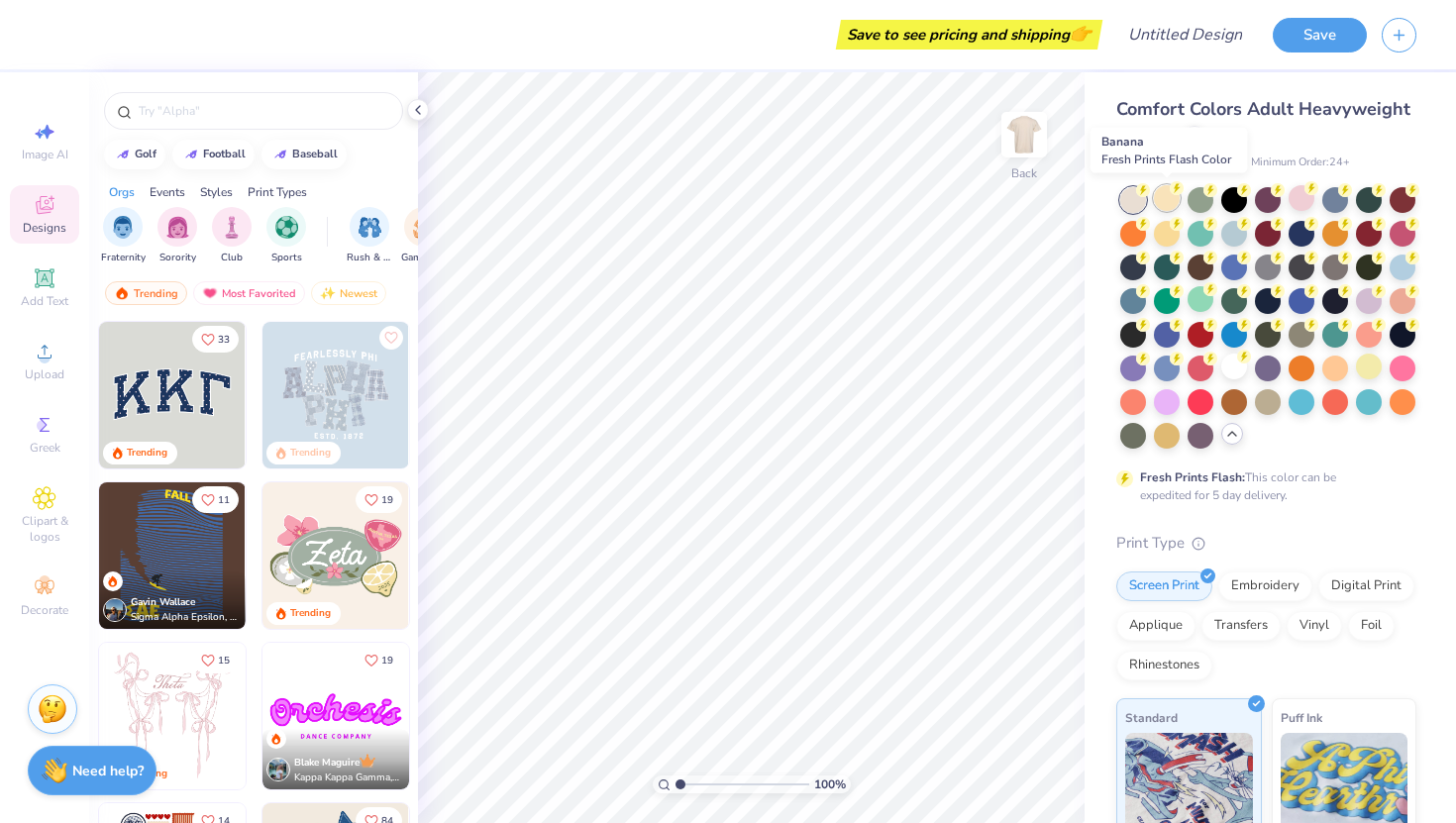 click at bounding box center (1167, 198) 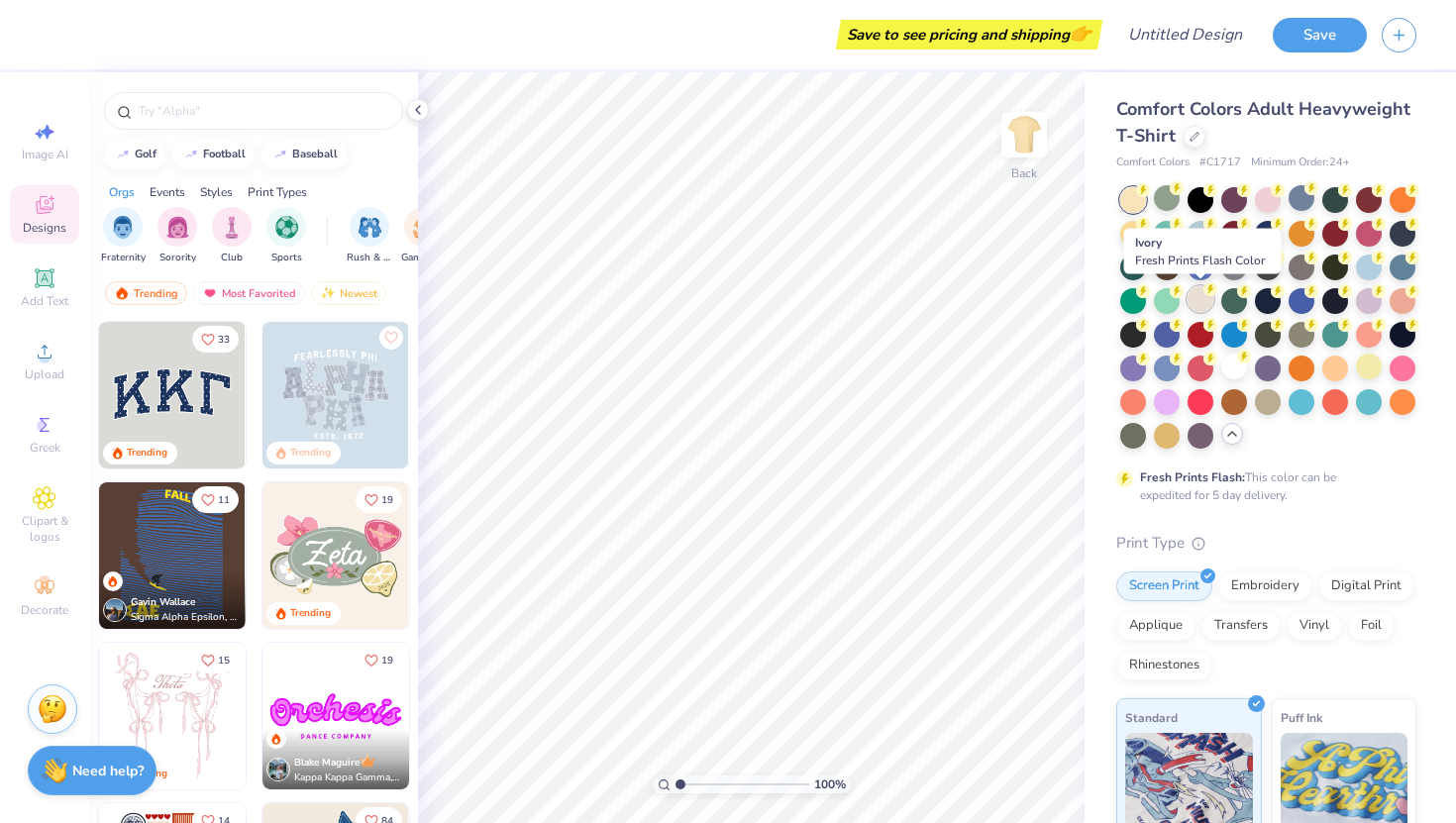 click at bounding box center (1200, 299) 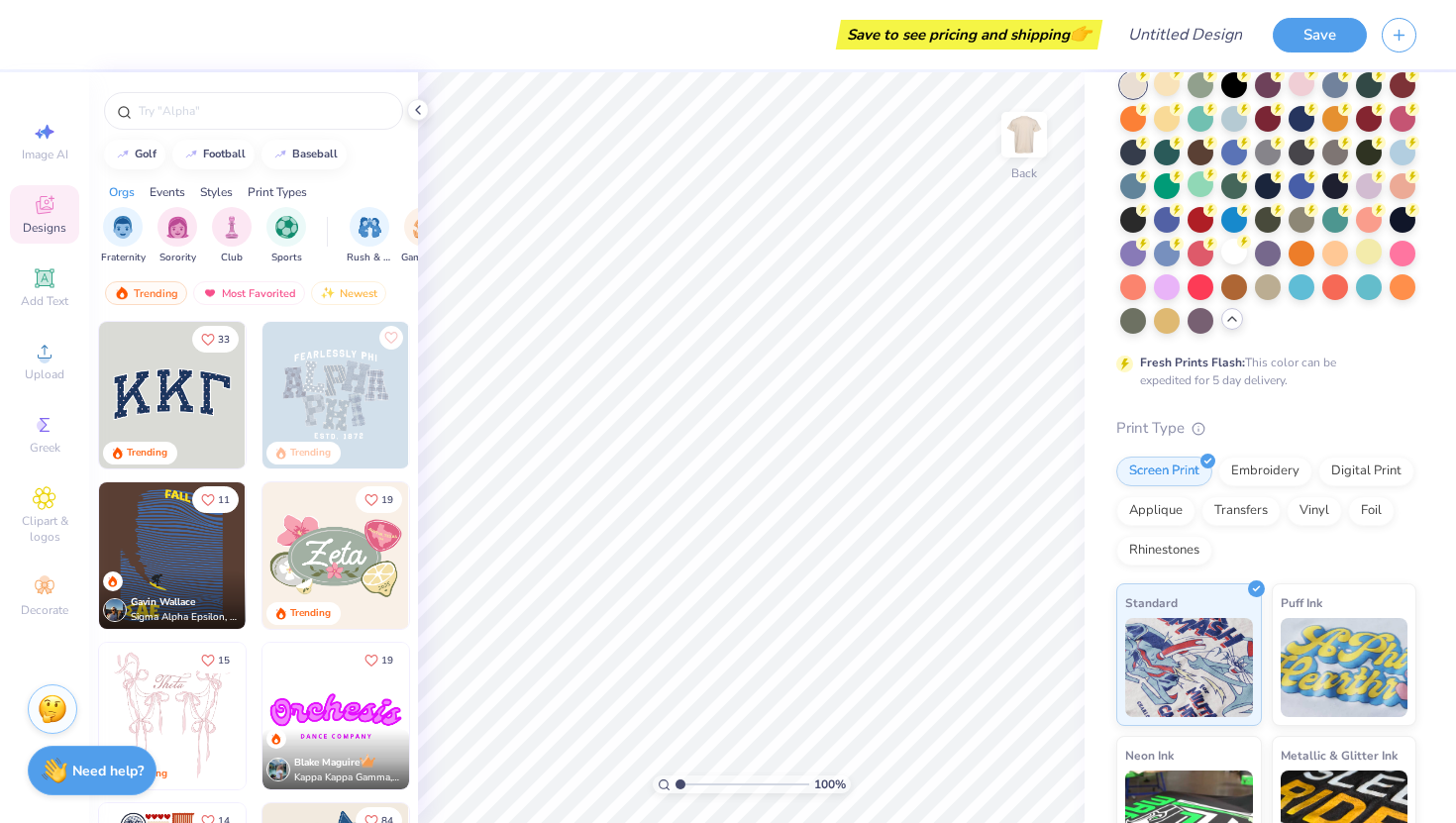 scroll, scrollTop: 0, scrollLeft: 0, axis: both 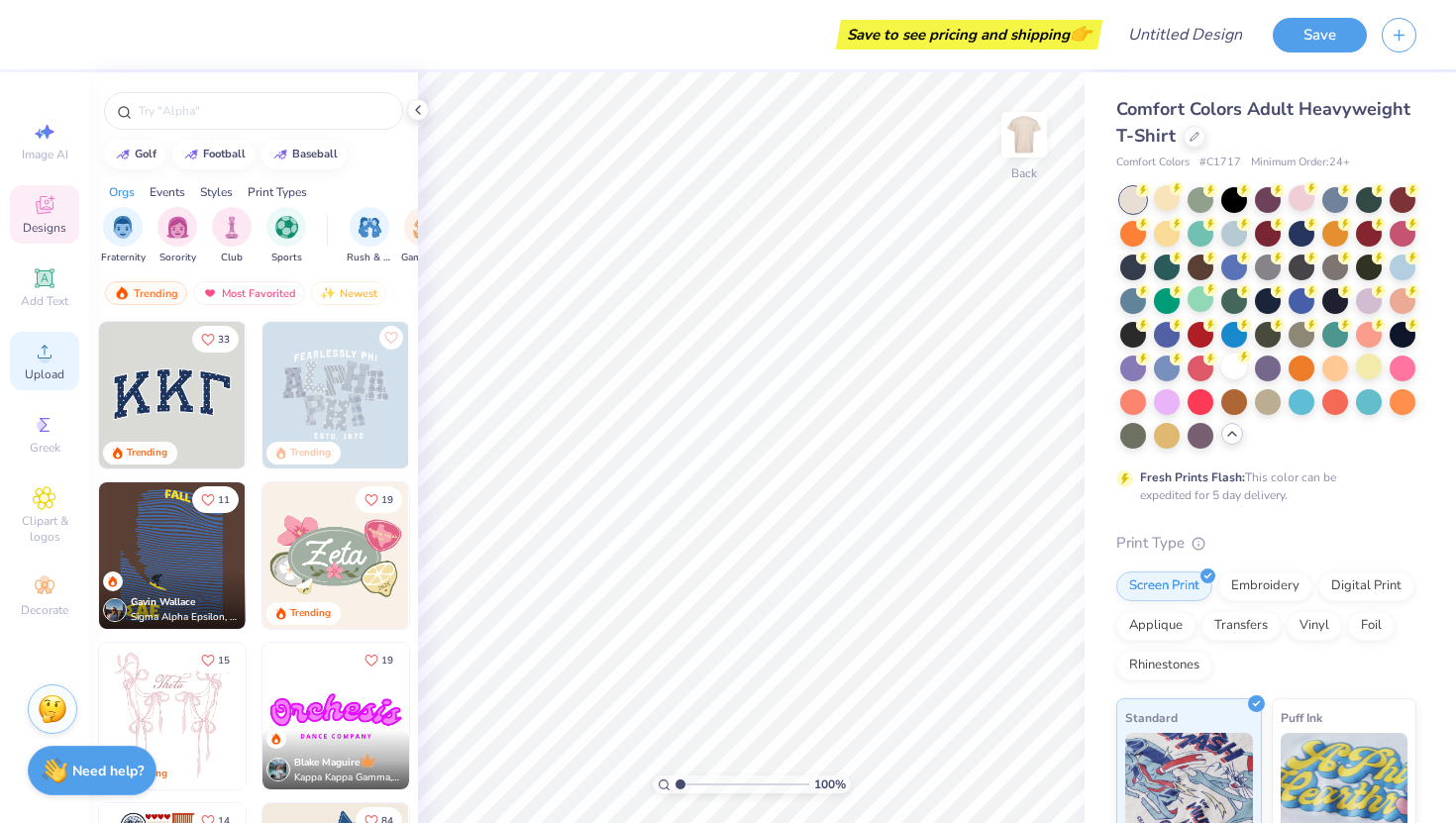 click on "Upload" at bounding box center [45, 374] 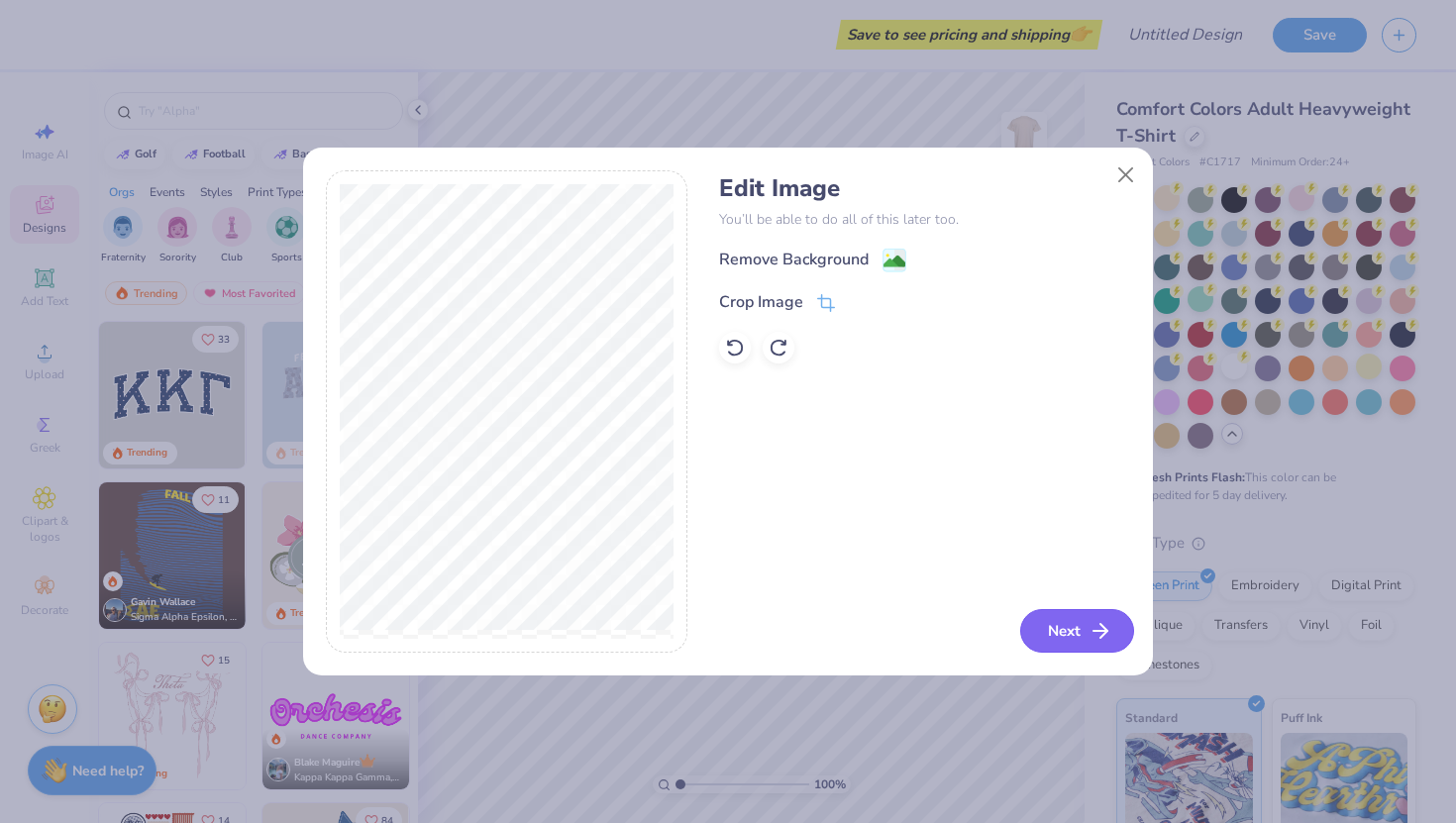 click on "Next" at bounding box center (1077, 631) 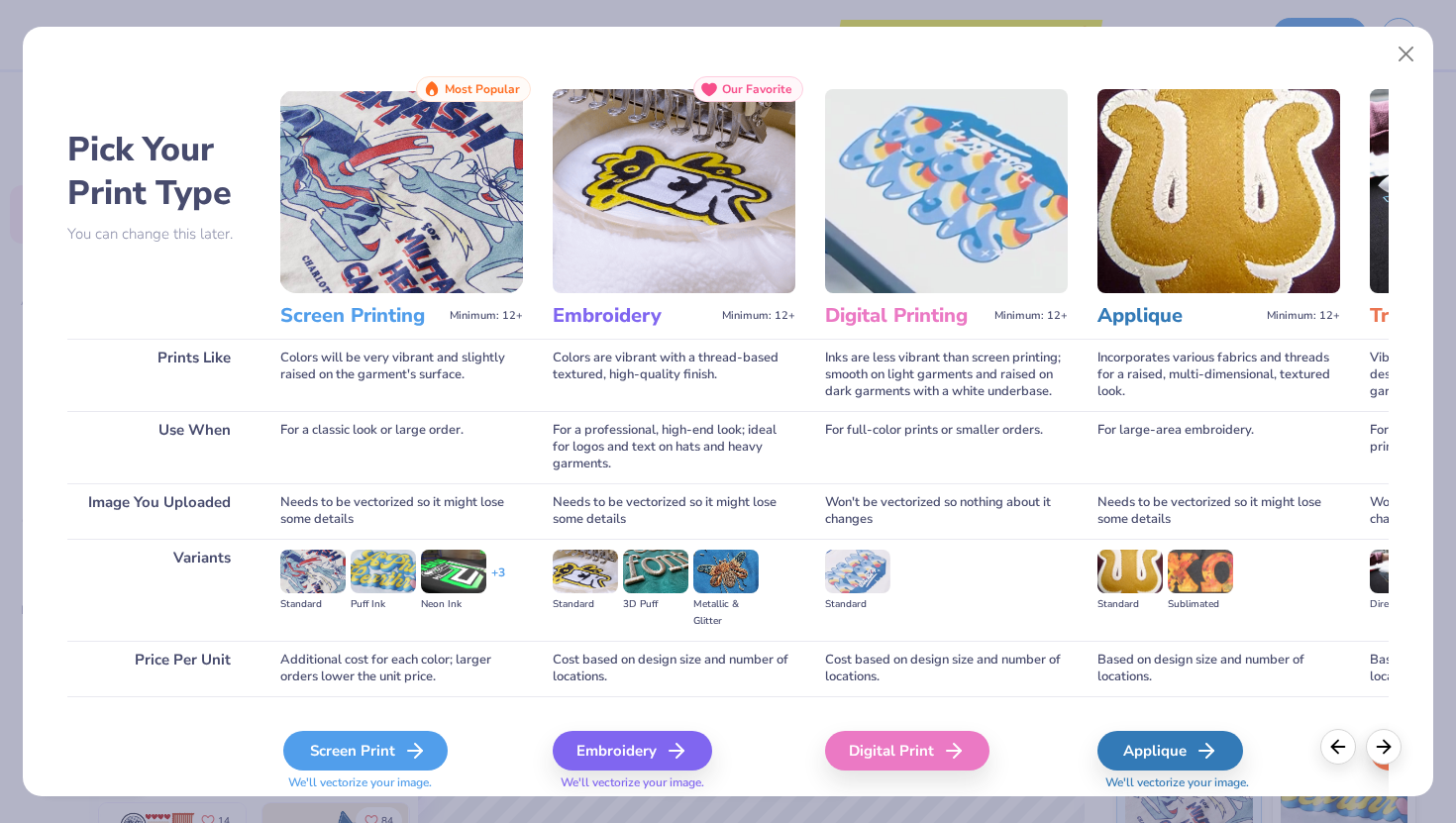 click 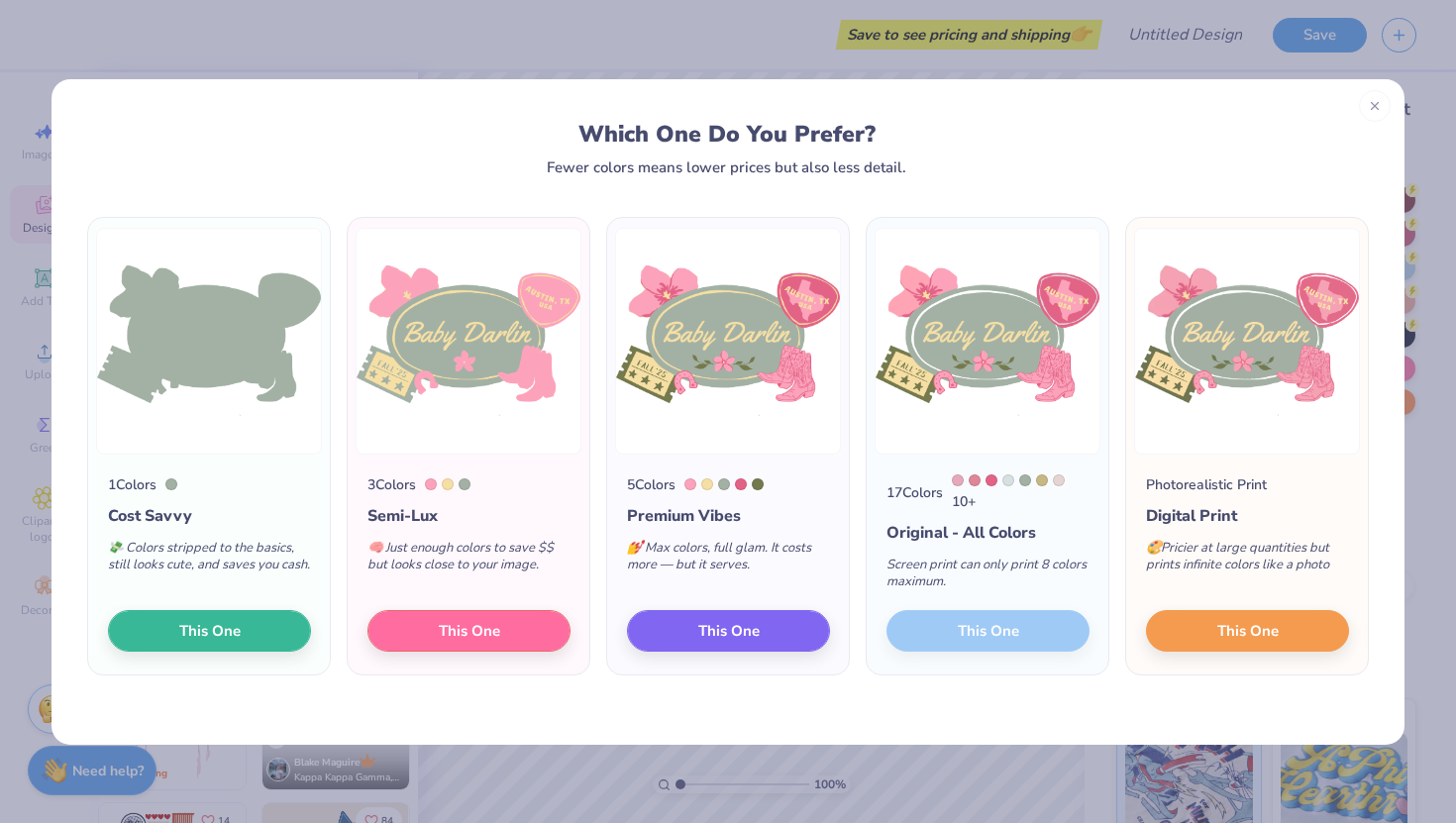 click on "17  Colors 10 + Original - All Colors Screen print can only print 8 colors maximum. This One" at bounding box center [988, 565] 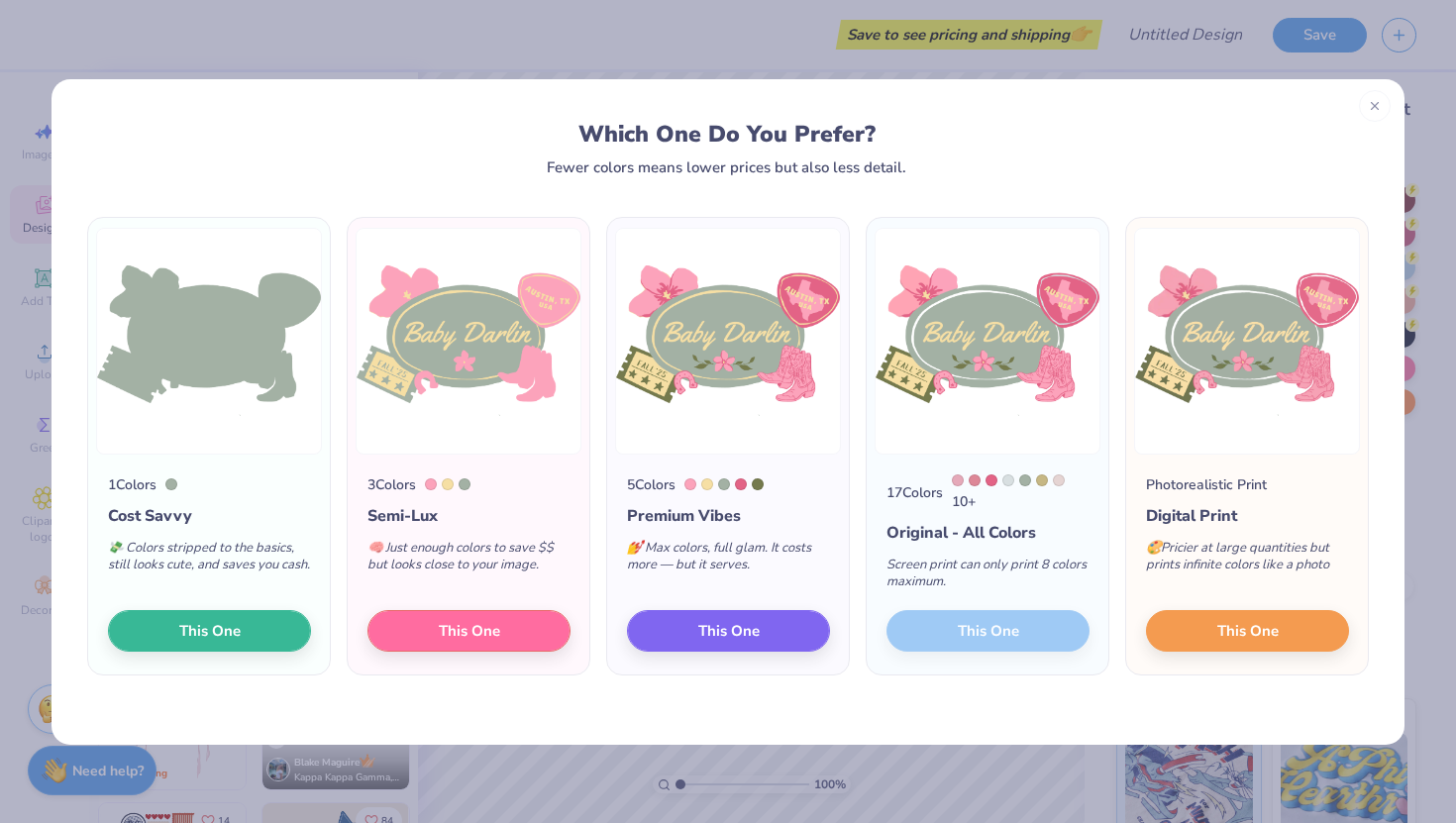 click on "17  Colors 10 + Original - All Colors Screen print can only print 8 colors maximum. This One" at bounding box center (988, 565) 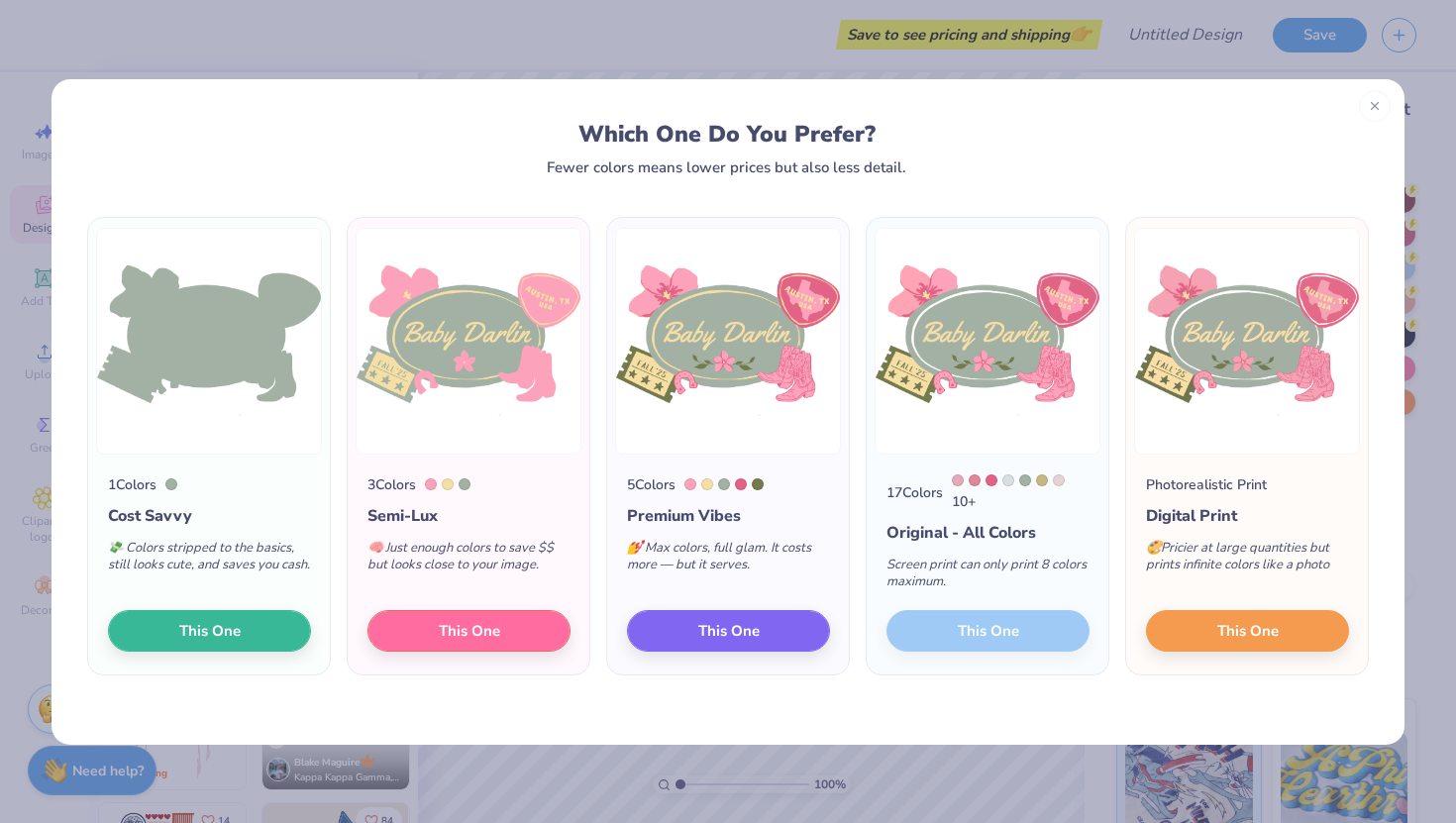 click on "17  Colors 10 + Original - All Colors Screen print can only print 8 colors maximum. This One" at bounding box center (988, 565) 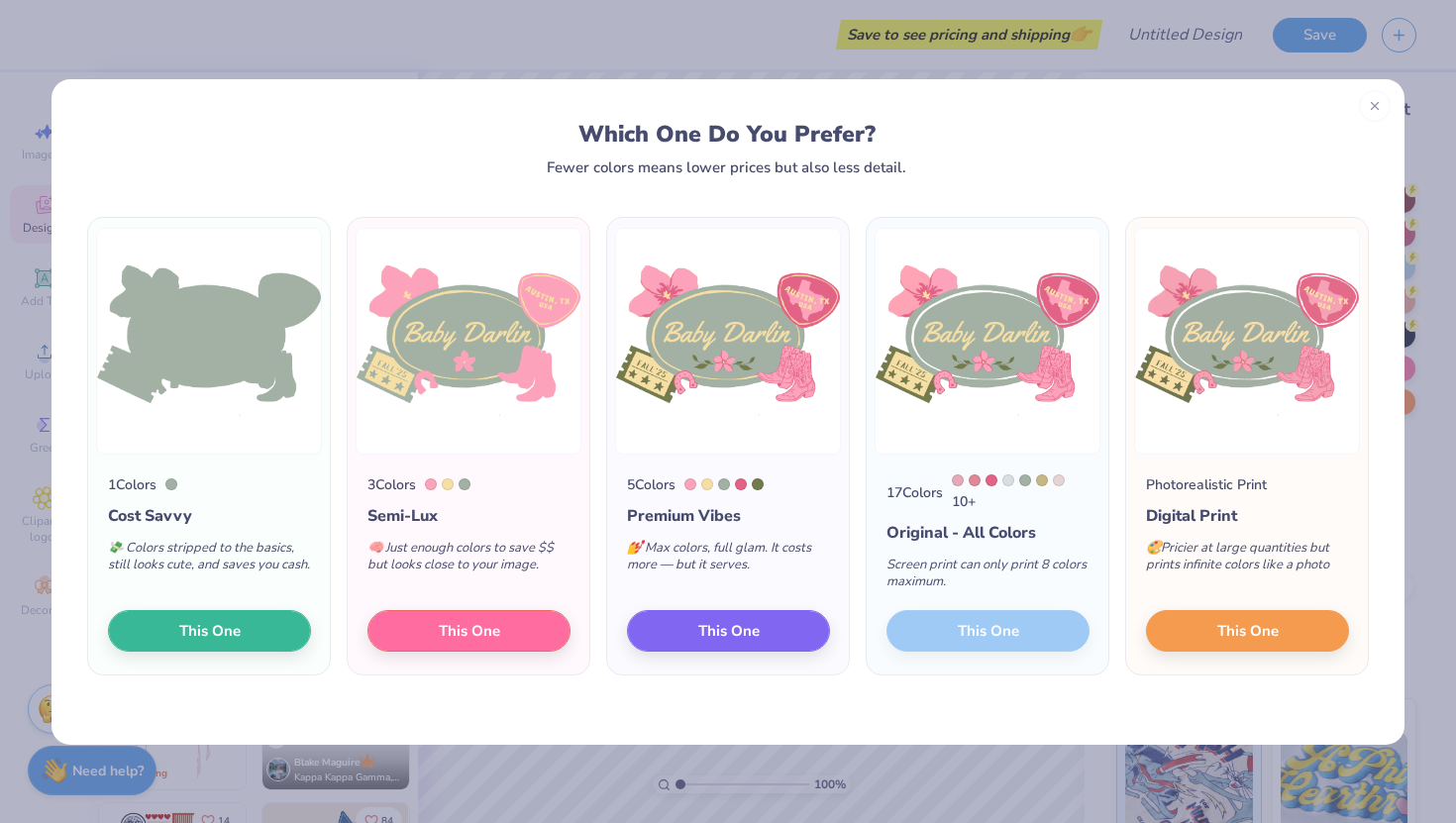 click on "10 +" at bounding box center [1020, 493] 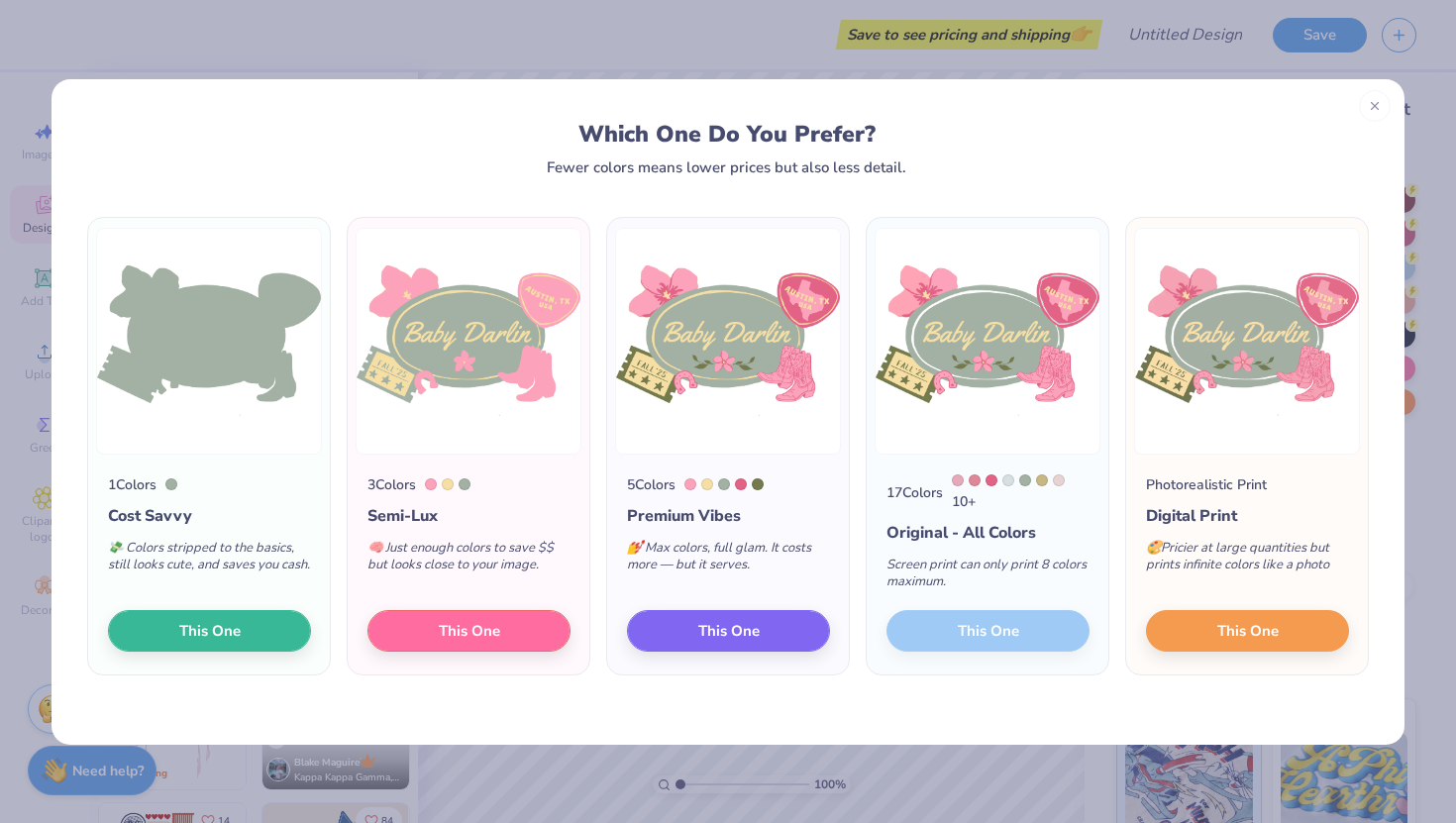click at bounding box center [991, 480] 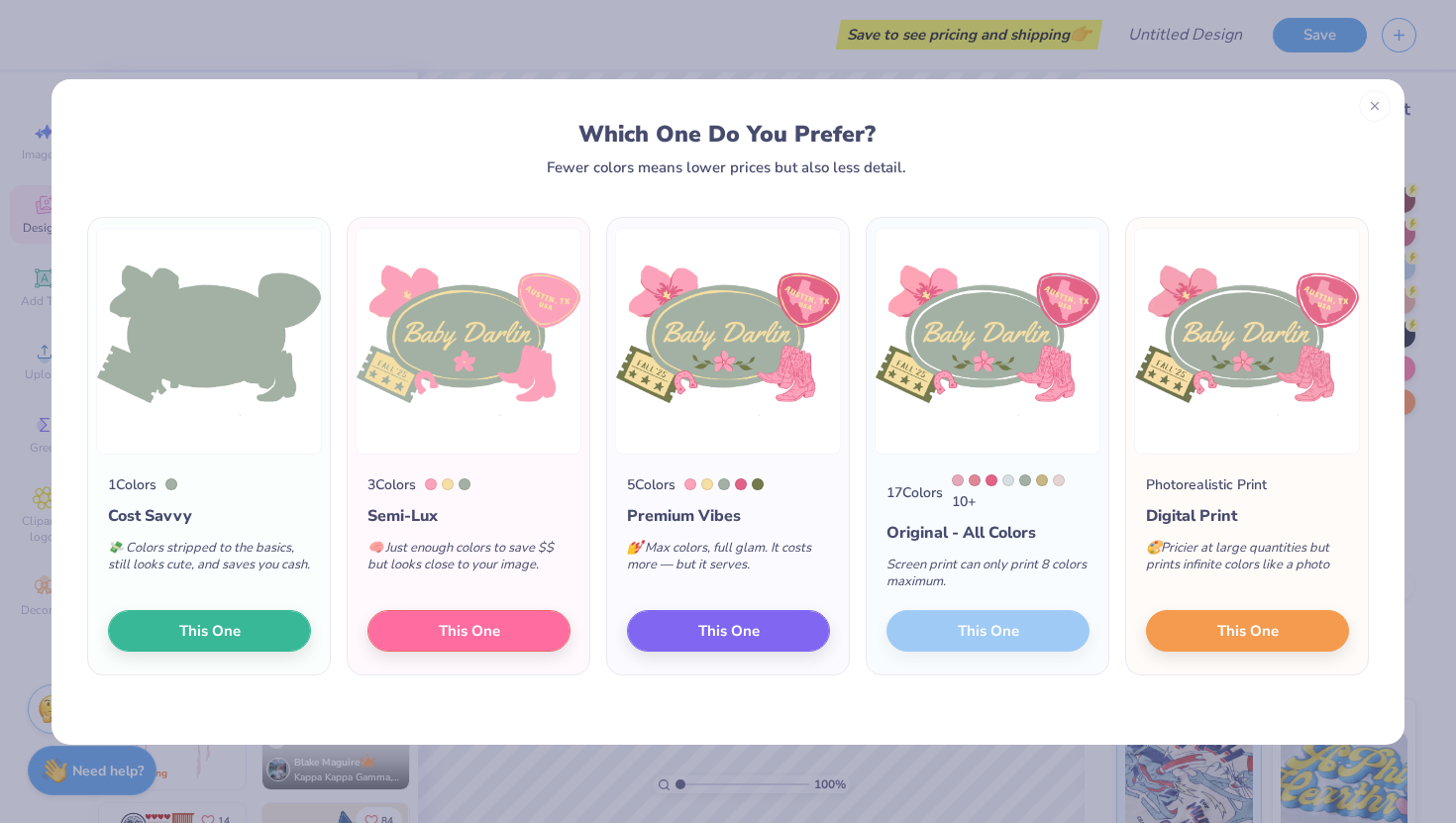 click on "17  Colors 10 + Original - All Colors Screen print can only print 8 colors maximum. This One" at bounding box center (988, 565) 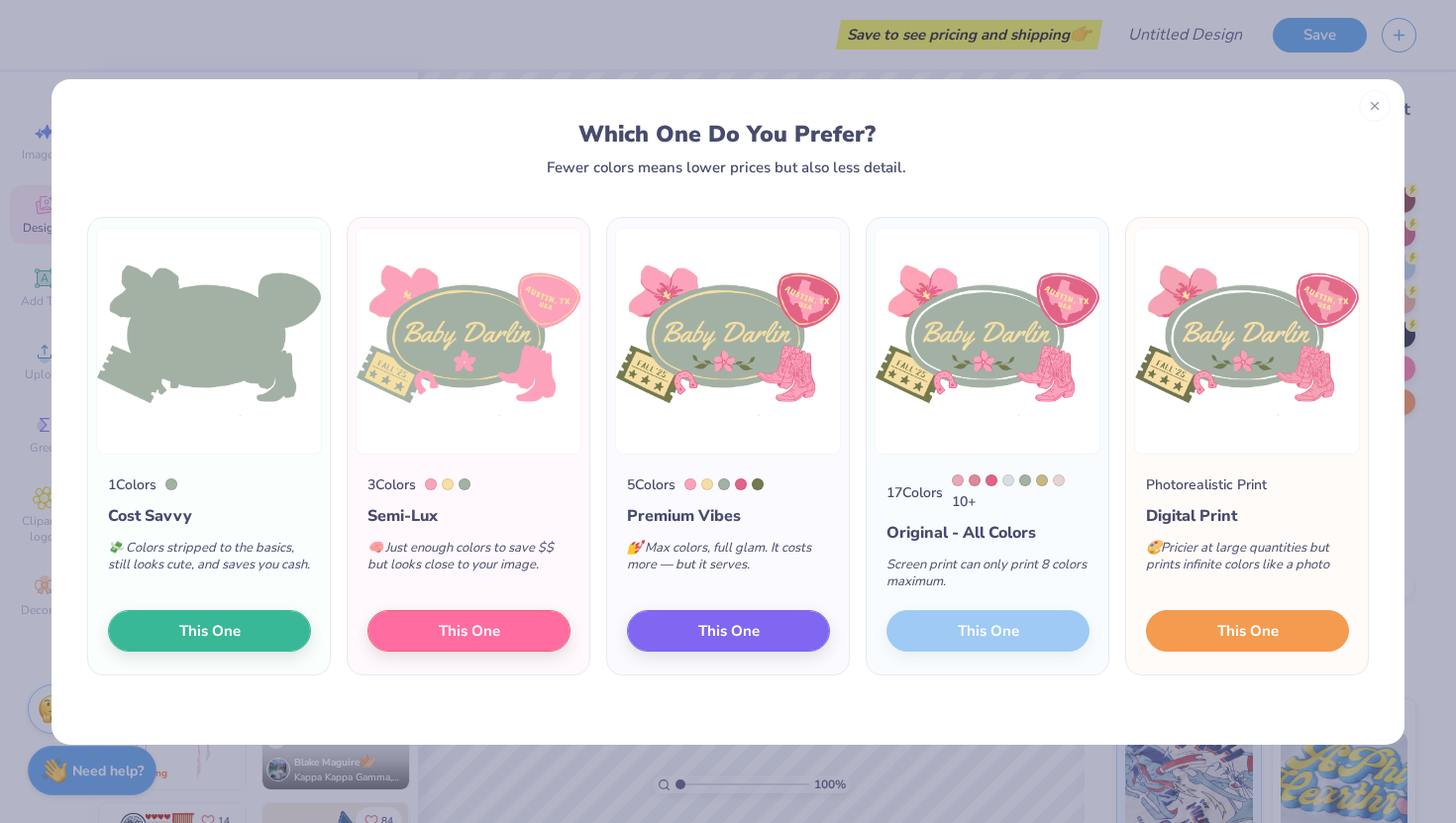 drag, startPoint x: 1241, startPoint y: 636, endPoint x: 1000, endPoint y: 624, distance: 241.29857 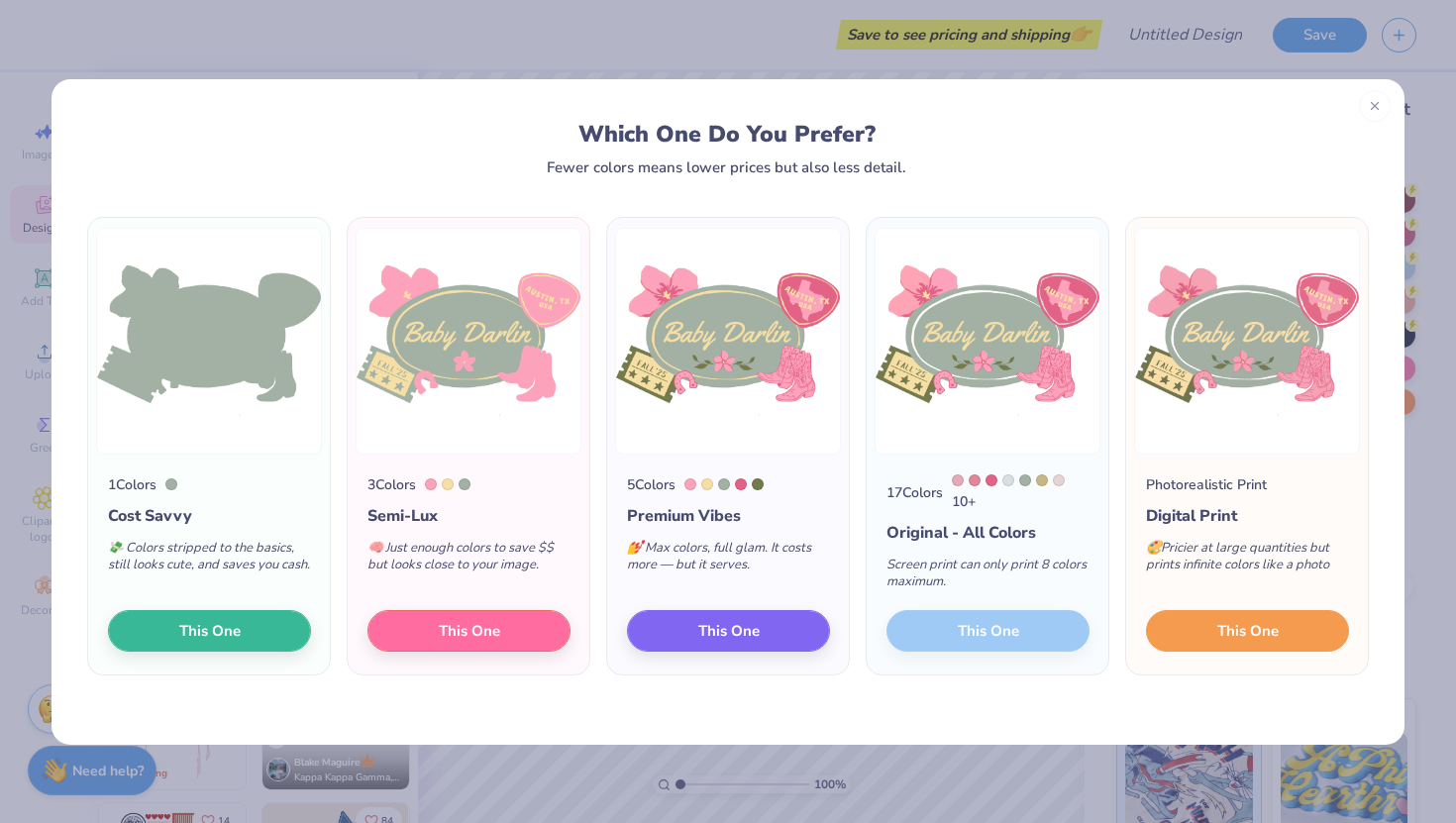 click on "1  Colors Cost Savvy 💸   Colors stripped to the basics, still looks cute, and saves you cash. This One 3  Colors Semi-Lux 🧠   Just enough colors to save $$ but looks close to your image. This One 5  Colors Premium Vibes 💅   Max colors, full glam. It costs more — but it serves. This One 17  Colors 10 + Original - All Colors Screen print can only print 8 colors maximum. This One Photorealistic Print Digital Print 🎨  Pricier at large quantities but prints infinite colors like a photo This One" at bounding box center [728, 447] 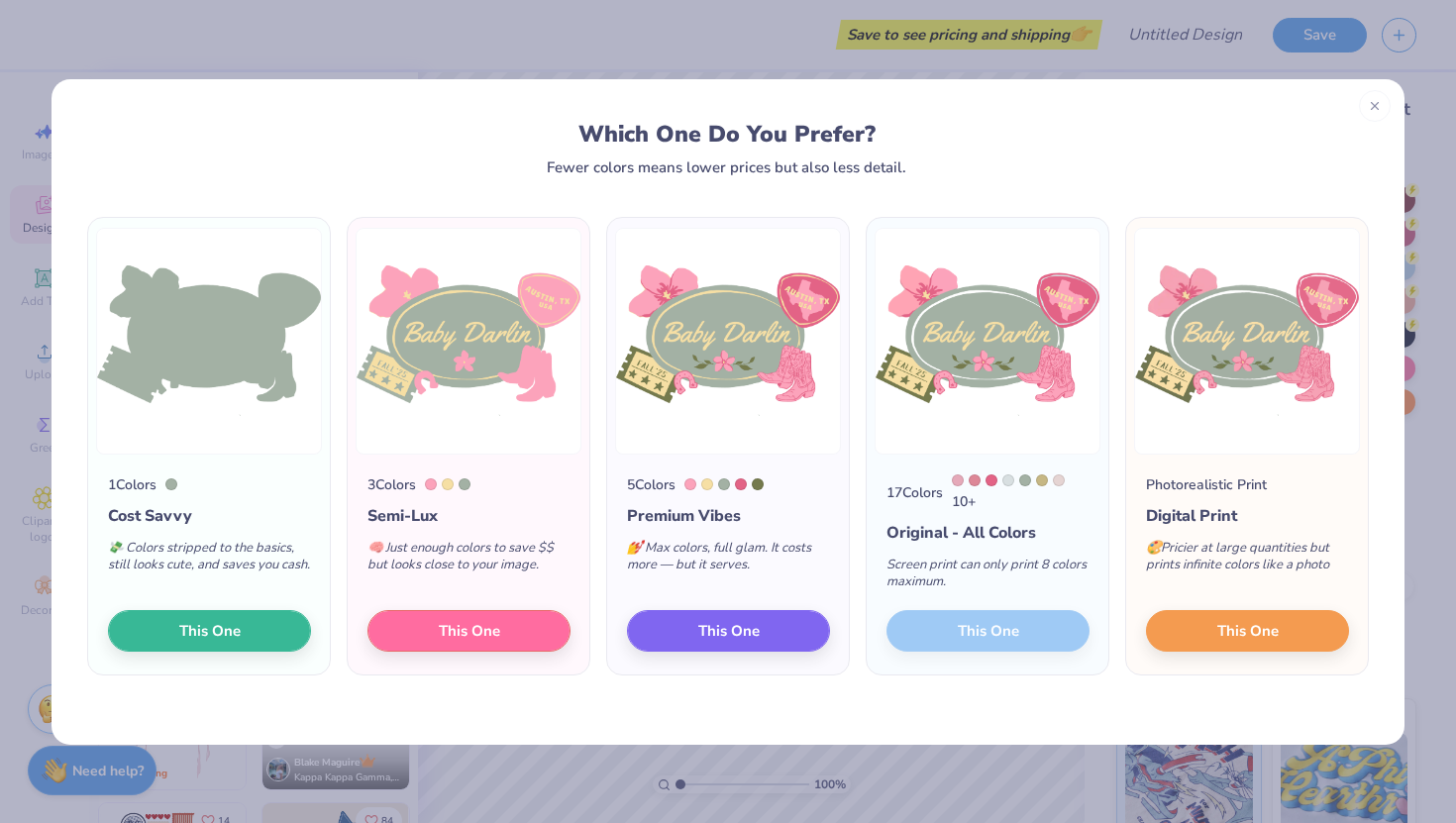 click on "17  Colors 10 + Original - All Colors Screen print can only print 8 colors maximum. This One" at bounding box center (988, 565) 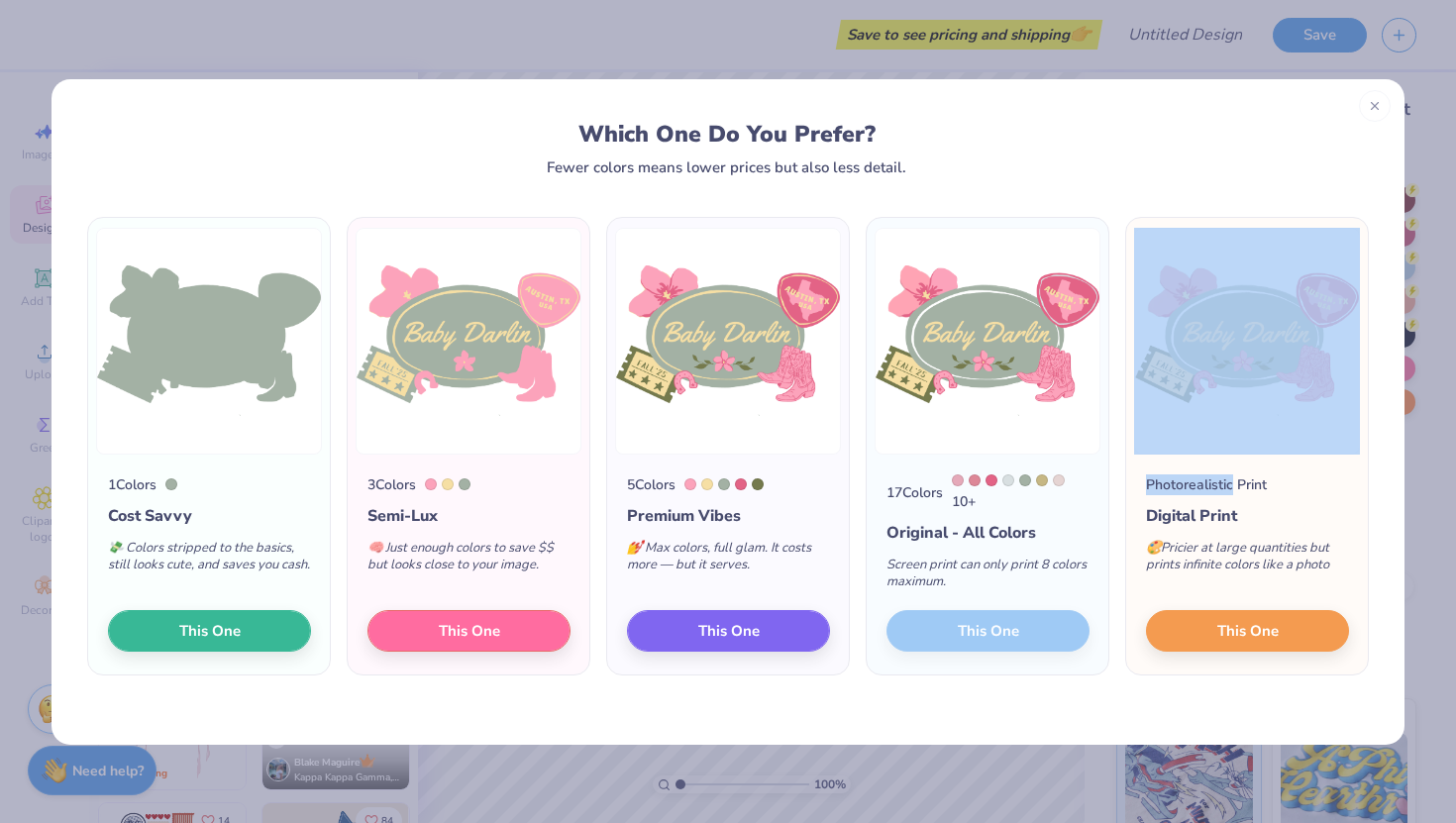click on "17  Colors 10 + Original - All Colors Screen print can only print 8 colors maximum. This One" at bounding box center [988, 565] 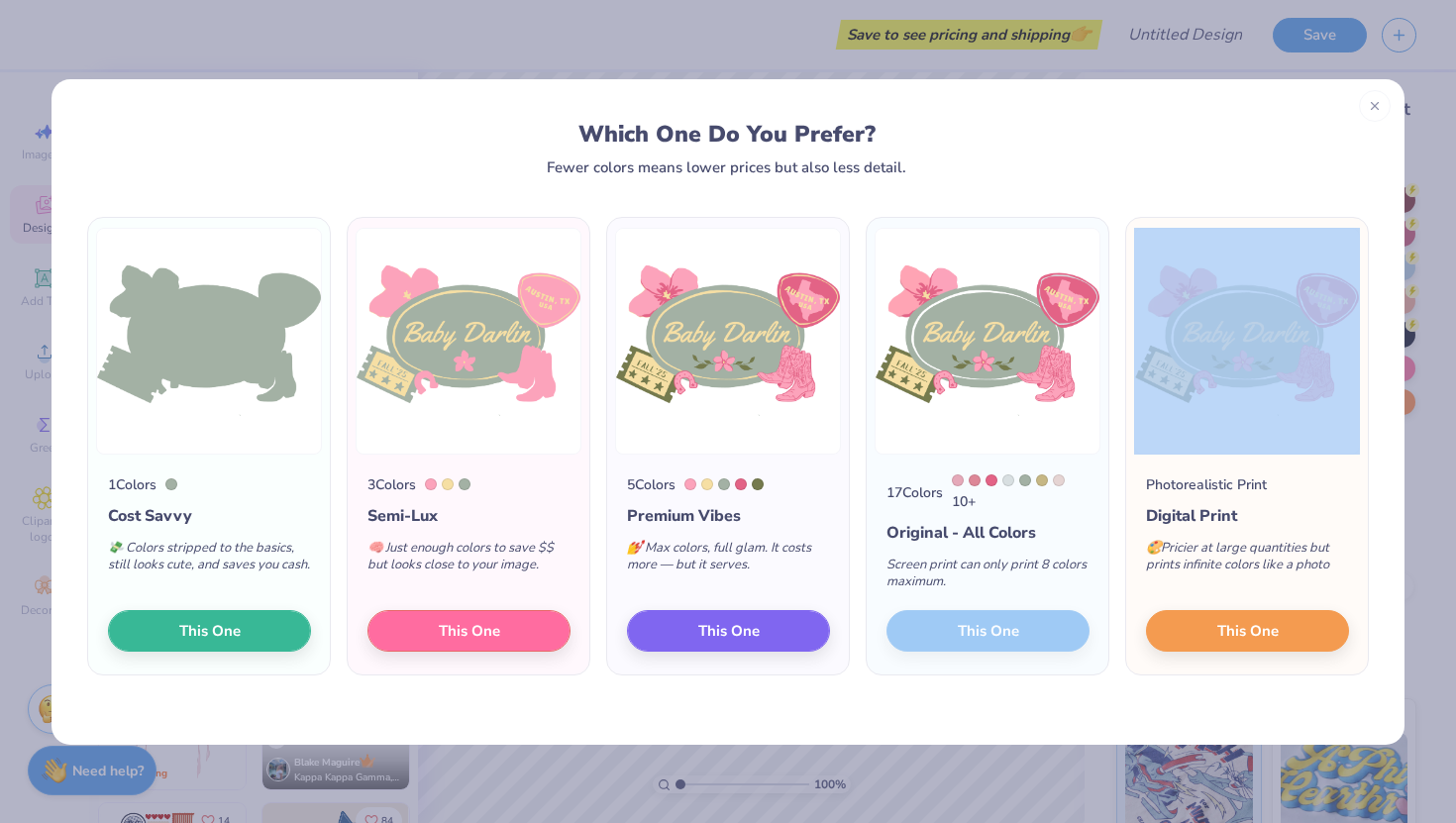 click on "17  Colors 10 + Original - All Colors Screen print can only print 8 colors maximum. This One" at bounding box center (988, 565) 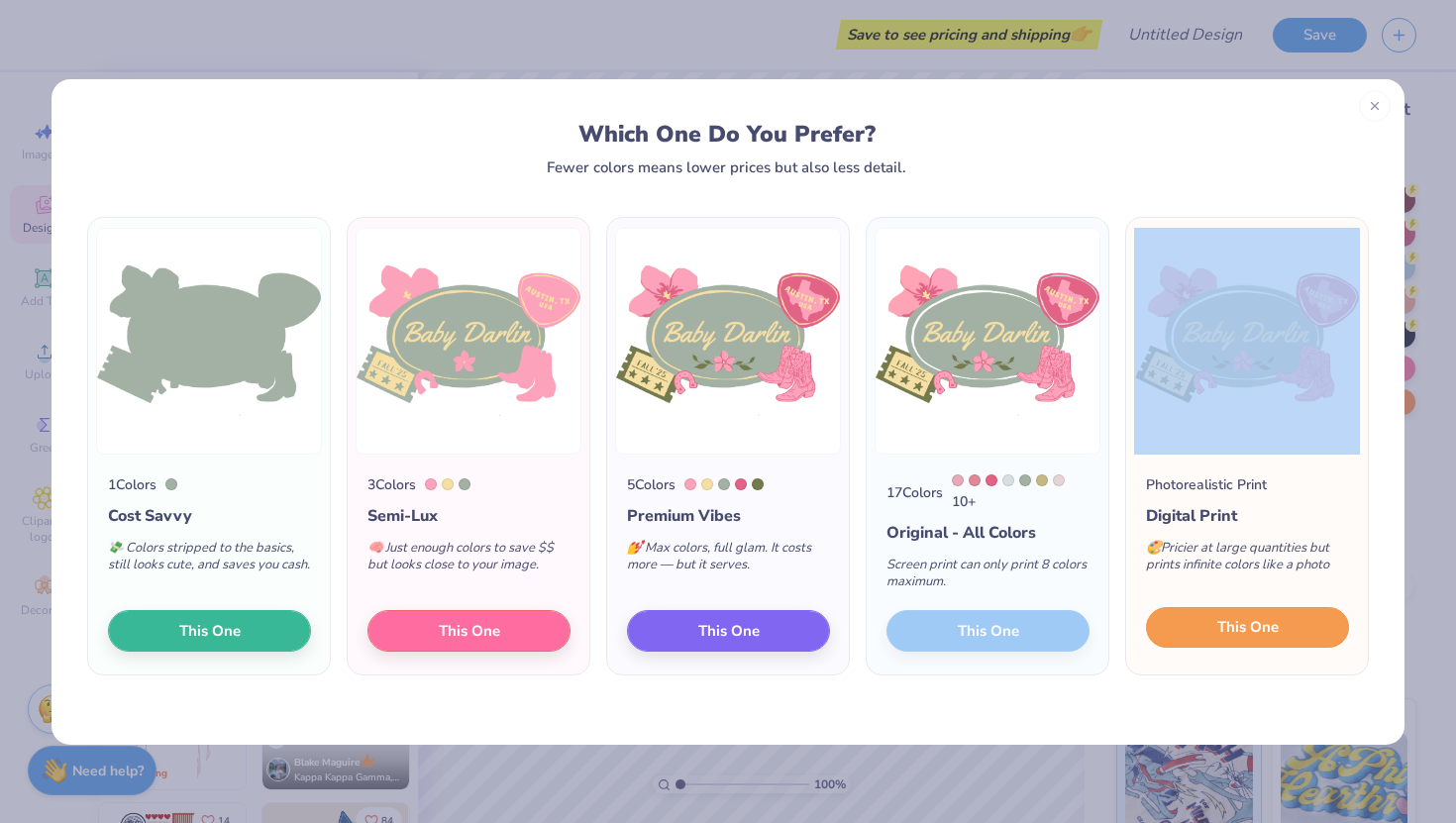 click on "This One" at bounding box center [1247, 628] 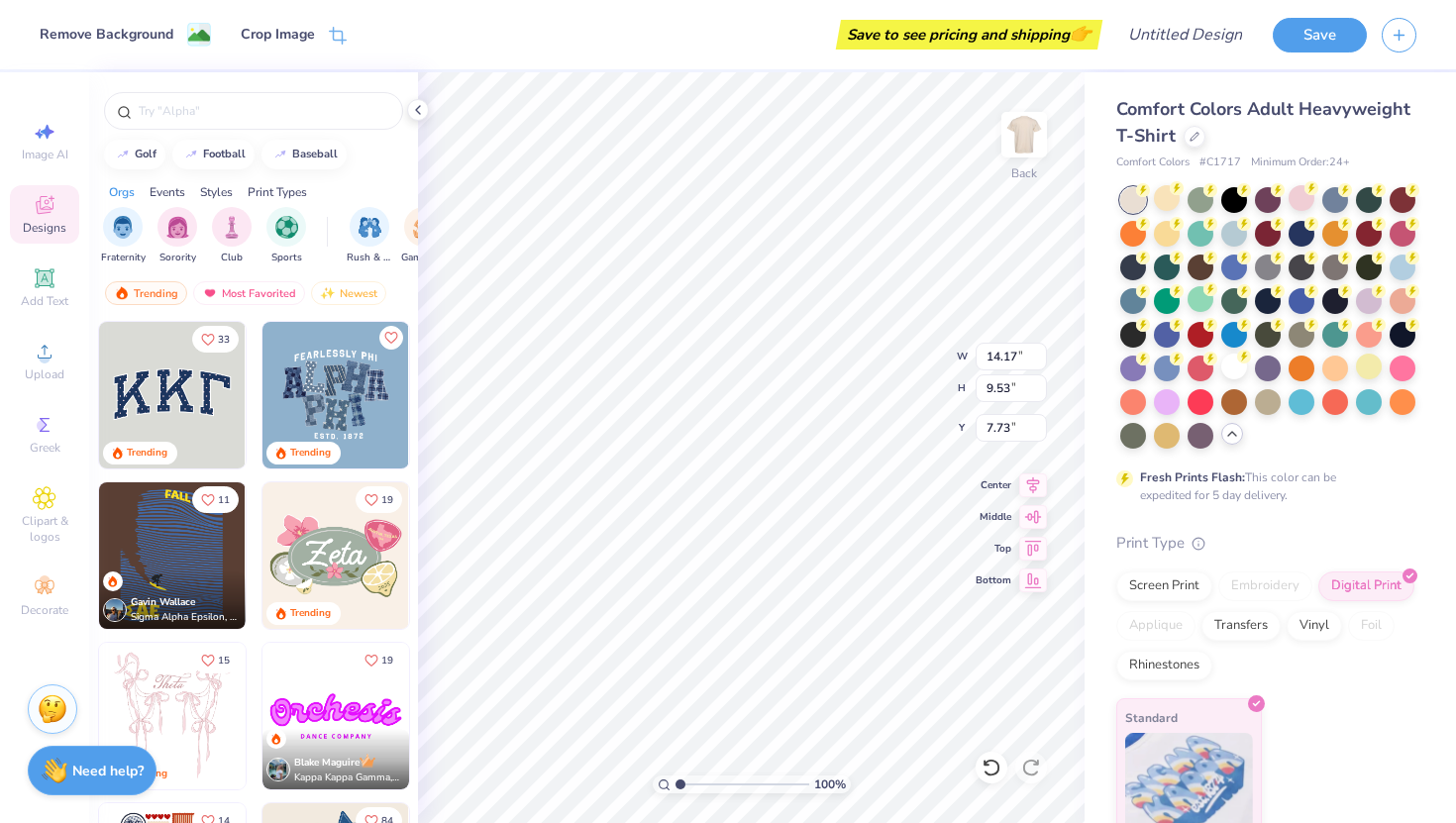 type on "10.20" 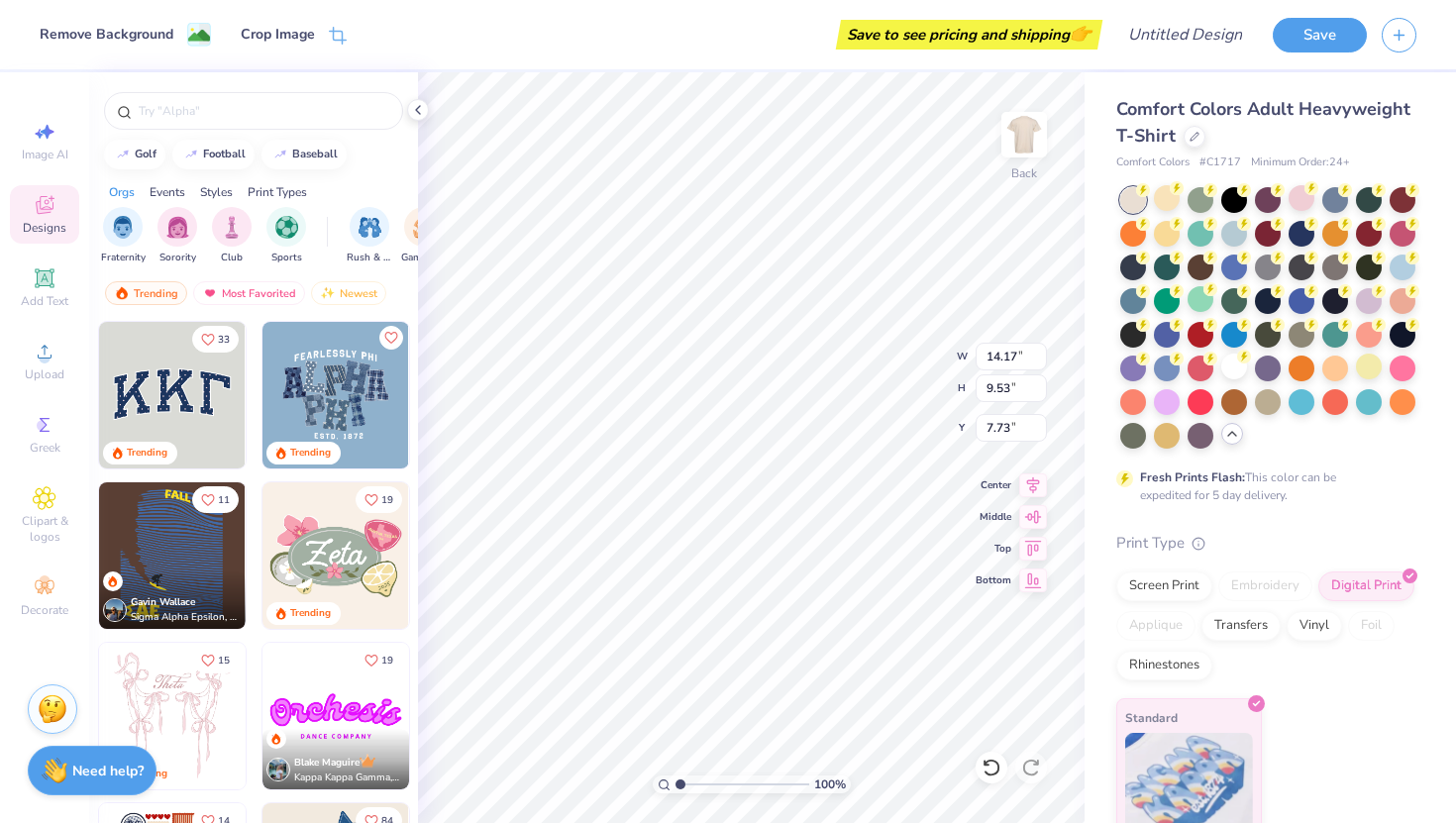 type on "6.86" 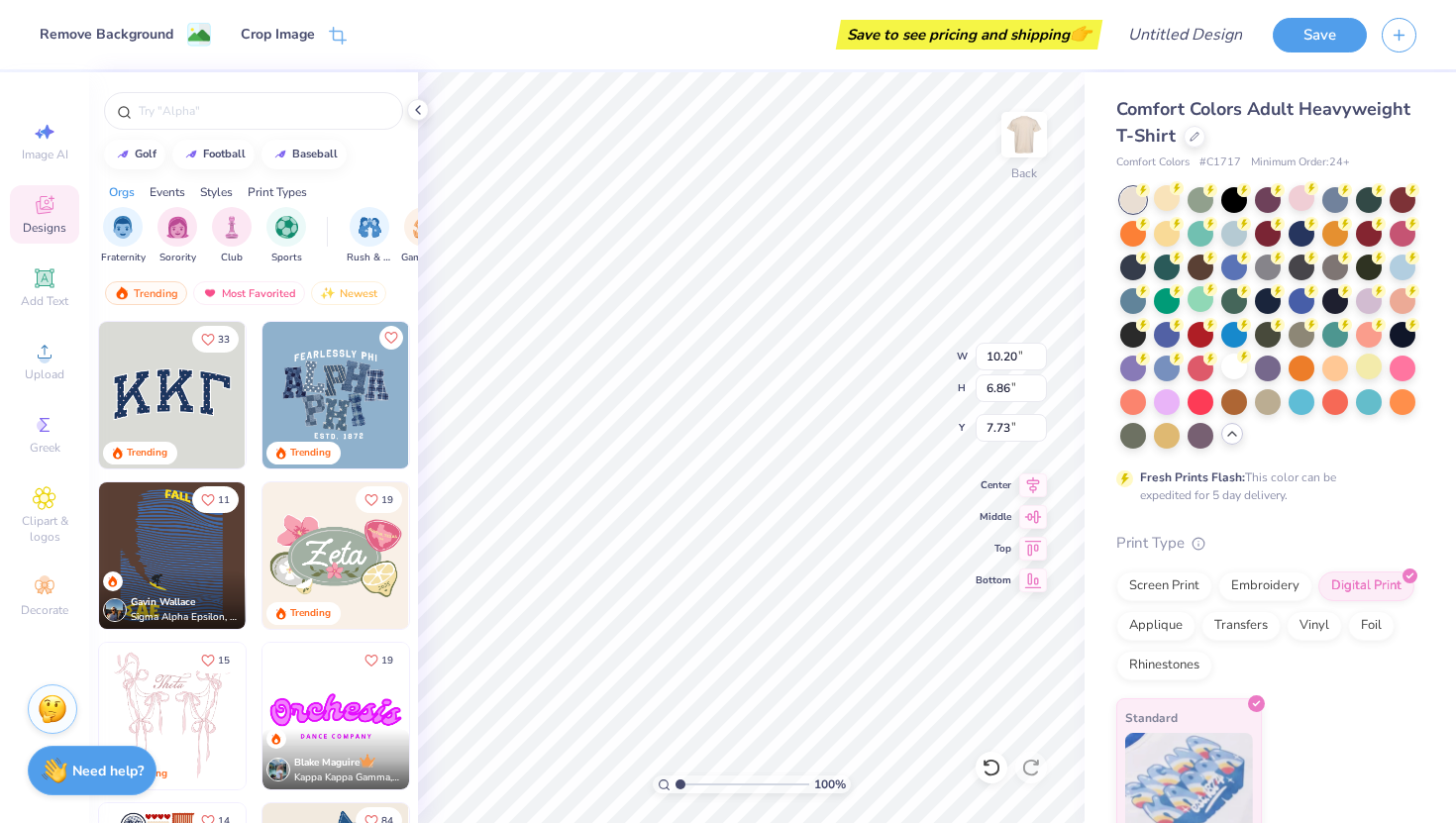 type on "3.61" 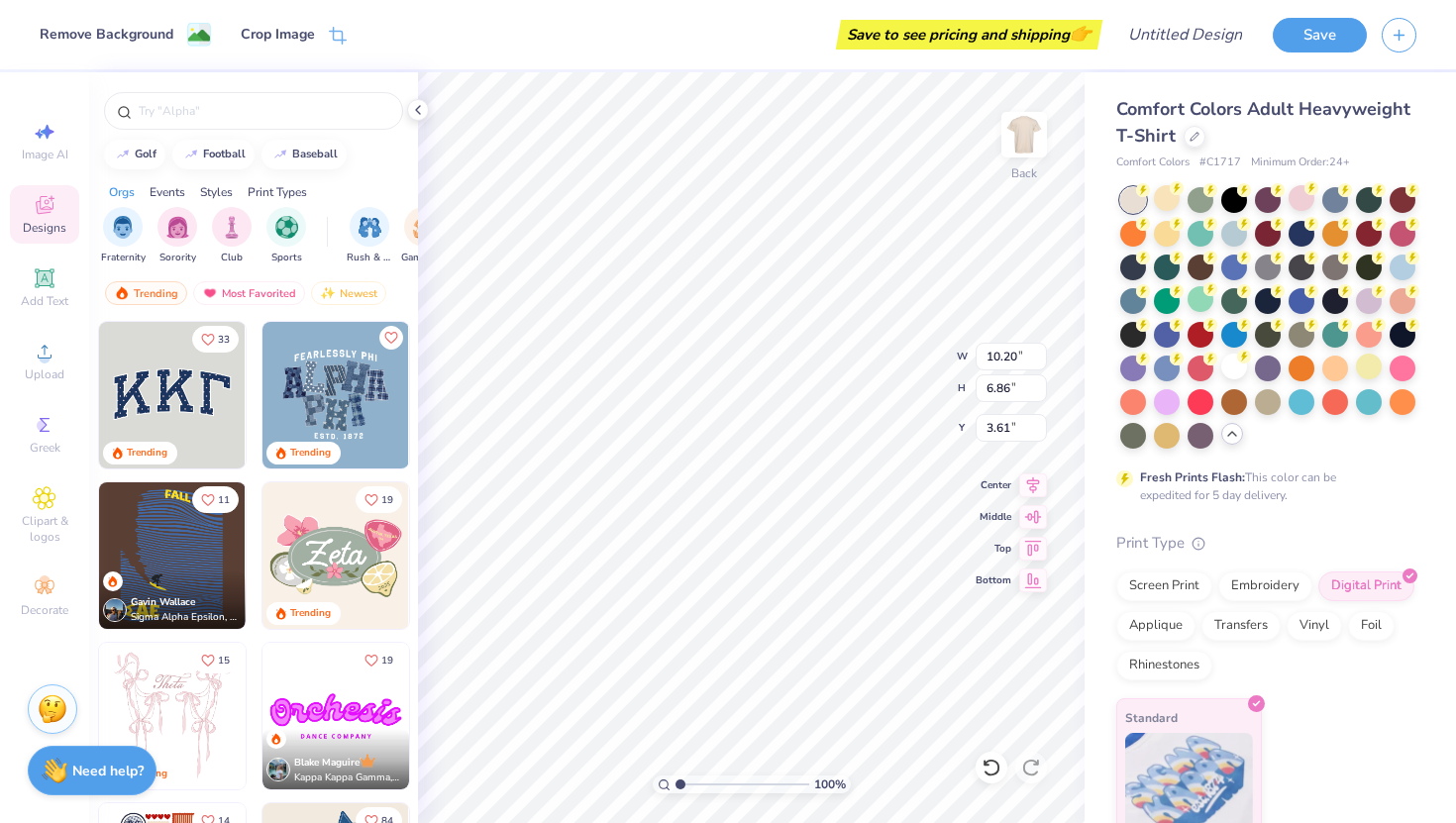 type on "8.54" 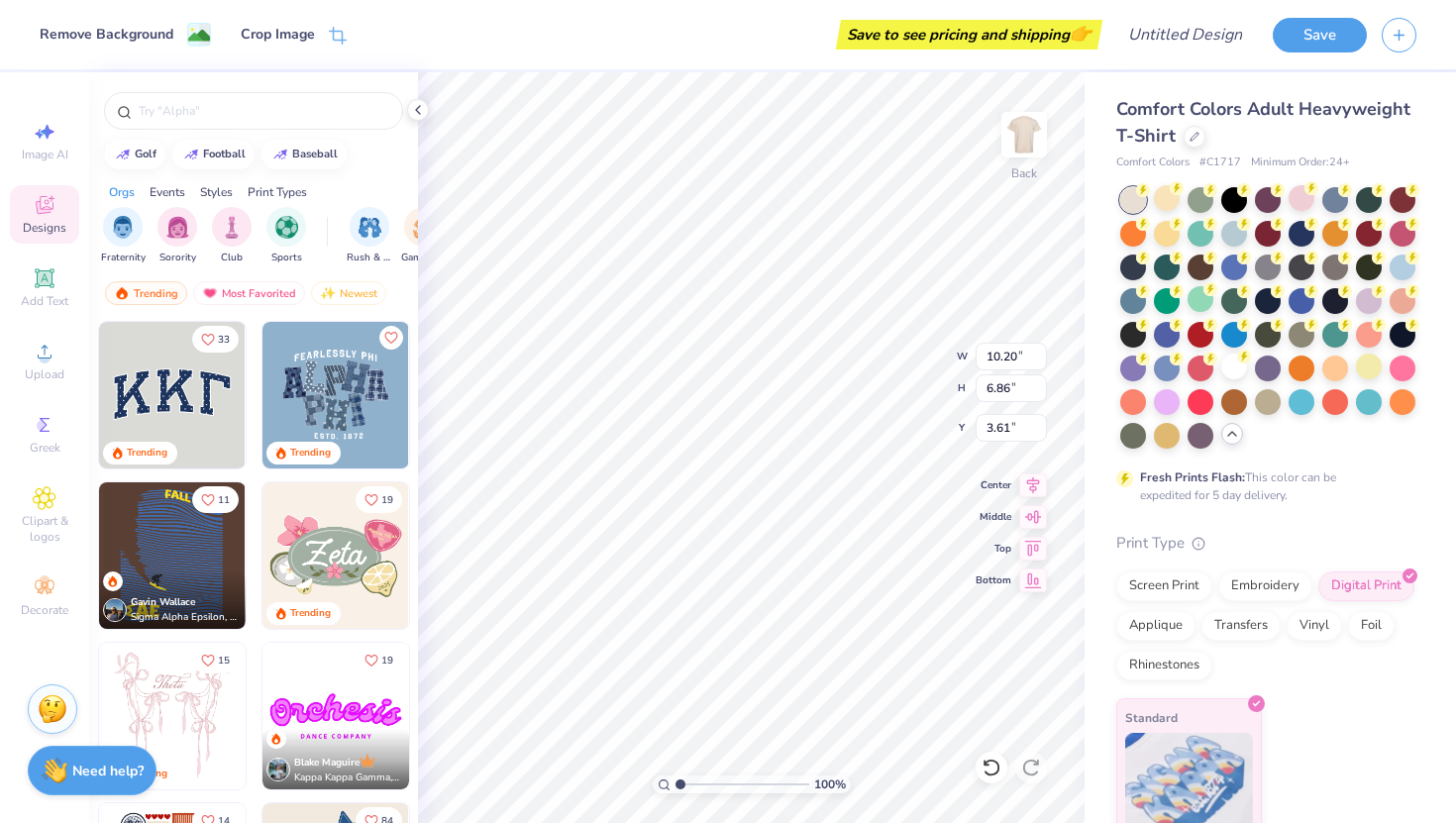 type on "5.75" 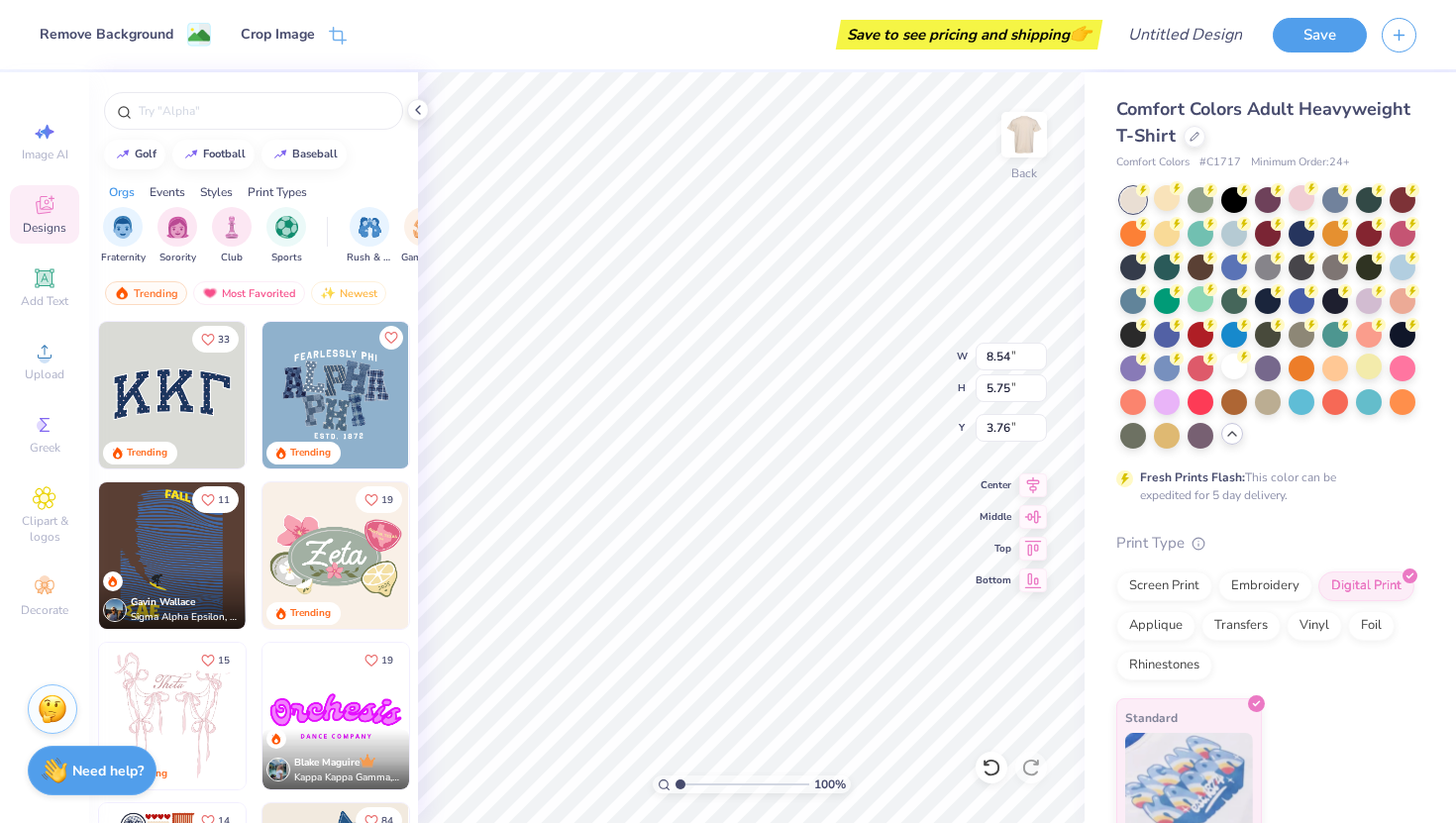 type on "3.74" 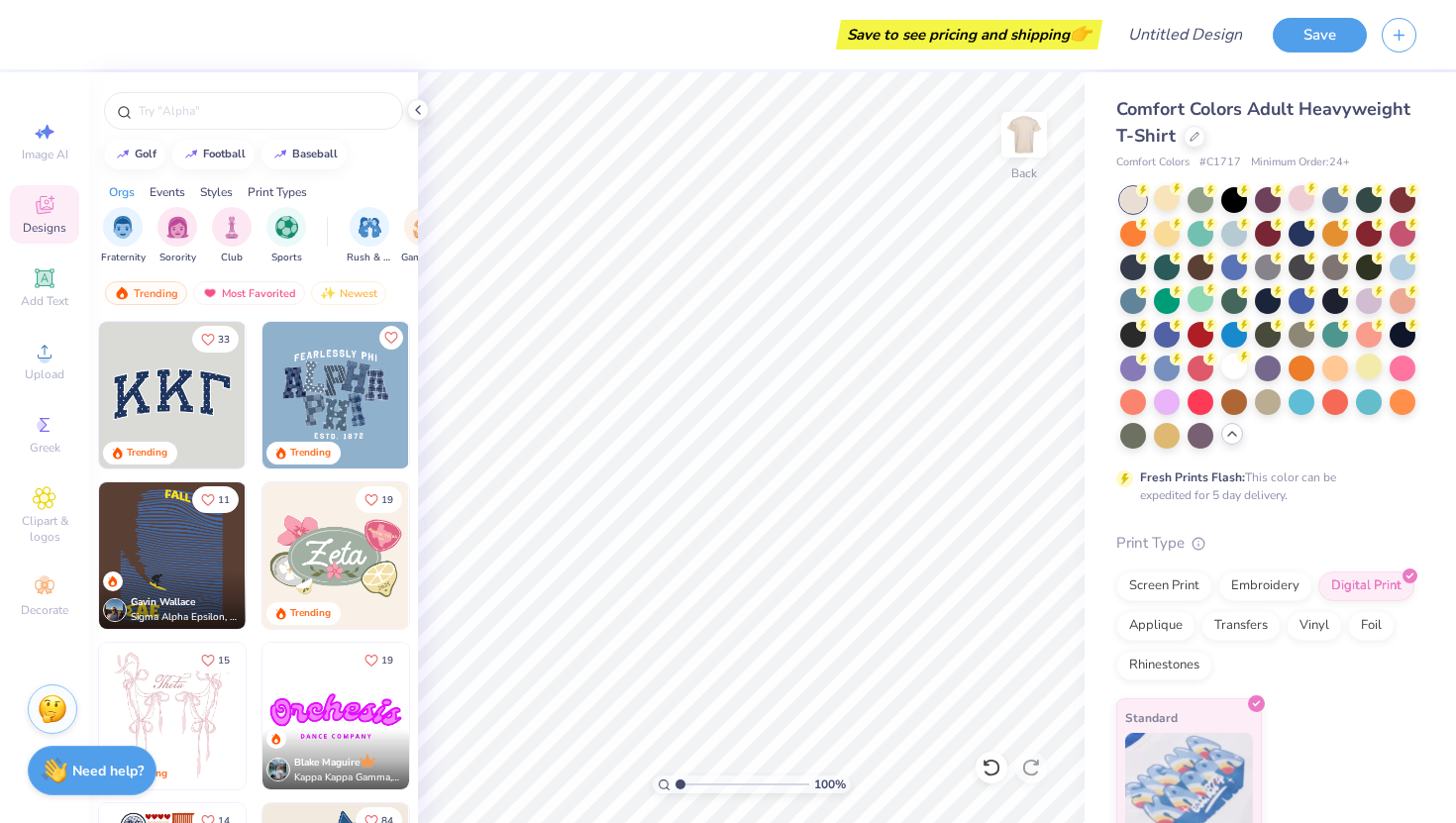 type on "1.11" 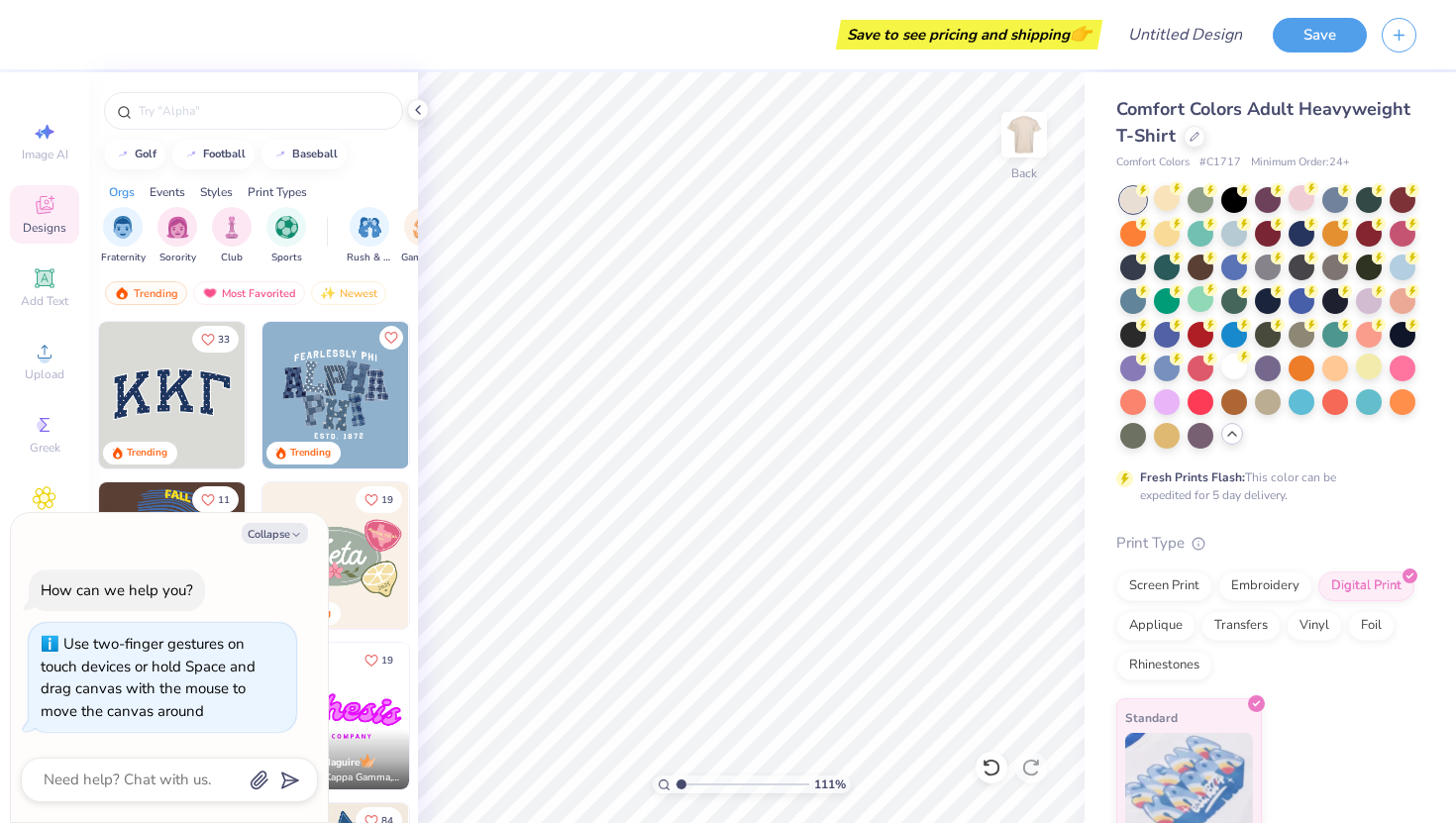 type on "x" 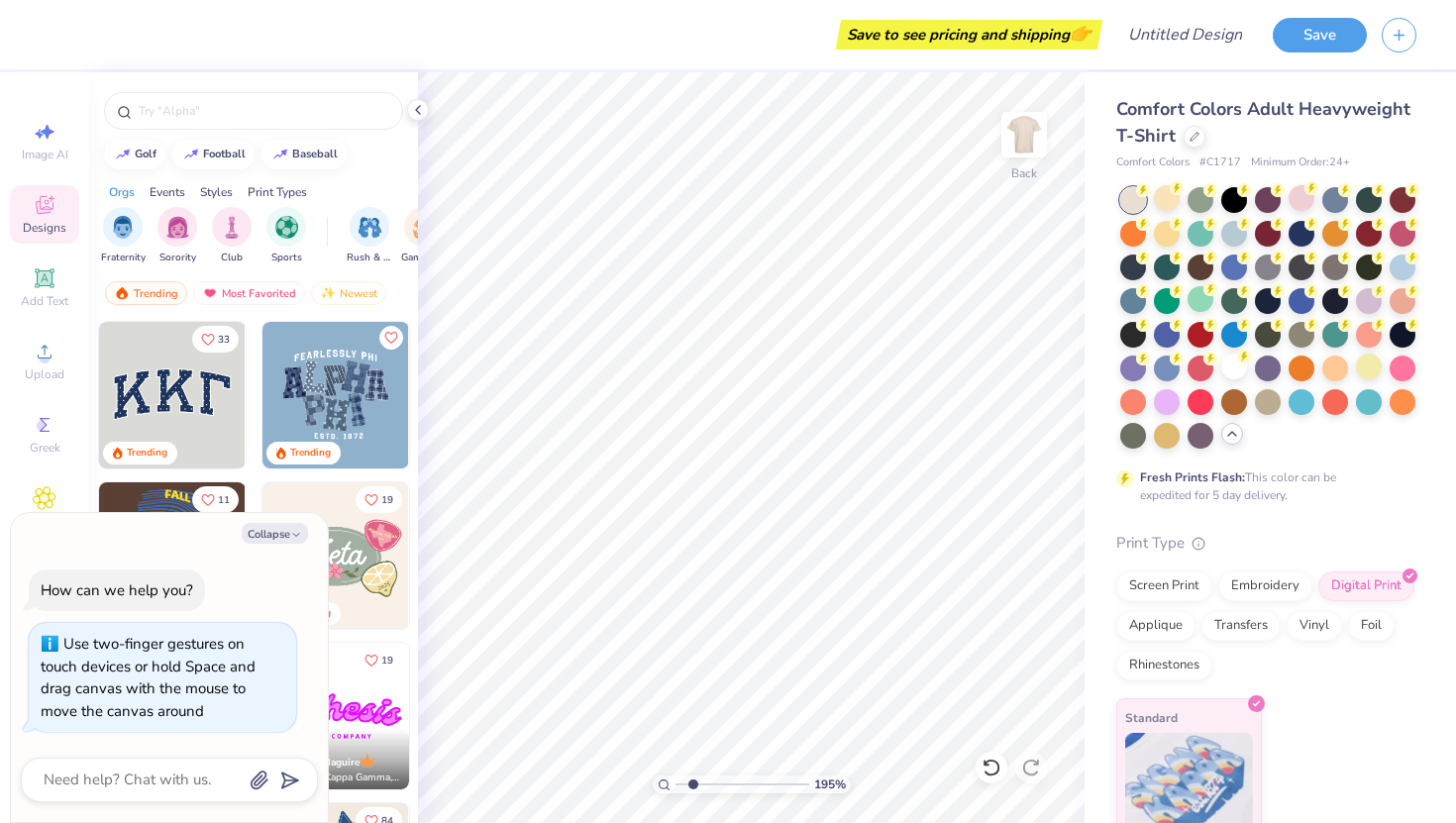 drag, startPoint x: 678, startPoint y: 785, endPoint x: 692, endPoint y: 786, distance: 14.035669 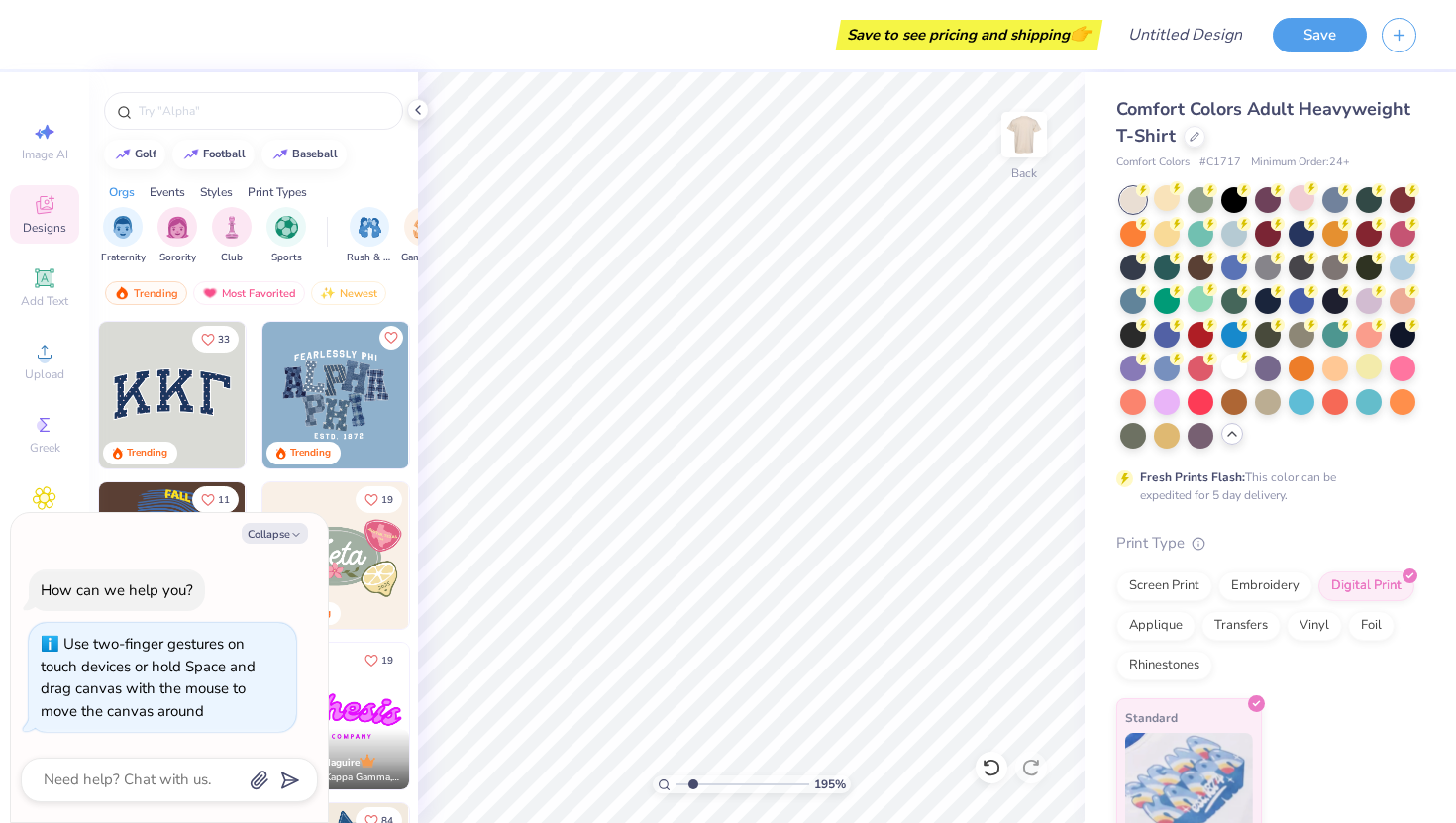 click at bounding box center [742, 784] 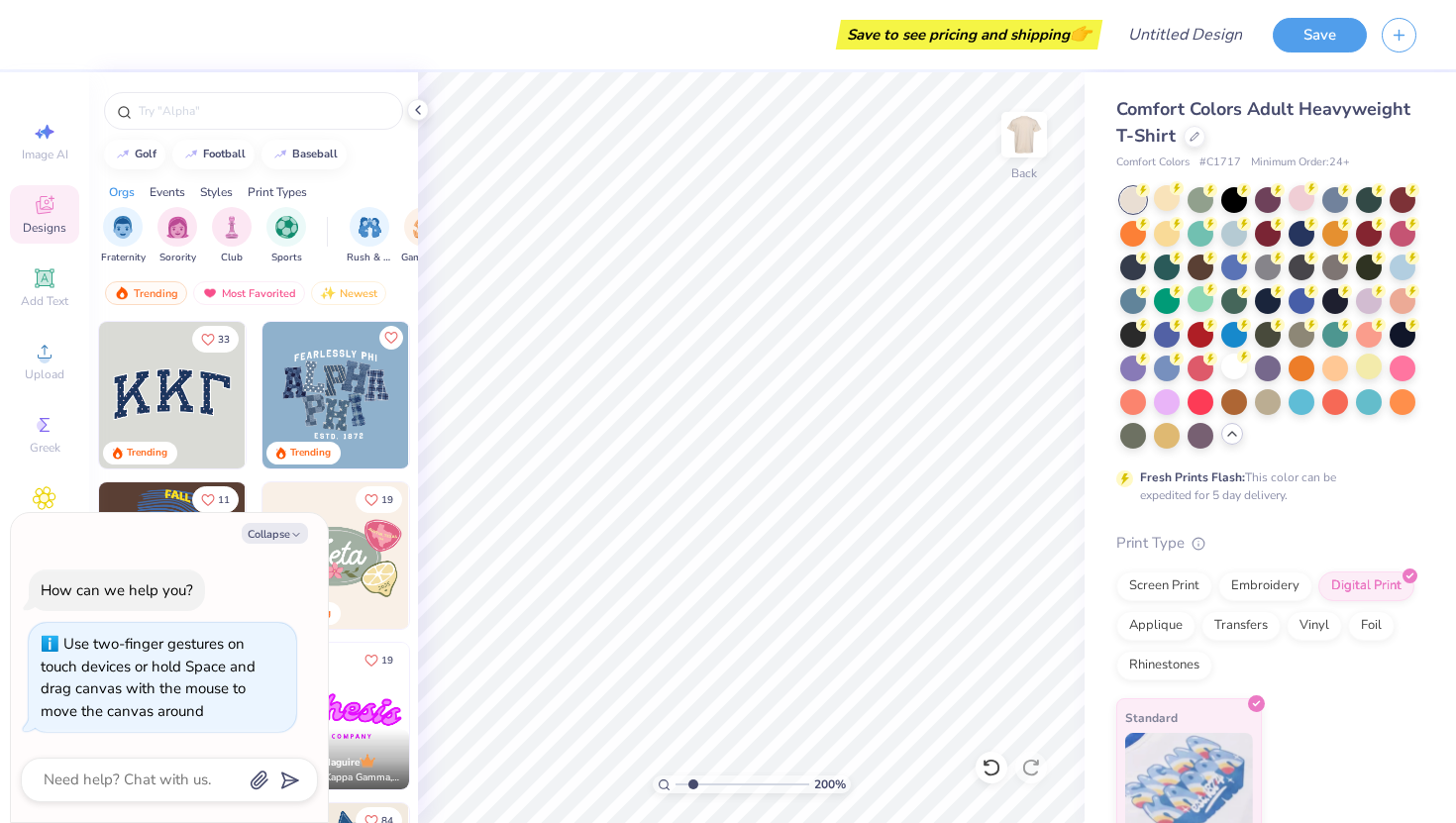 click at bounding box center [742, 784] 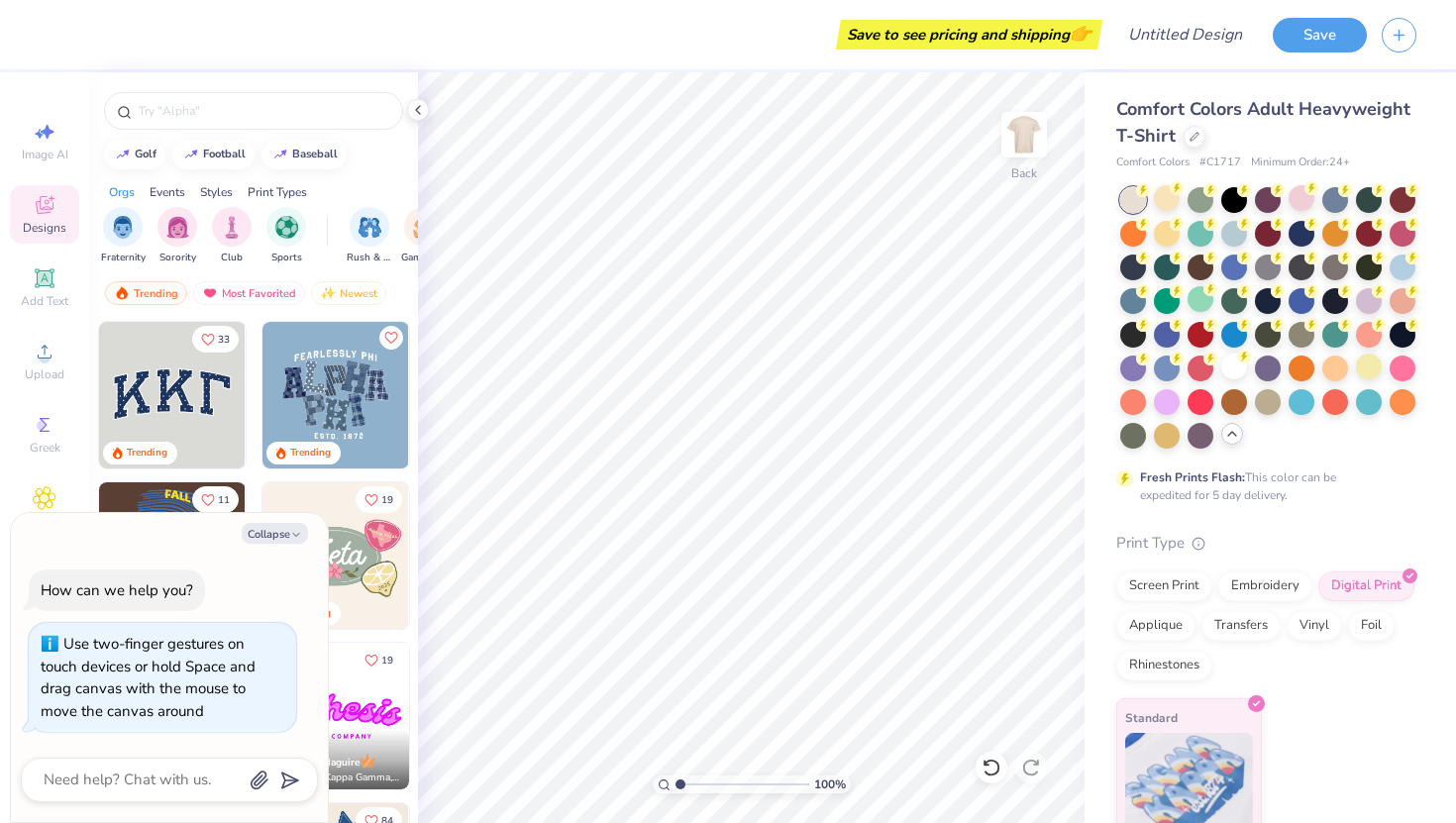 drag, startPoint x: 693, startPoint y: 783, endPoint x: 672, endPoint y: 783, distance: 21 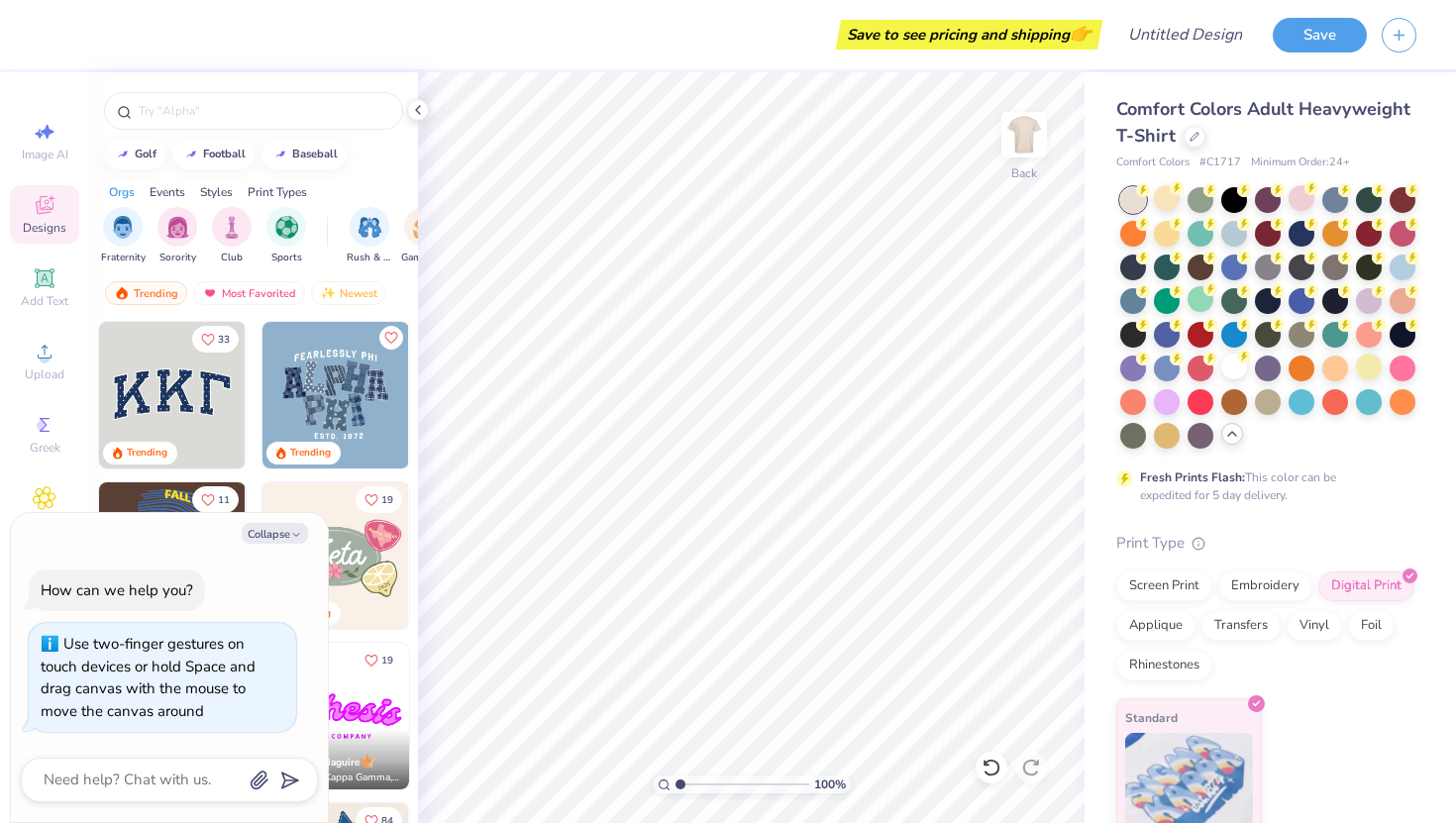 type on "1" 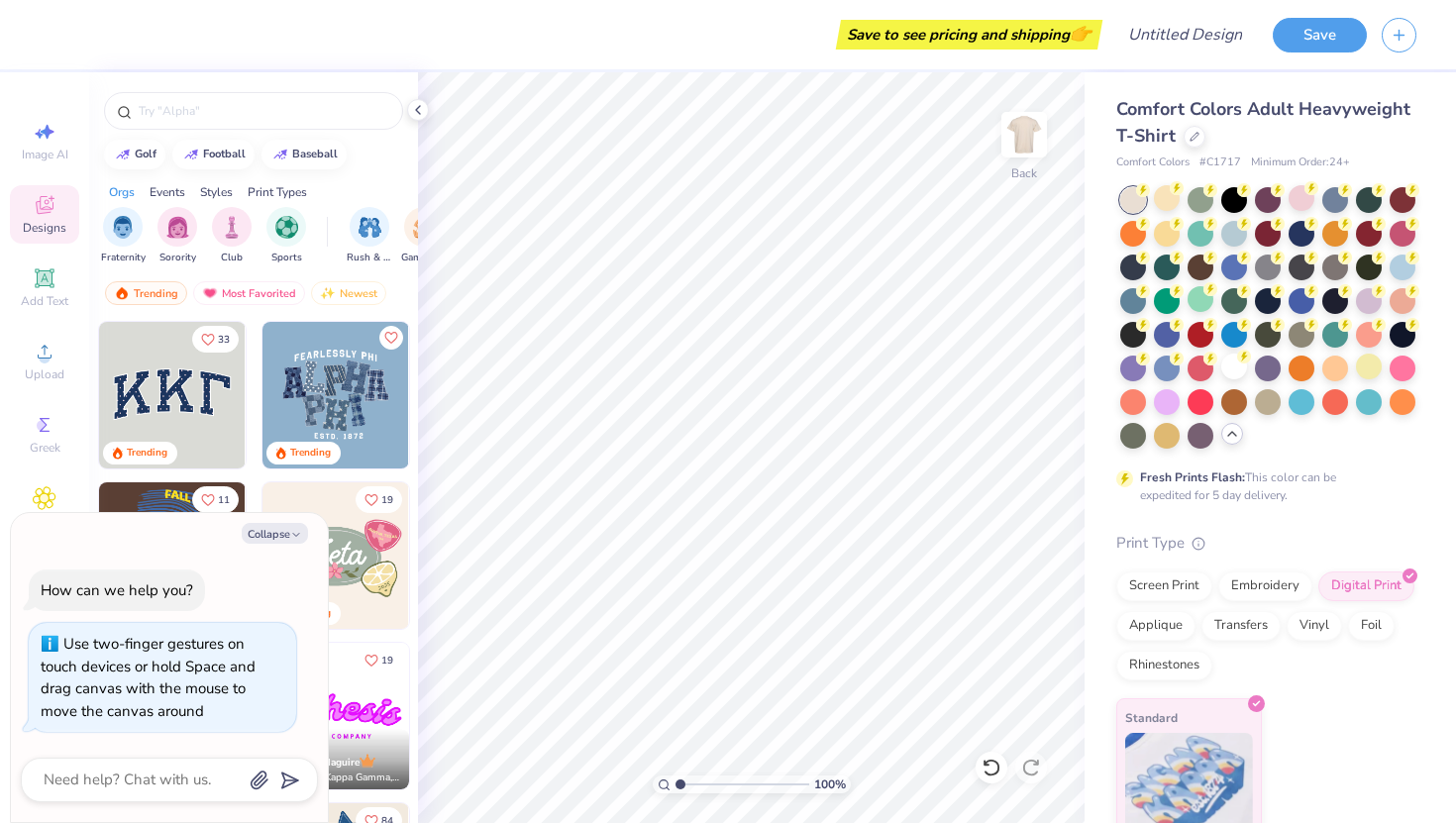 click at bounding box center (742, 784) 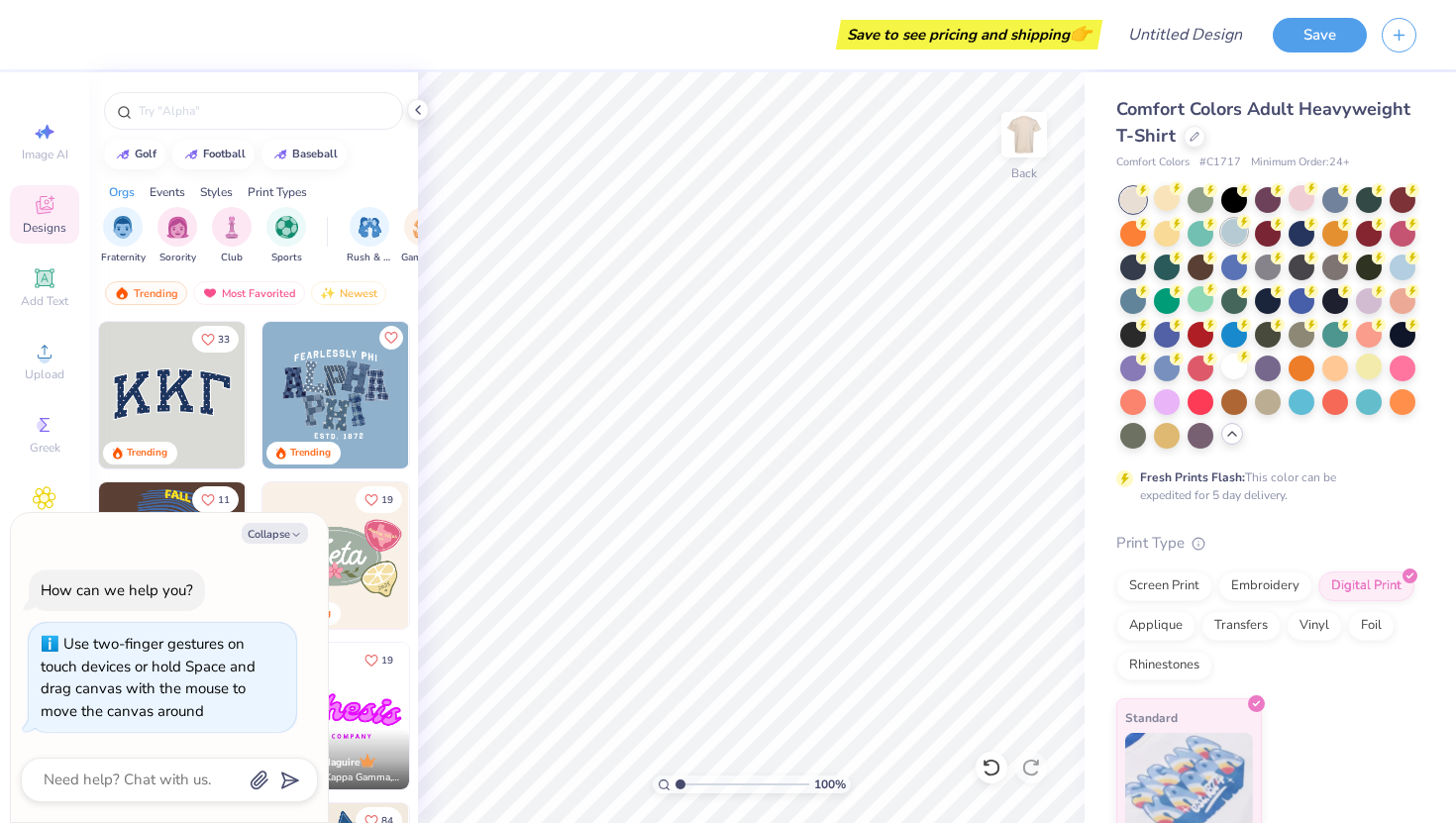 click at bounding box center (1234, 232) 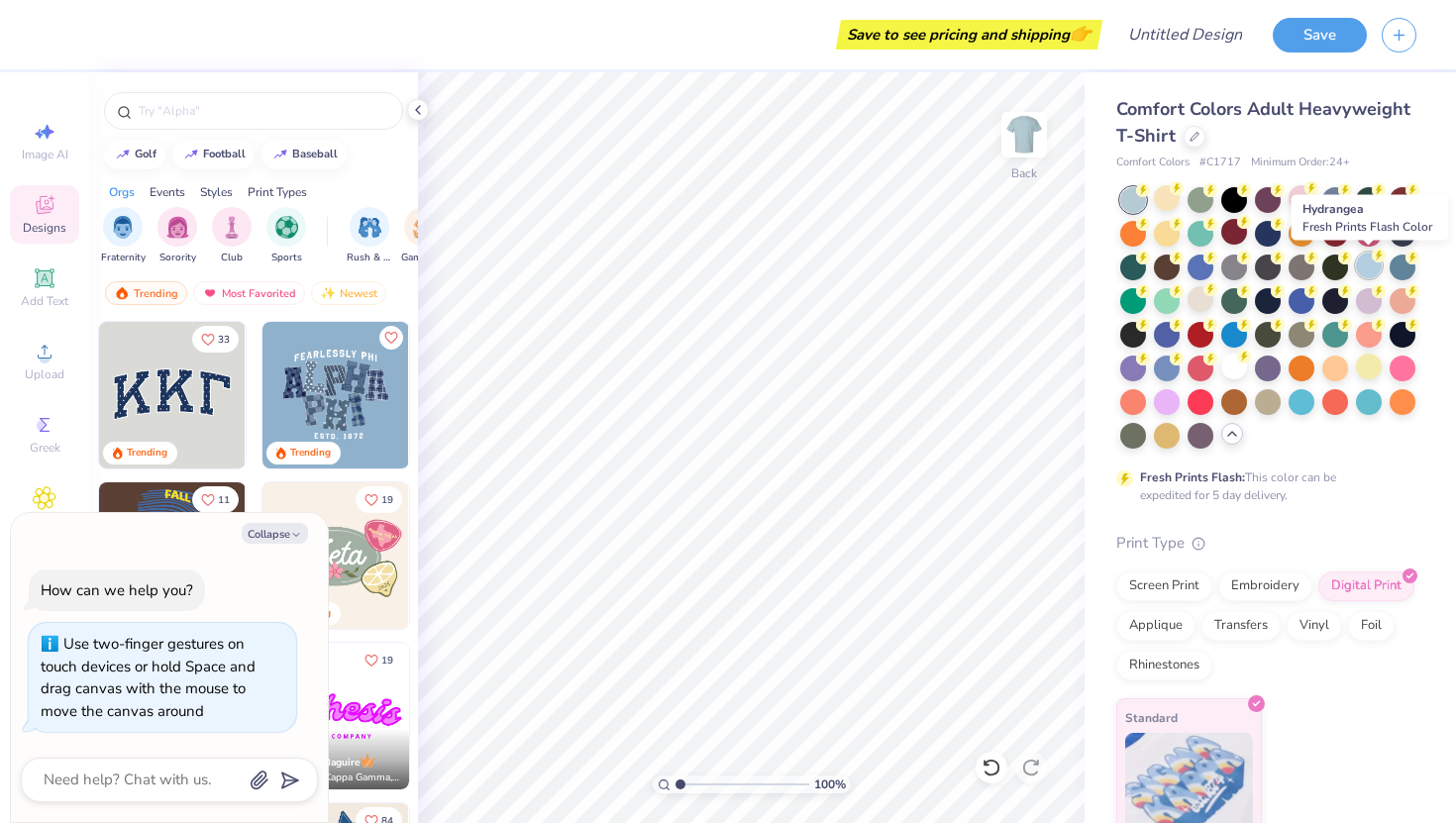 click at bounding box center (1369, 265) 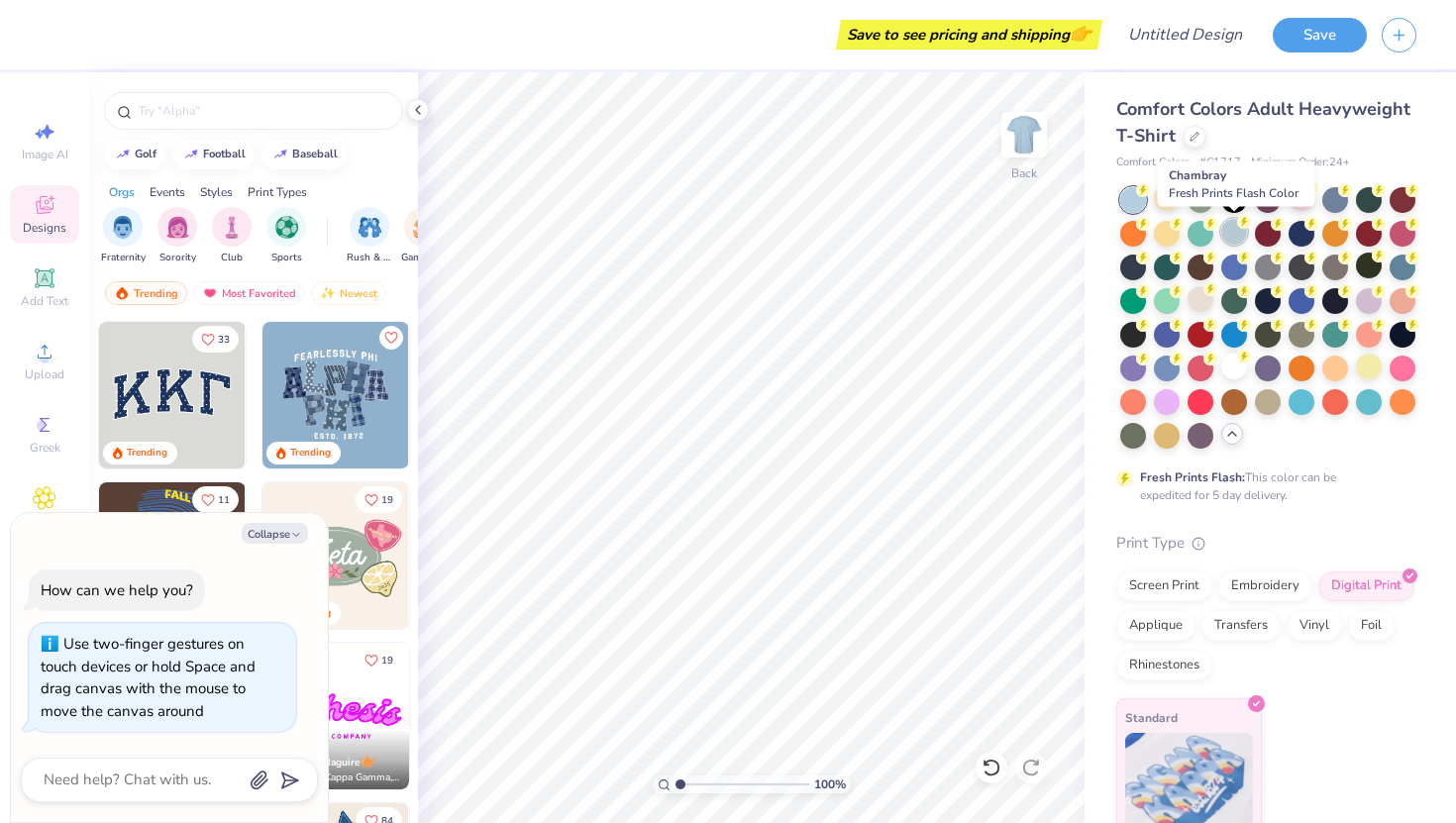 click at bounding box center [1234, 232] 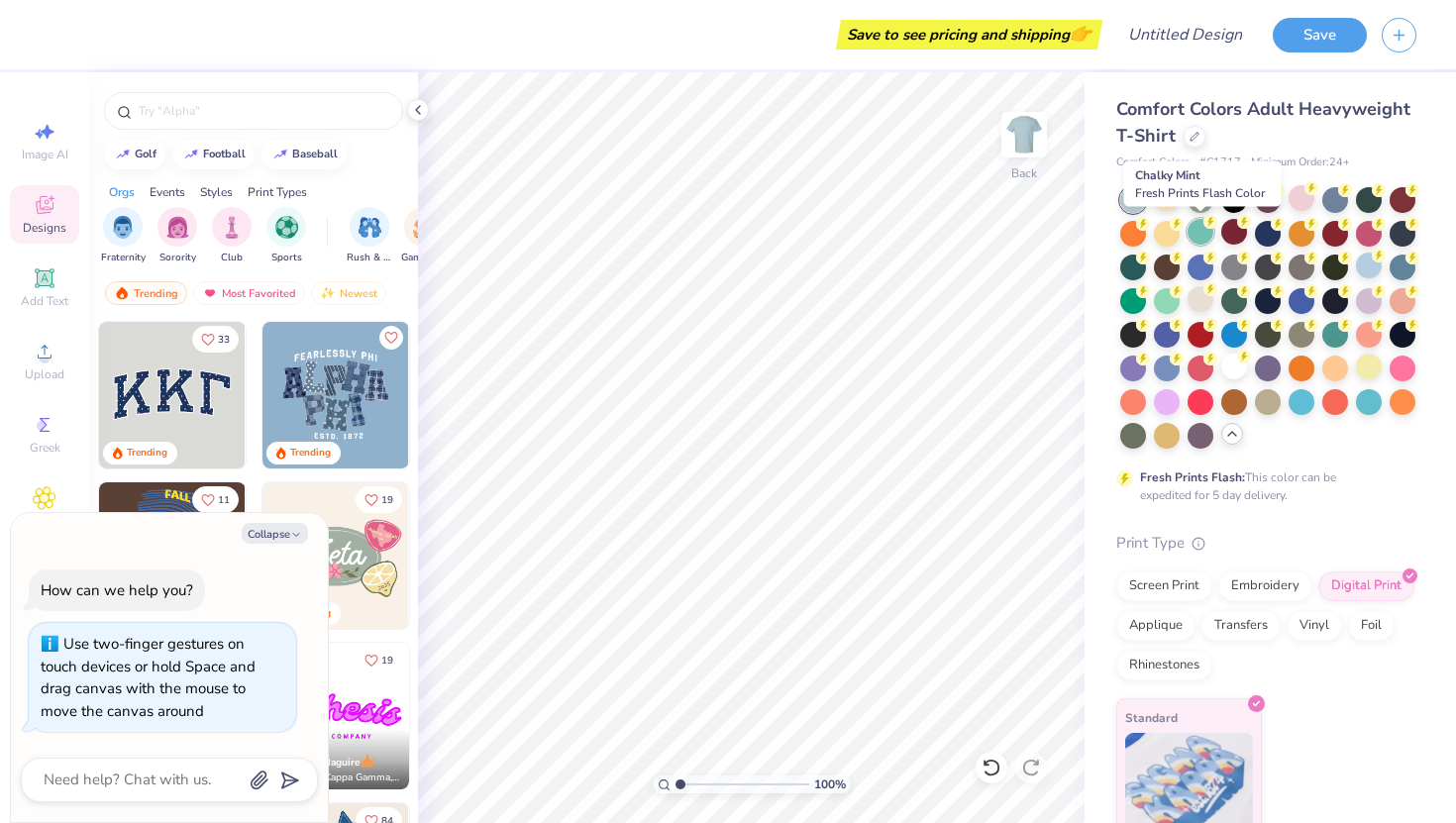 click at bounding box center [1200, 232] 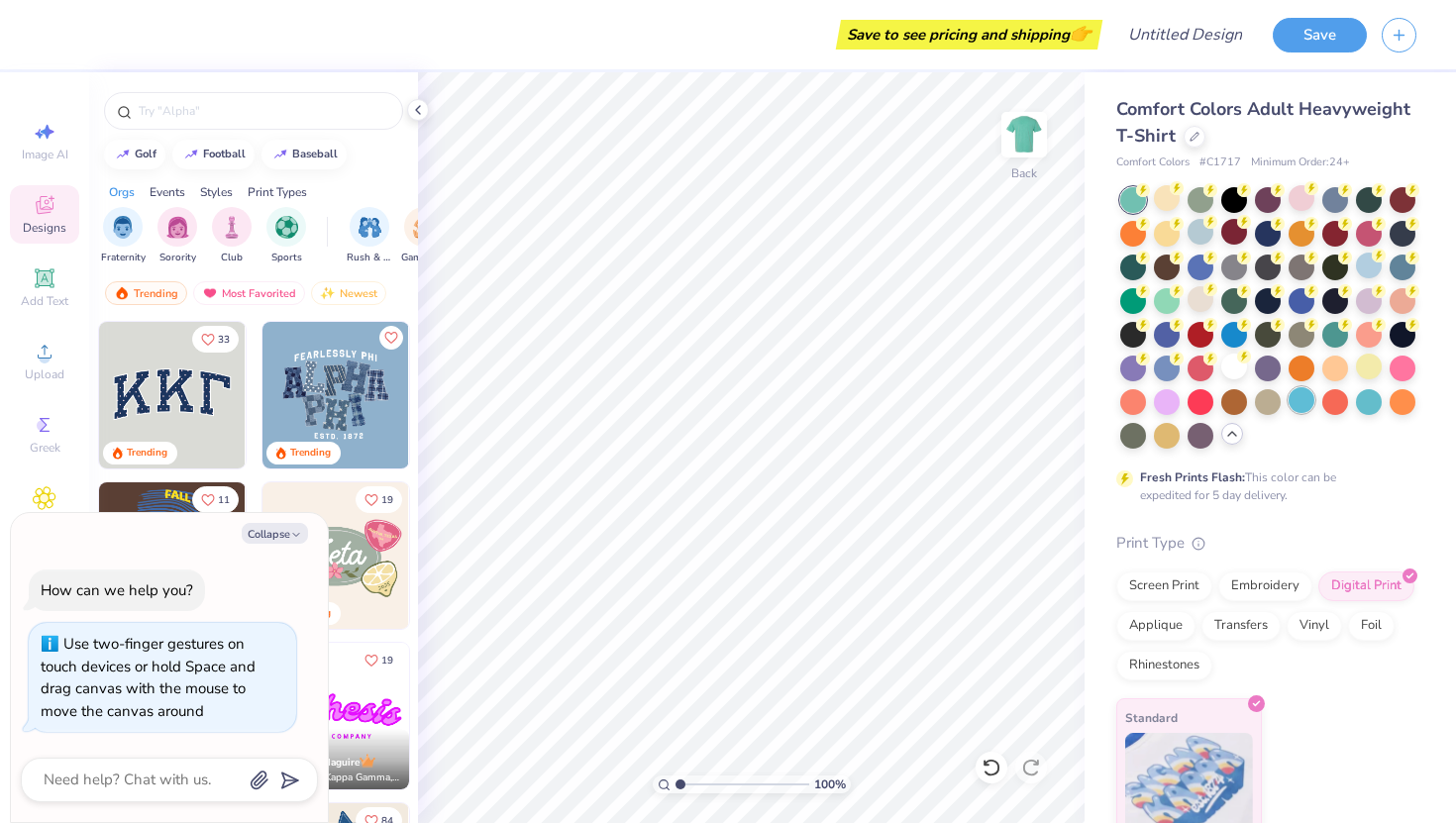 click at bounding box center [1301, 400] 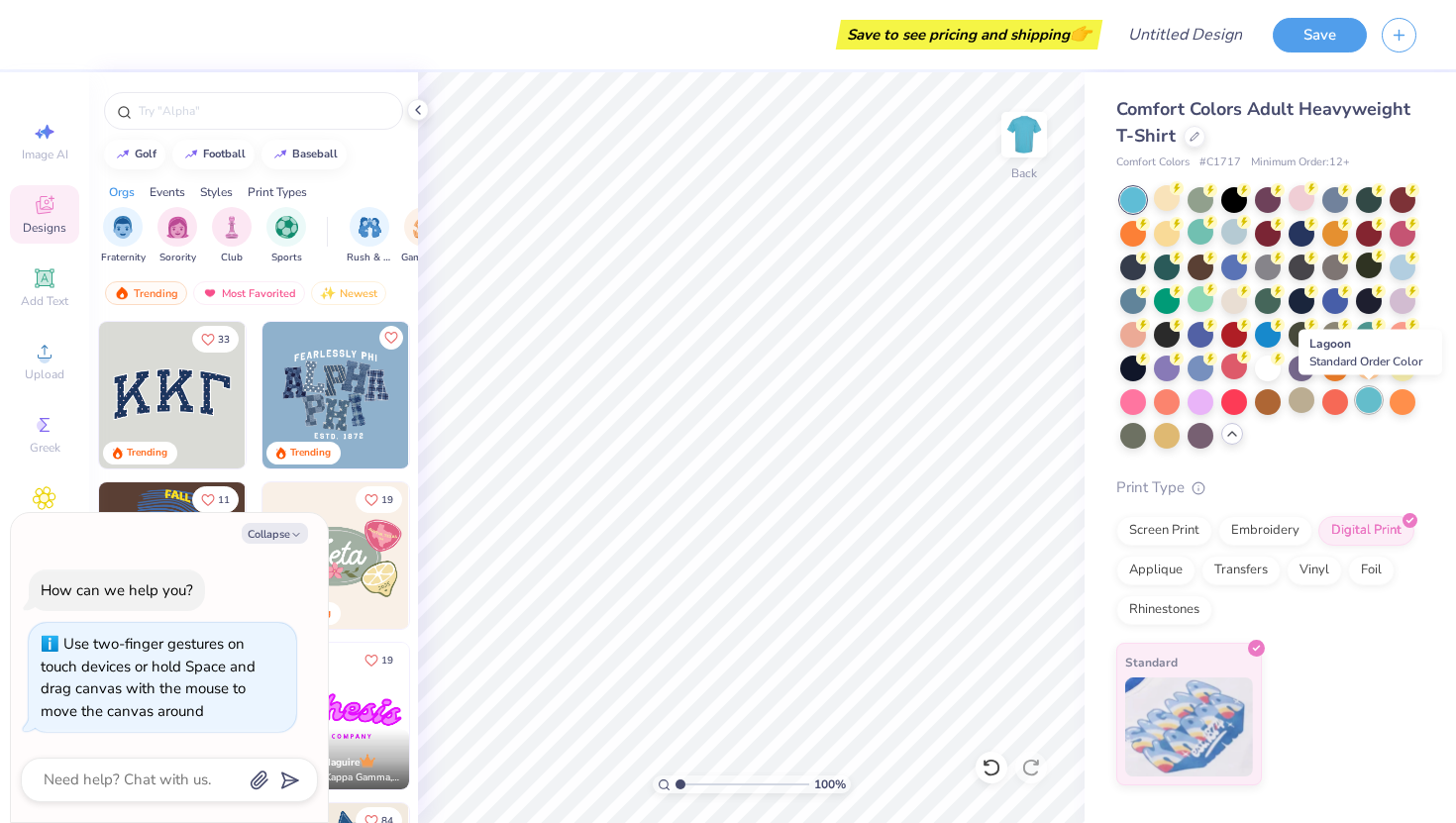 click at bounding box center (1369, 400) 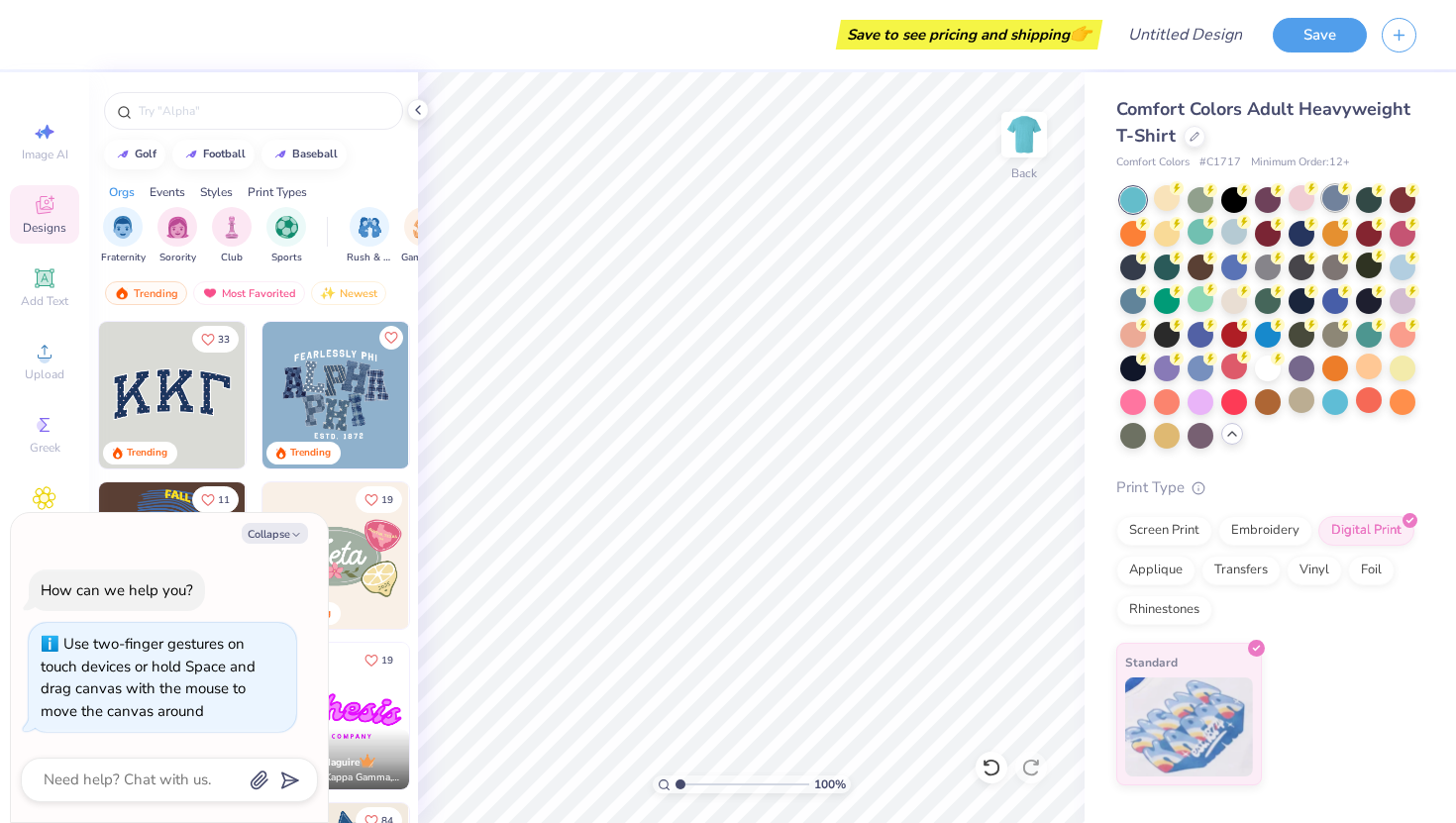 click at bounding box center (1335, 198) 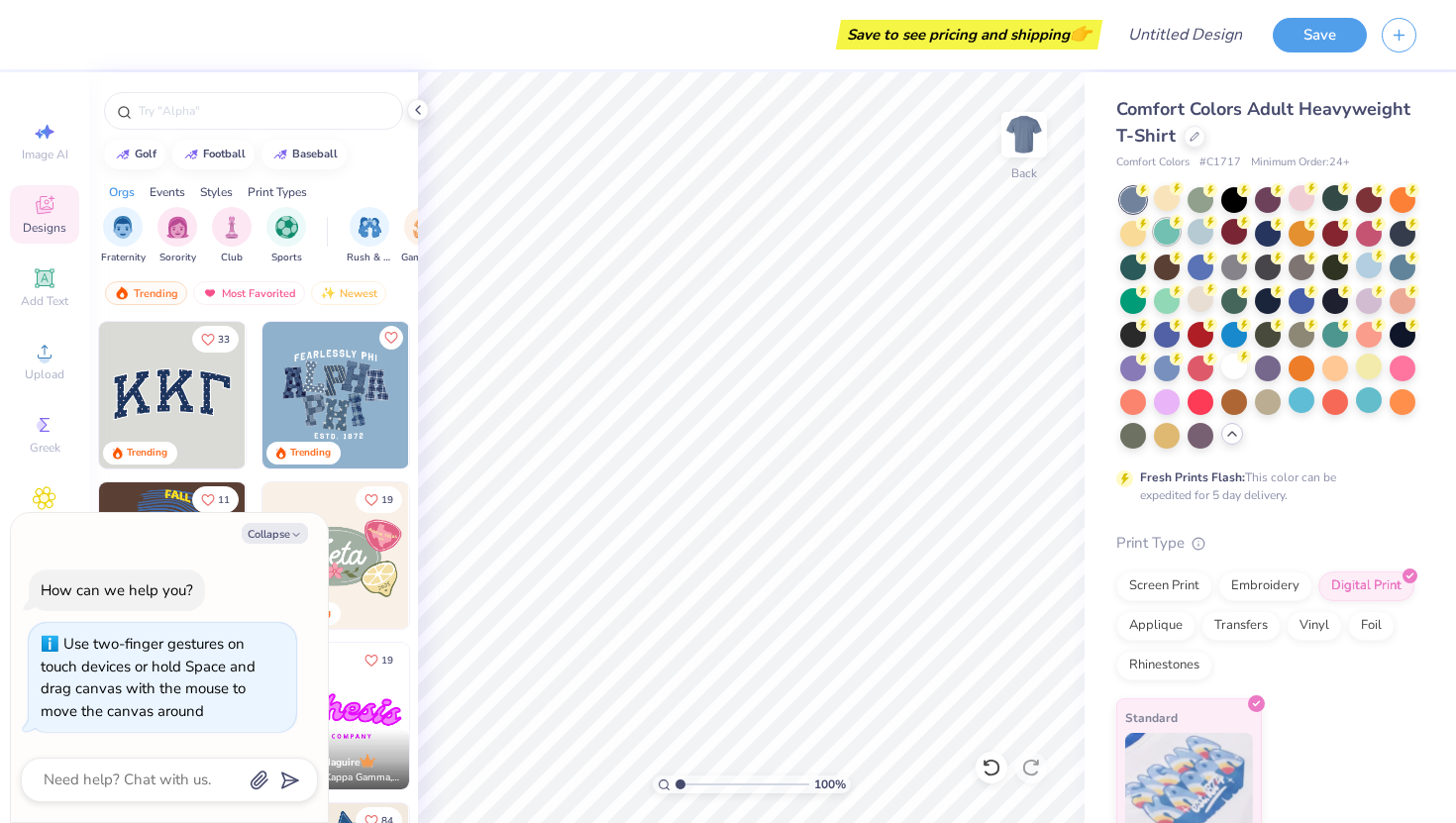 click at bounding box center (1167, 232) 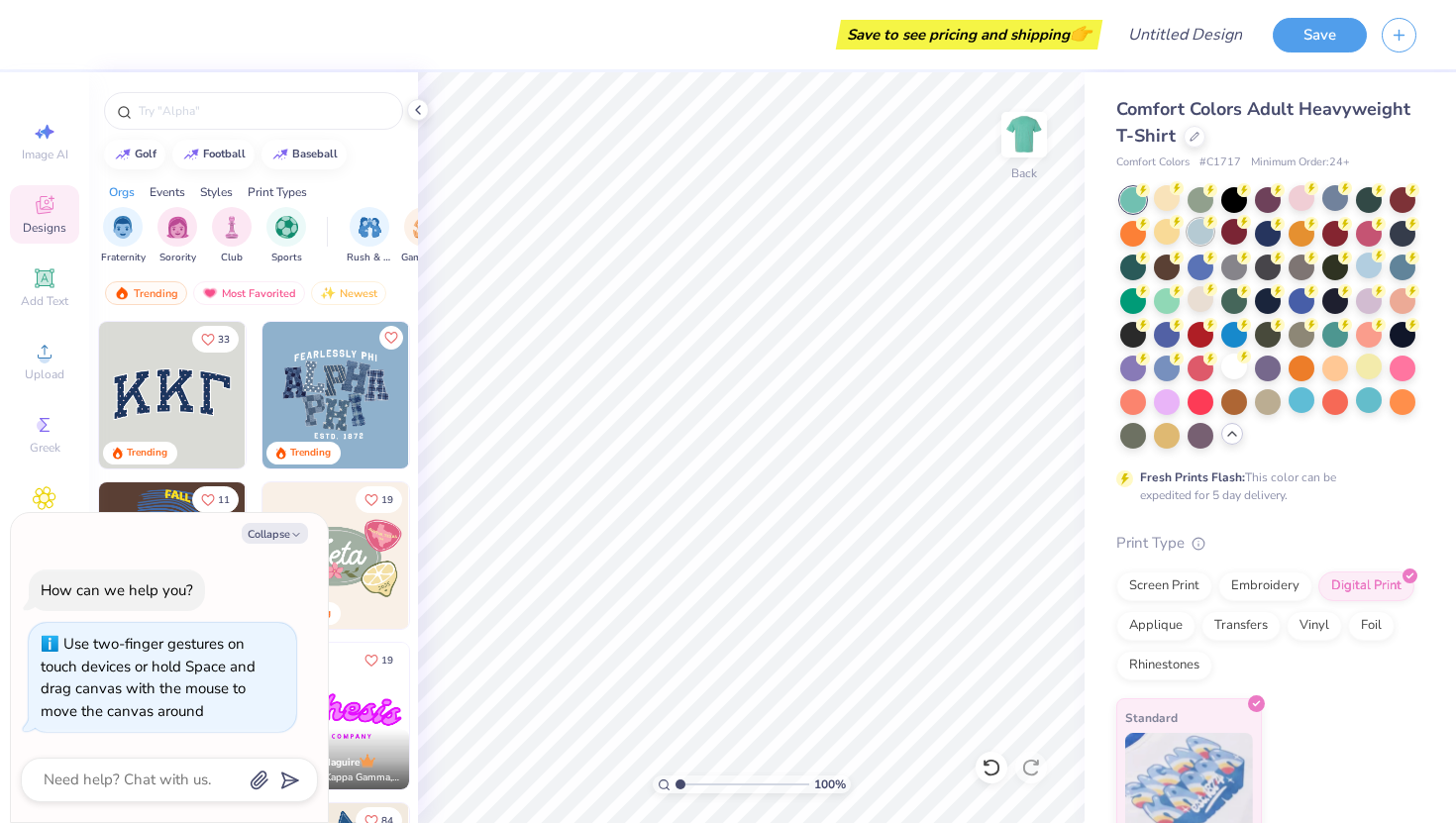 click at bounding box center [1200, 232] 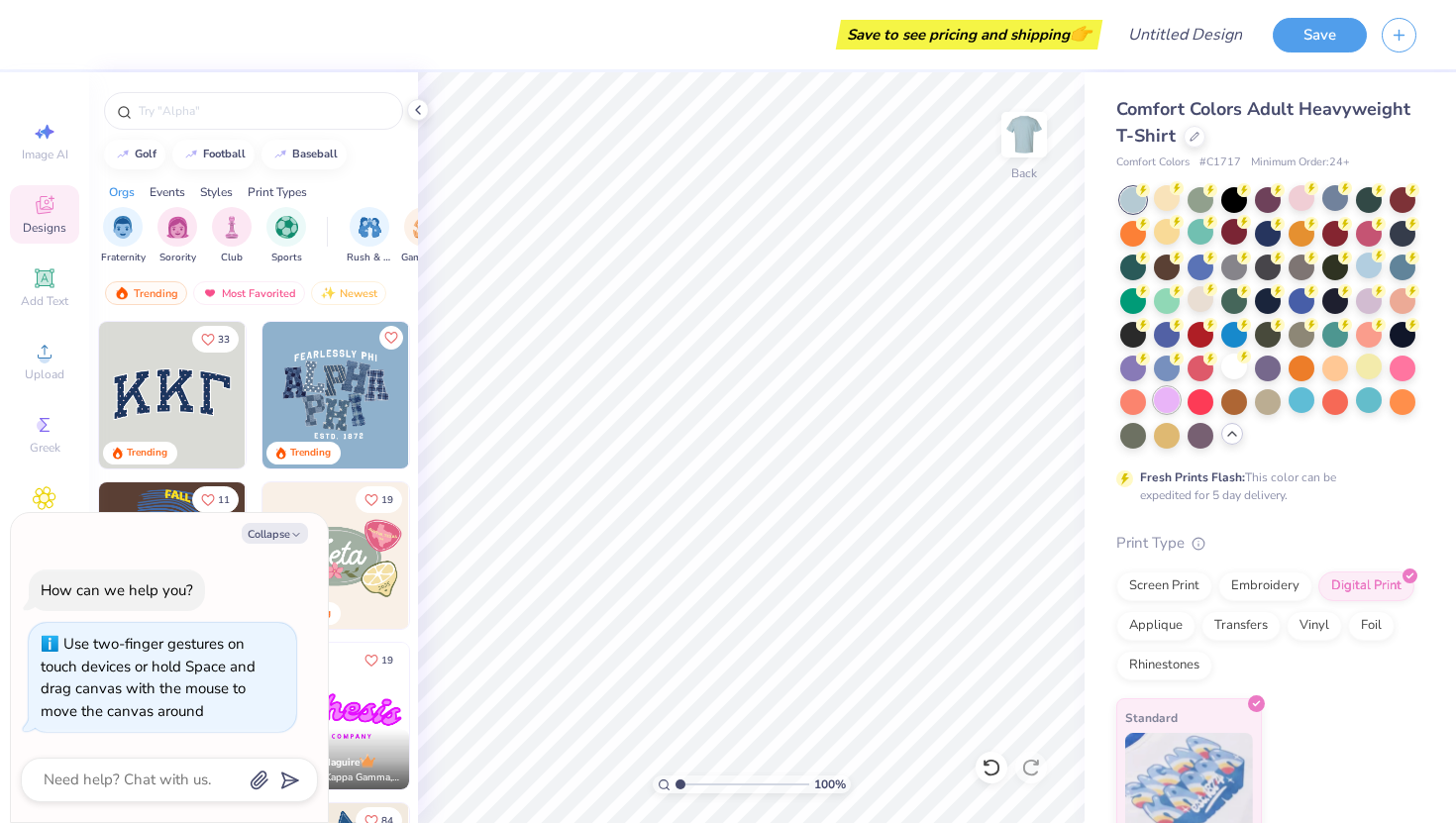 click at bounding box center [1167, 400] 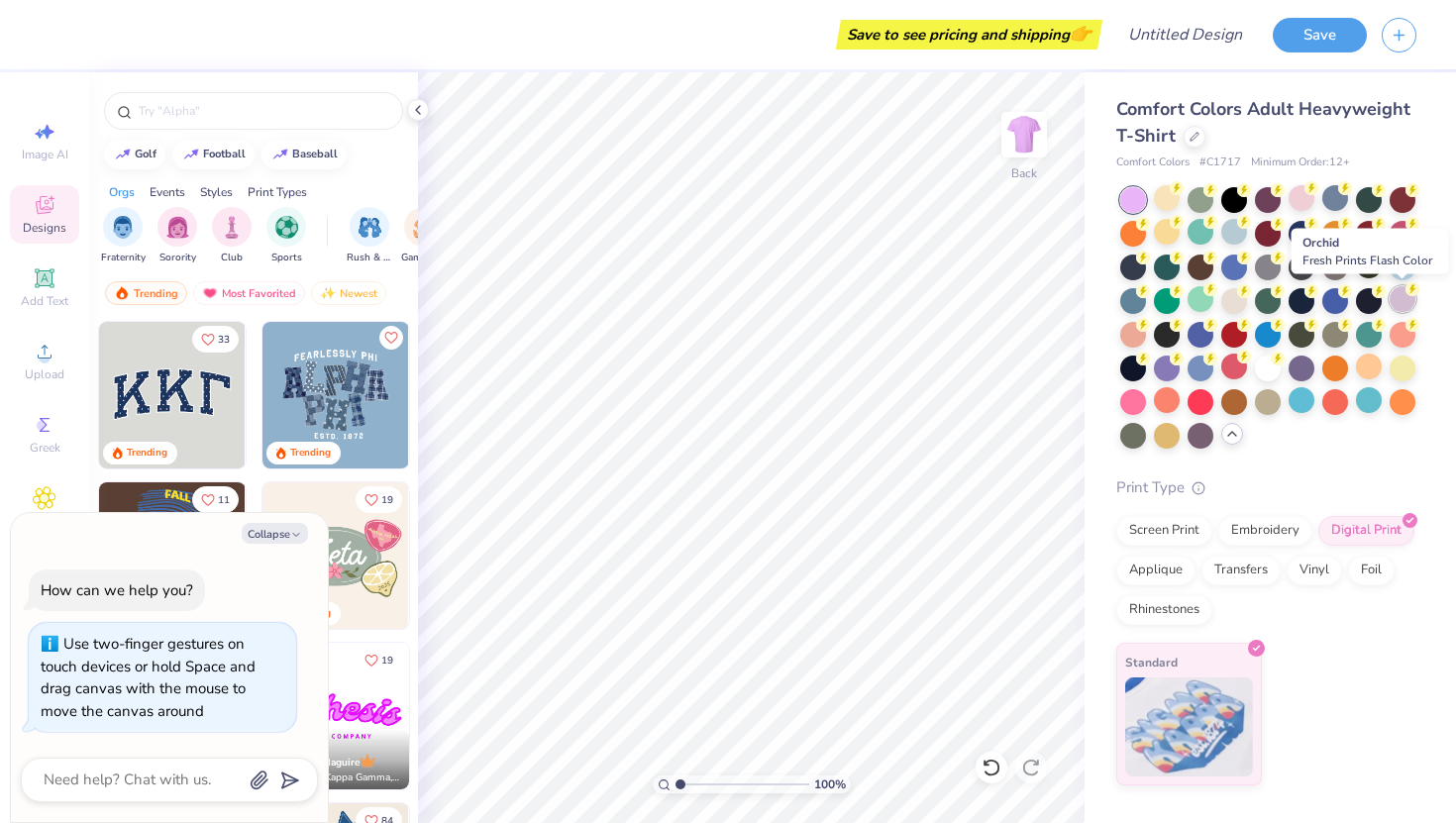 click at bounding box center [1403, 299] 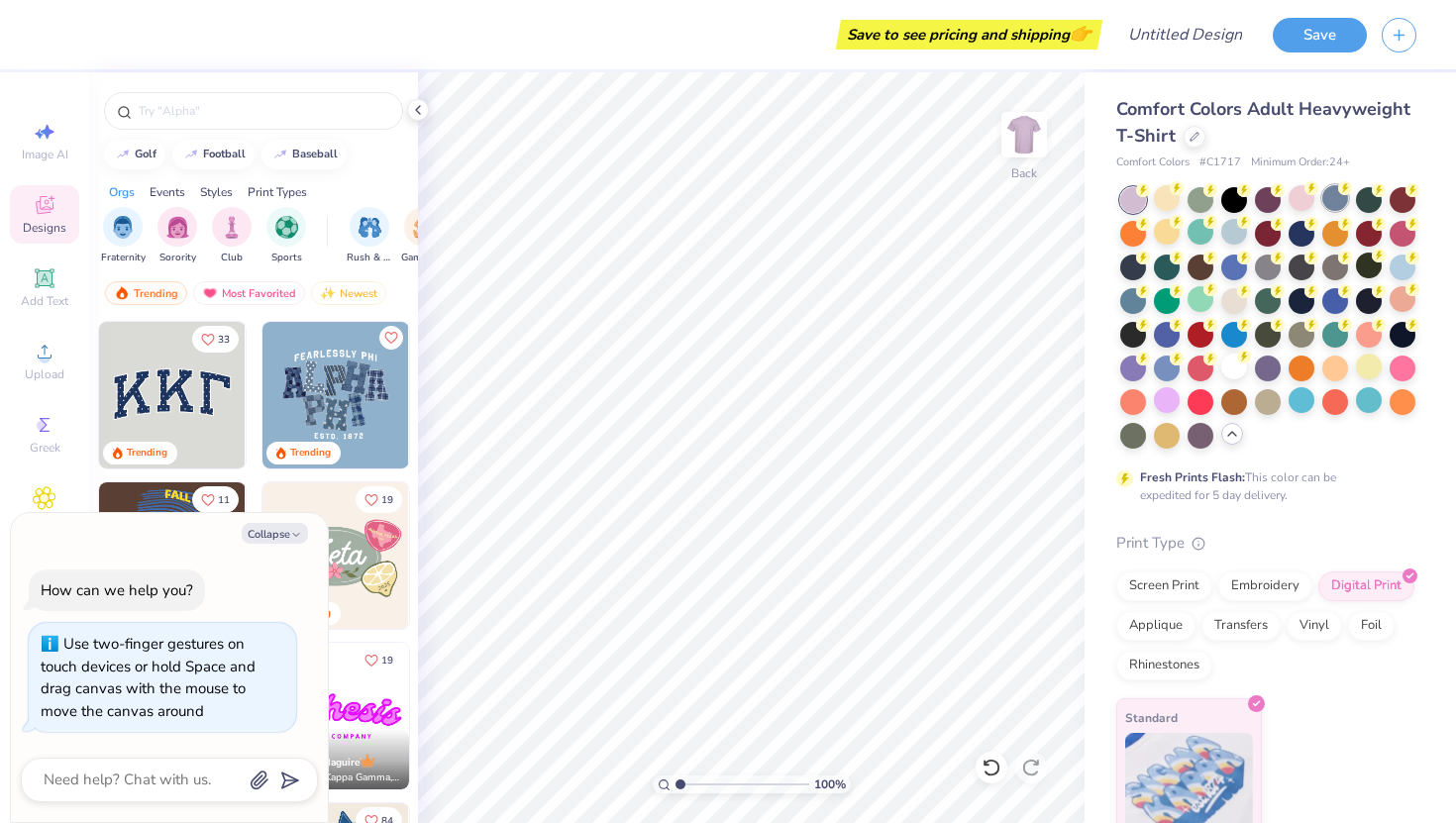 click at bounding box center (1335, 198) 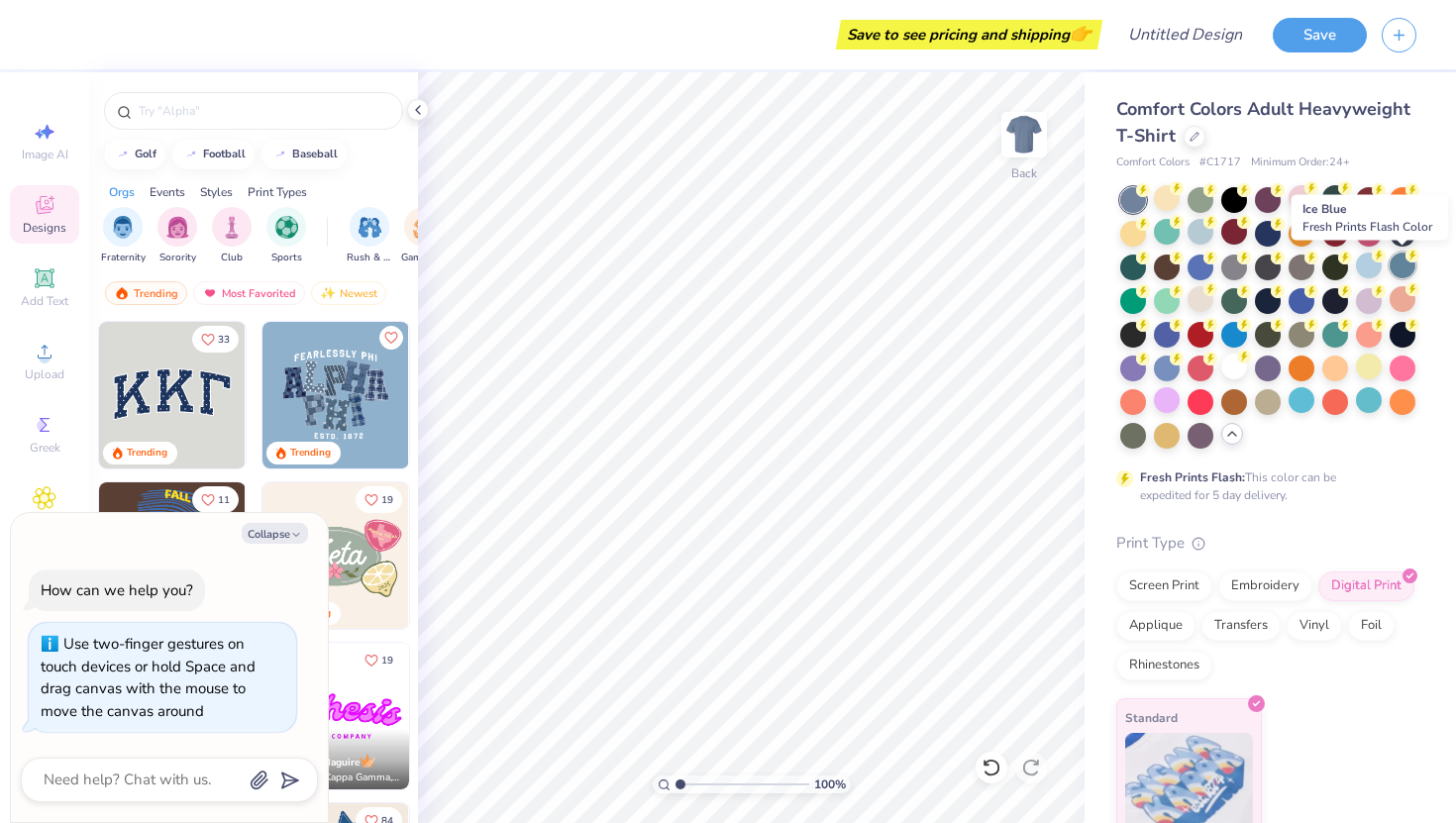 click at bounding box center (1403, 265) 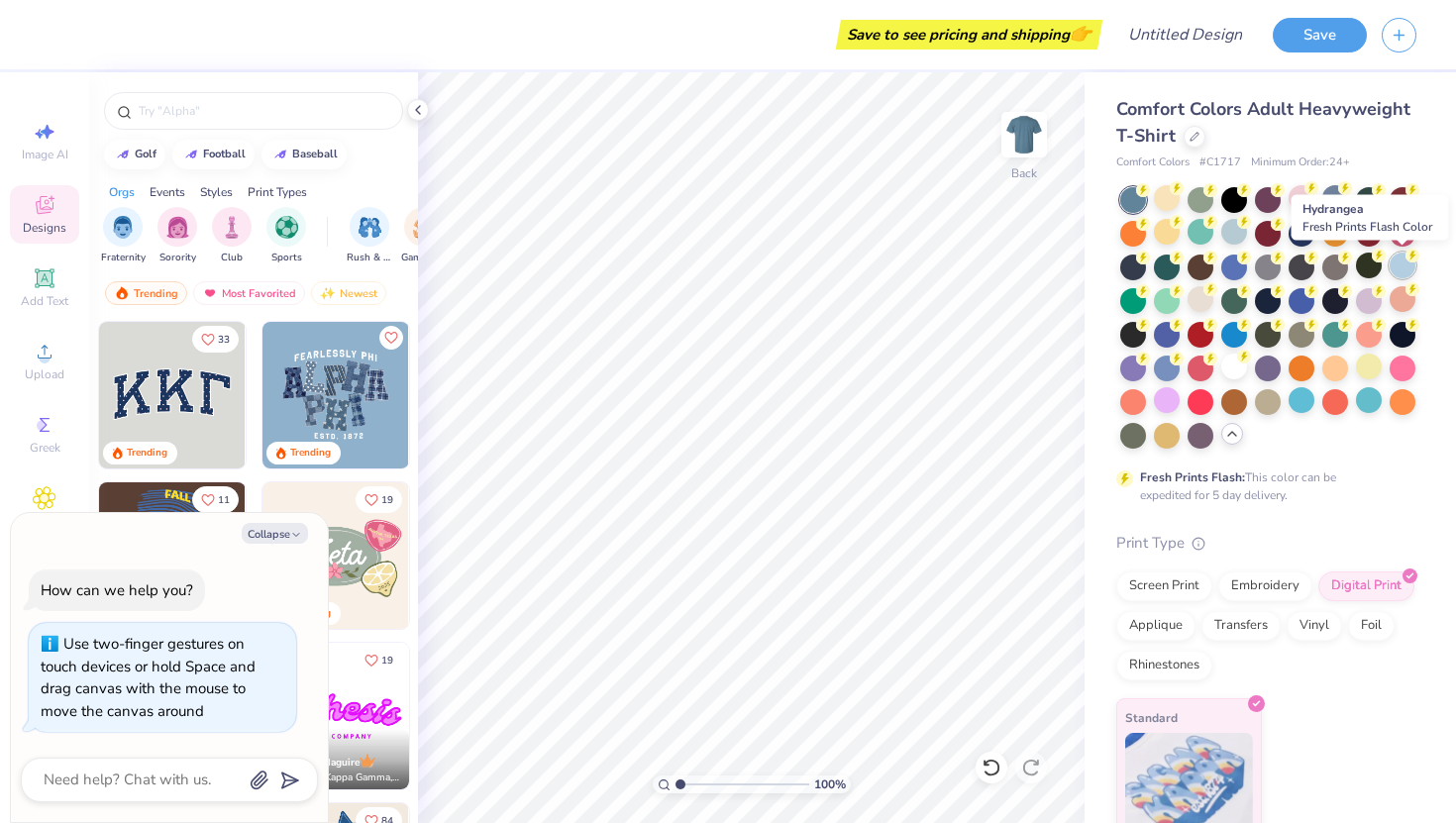 click at bounding box center (1403, 265) 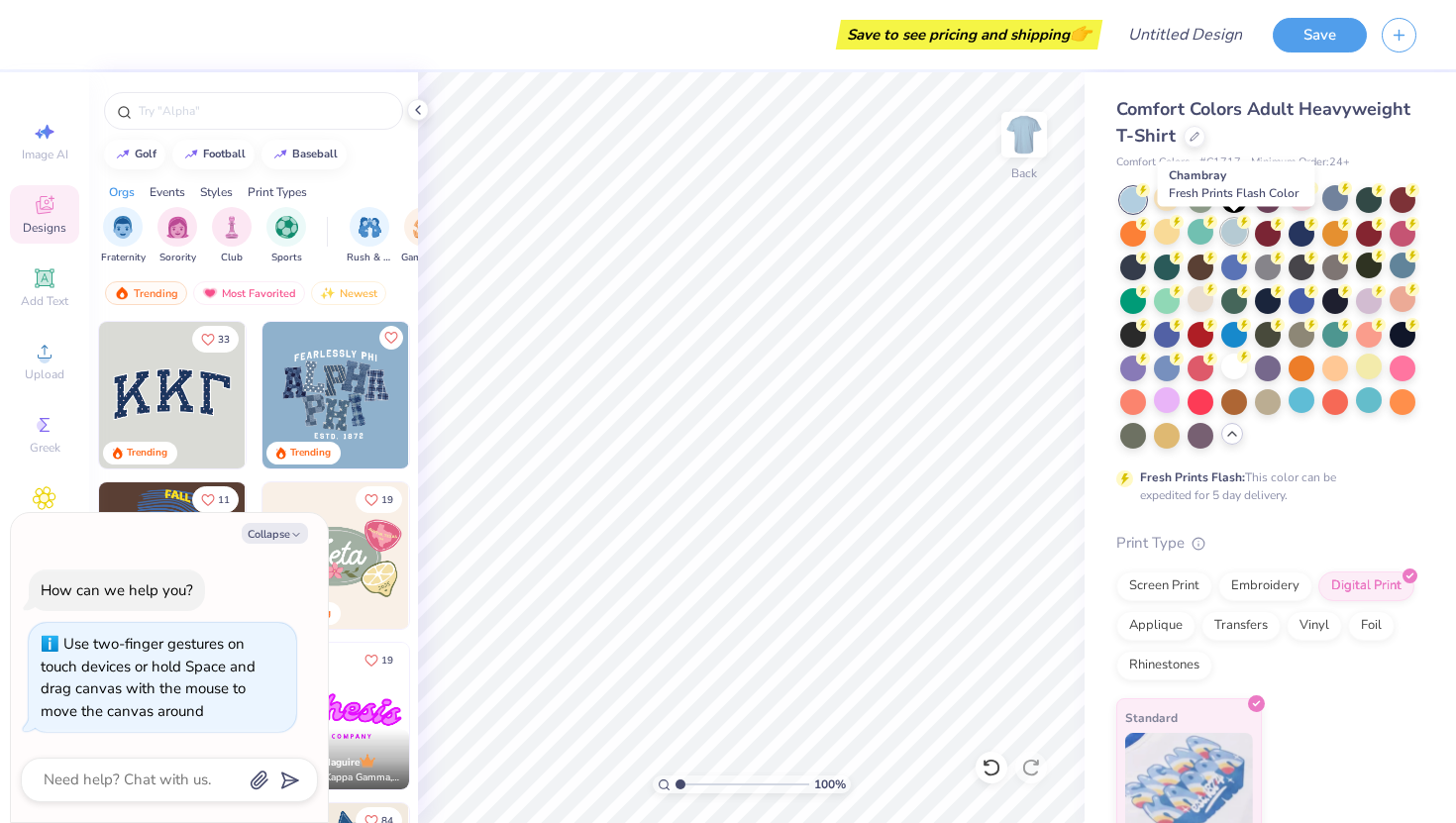 click at bounding box center (1234, 232) 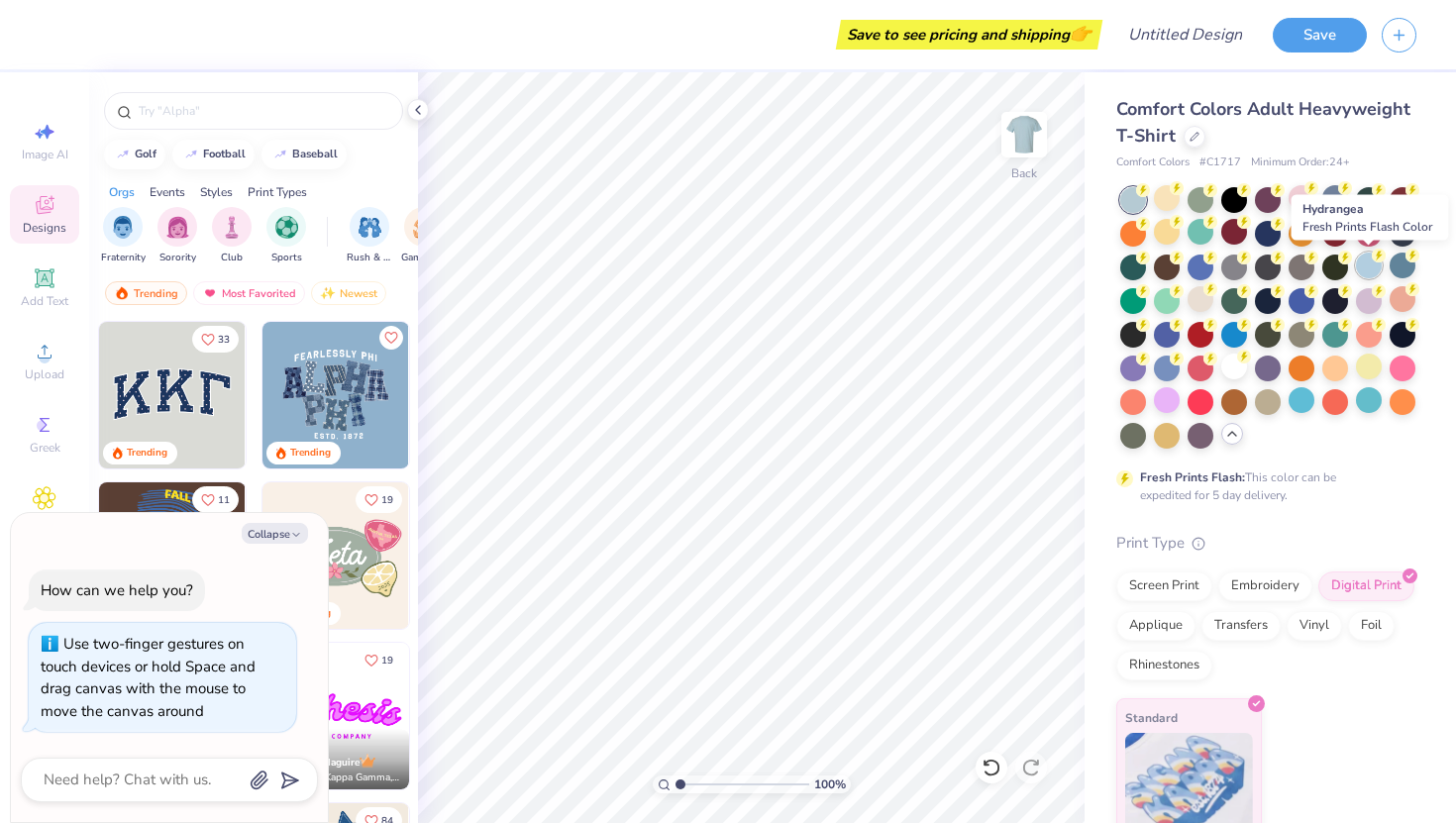 click at bounding box center (1369, 265) 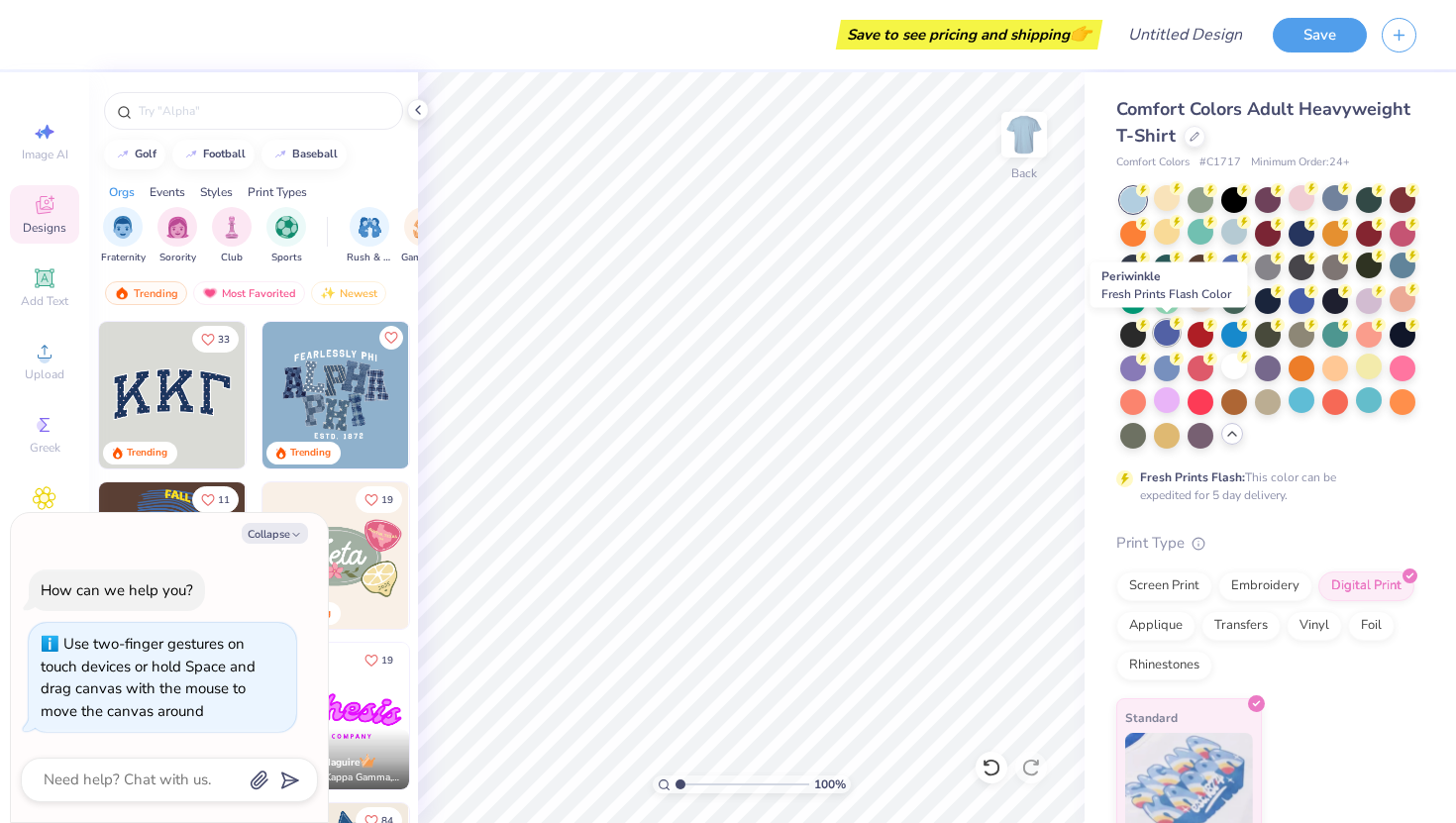click at bounding box center (1167, 333) 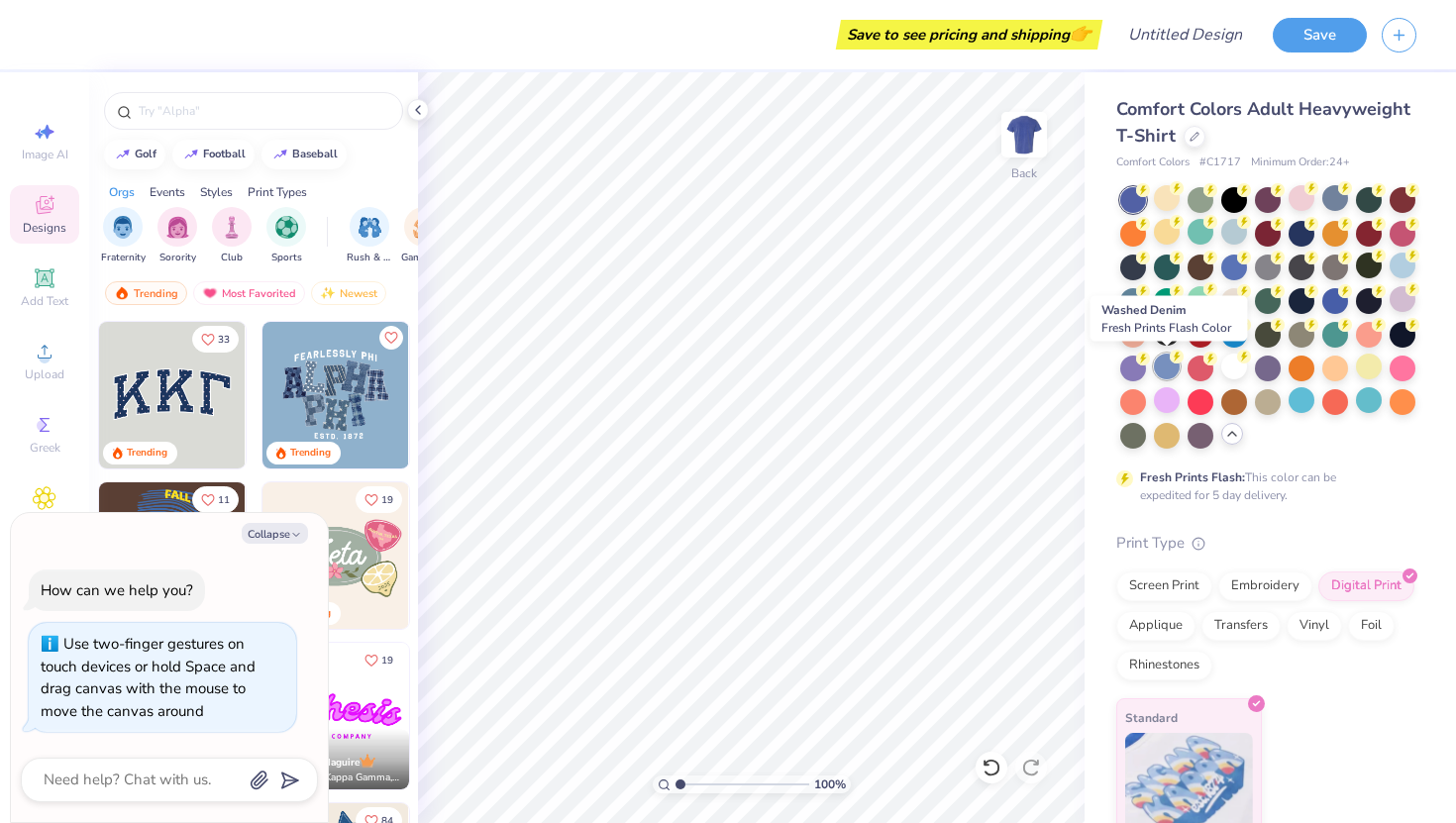 click at bounding box center [1167, 366] 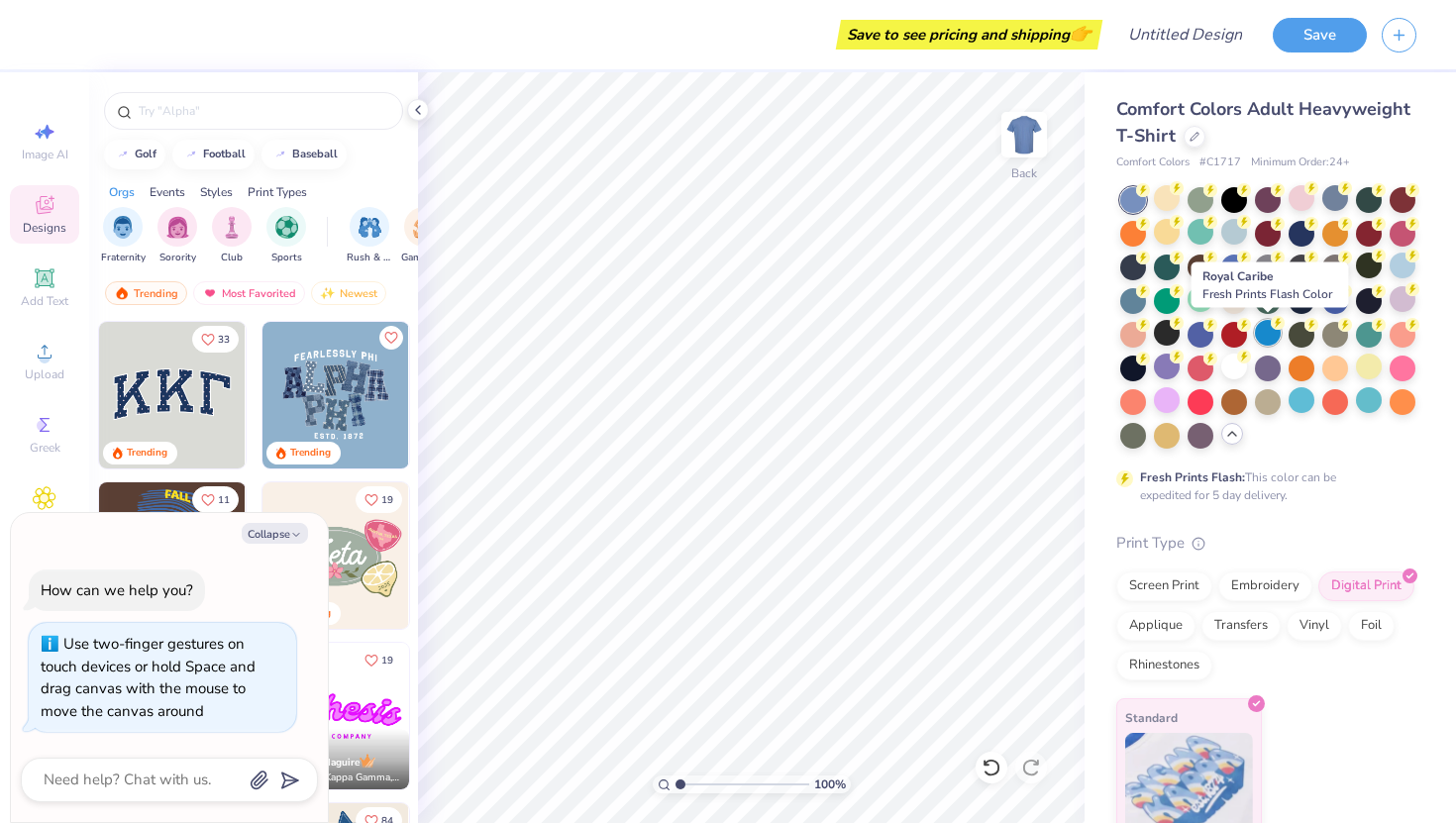 click at bounding box center [1268, 333] 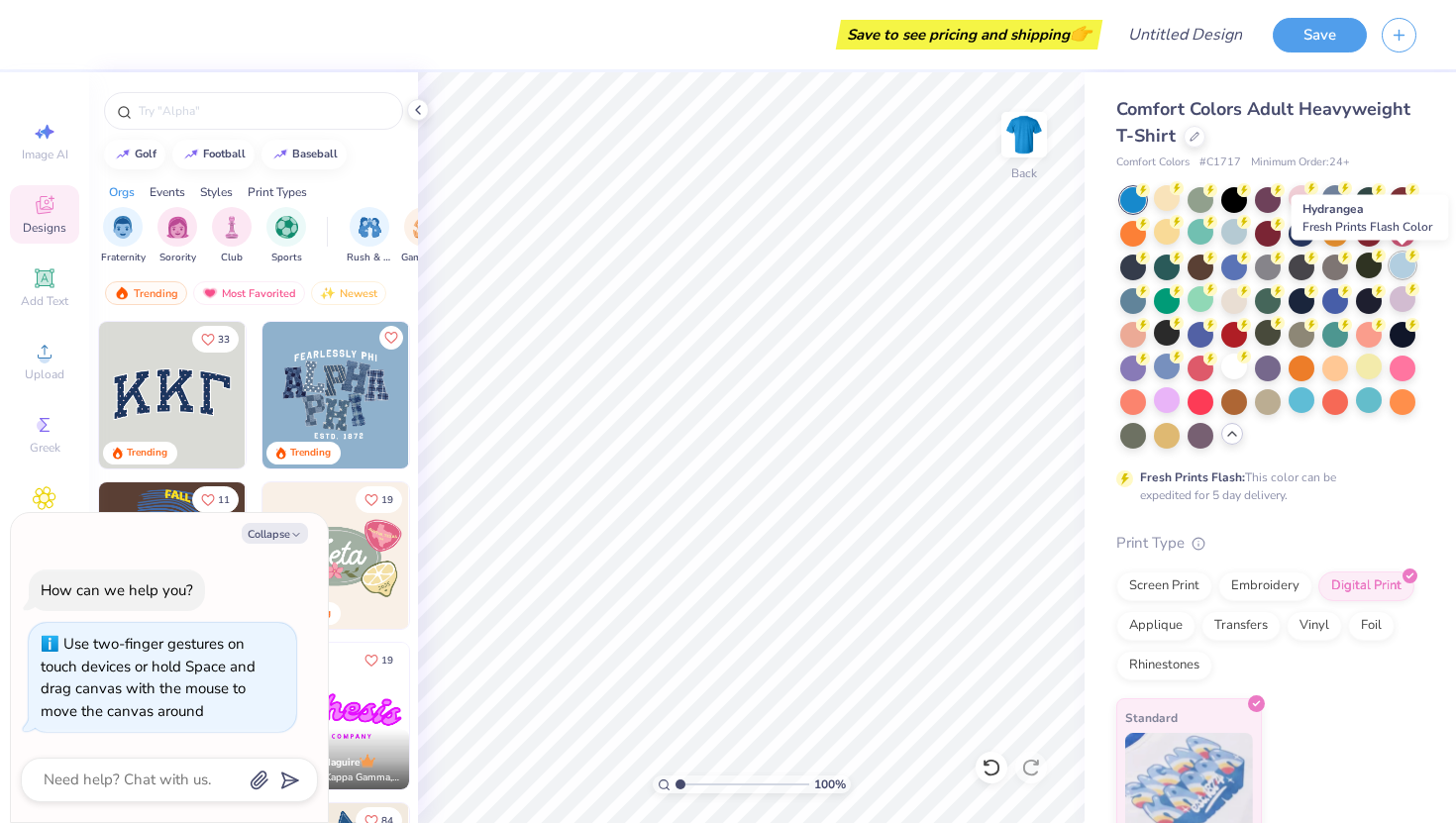 click at bounding box center [1403, 265] 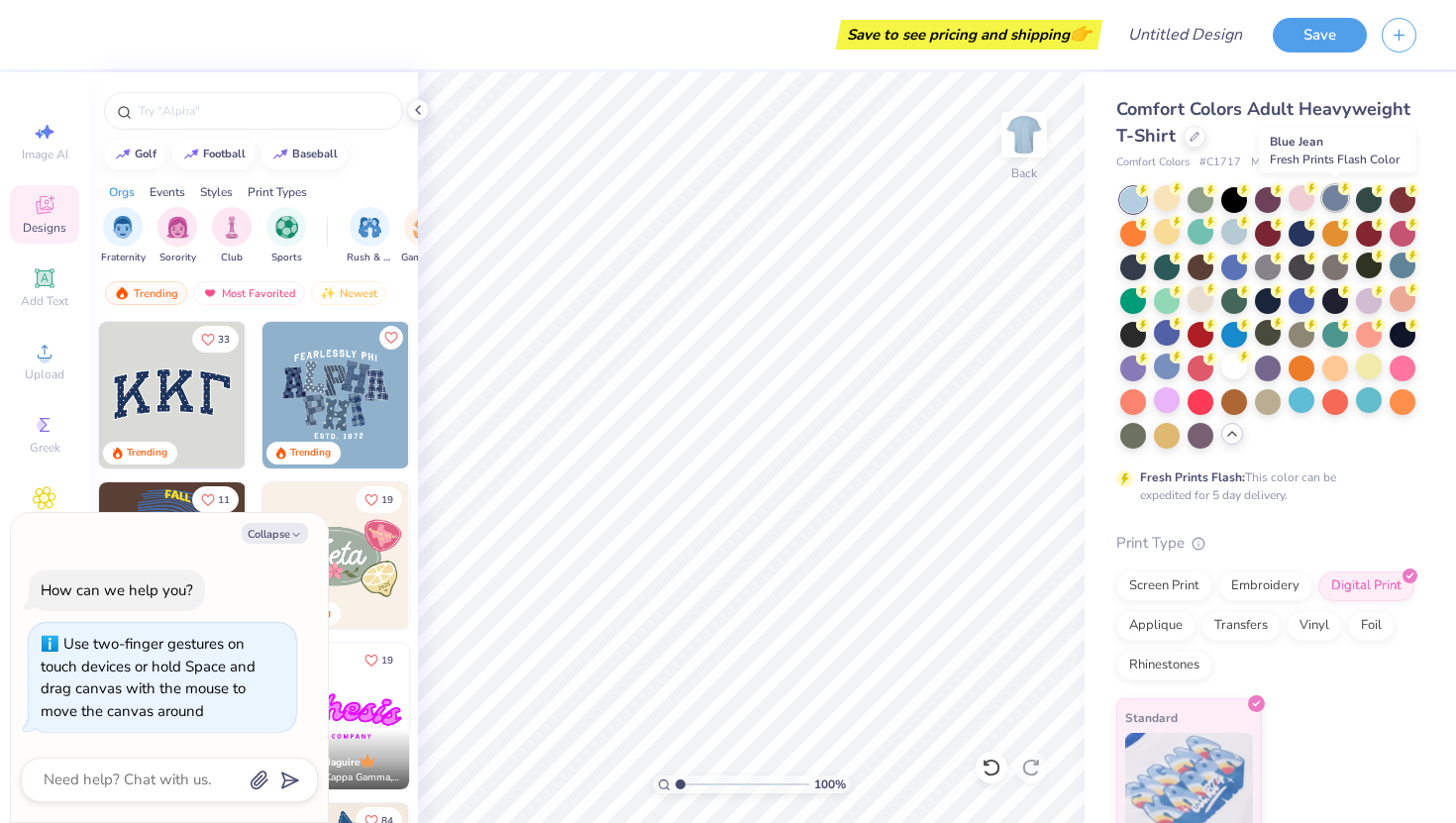click at bounding box center (1335, 198) 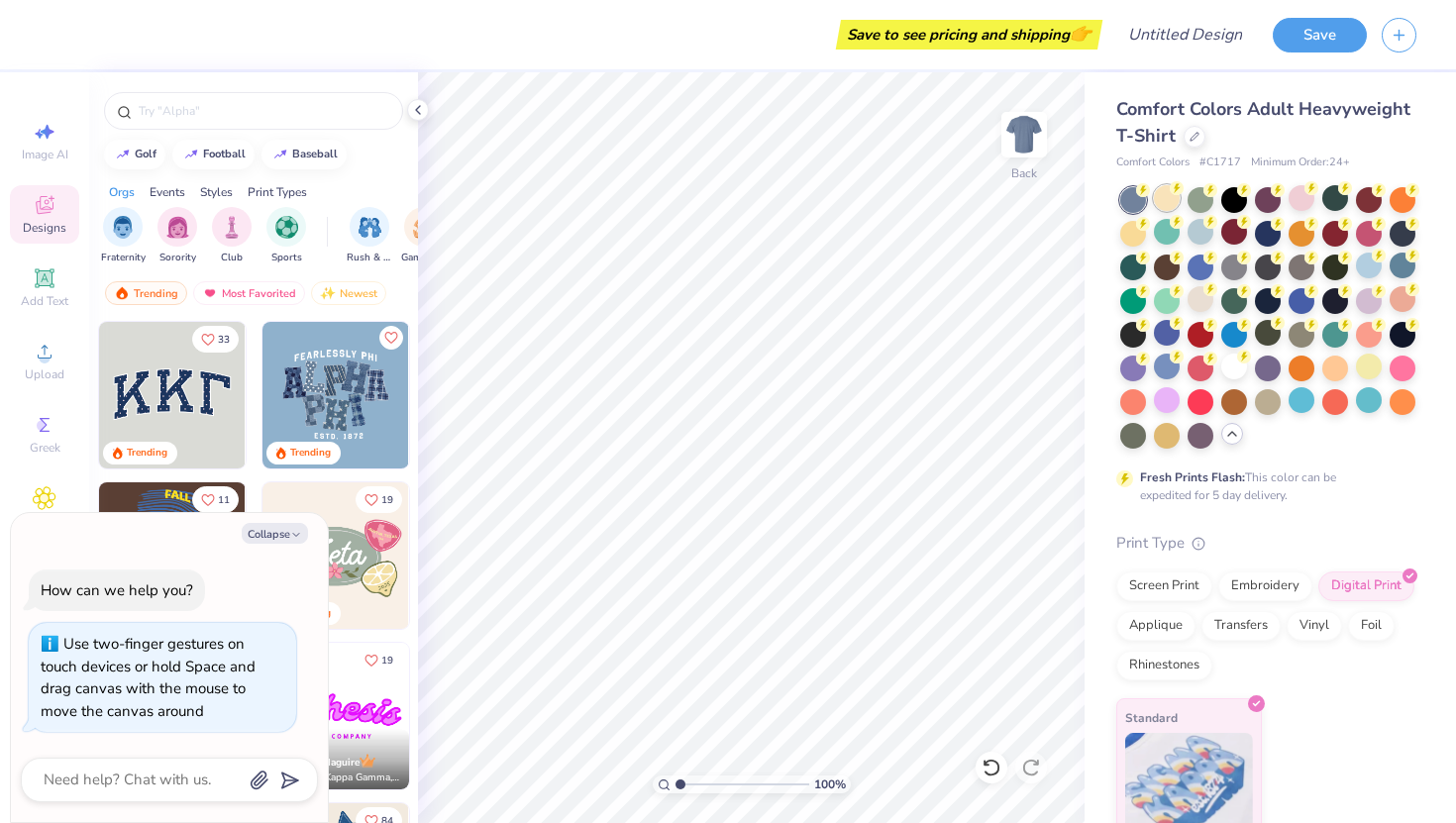 click at bounding box center (1167, 198) 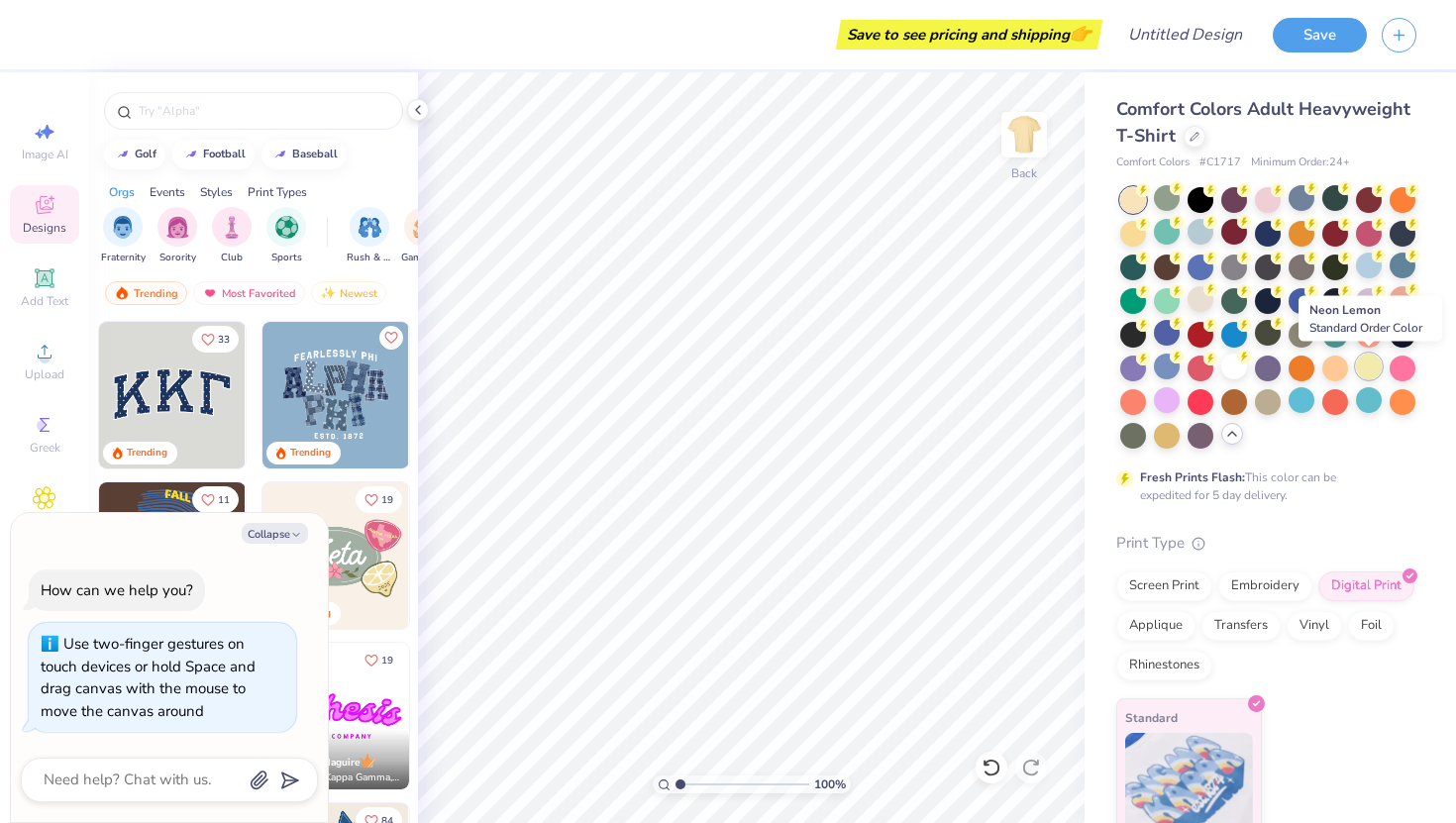click at bounding box center (1369, 366) 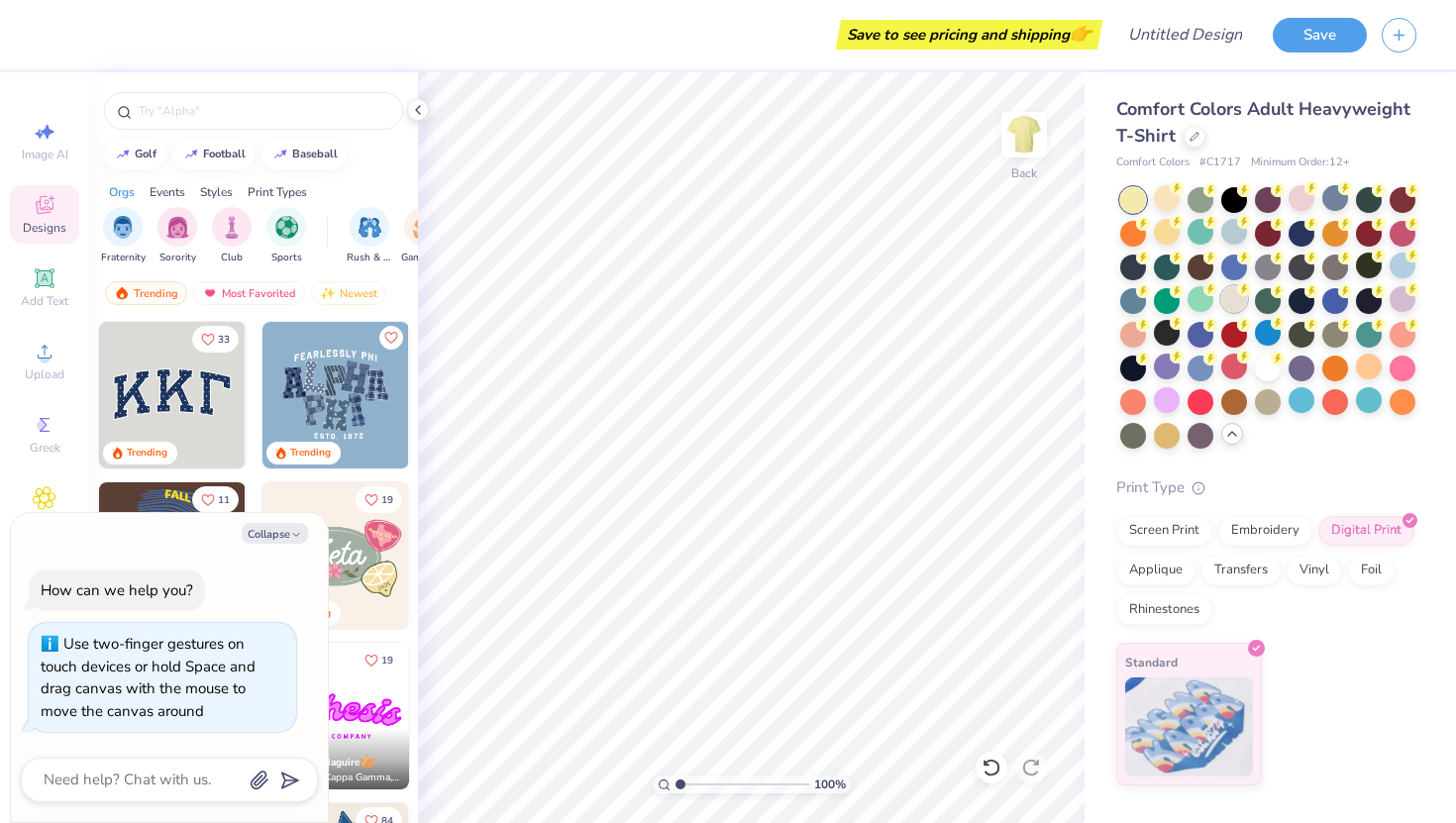 click at bounding box center [1234, 299] 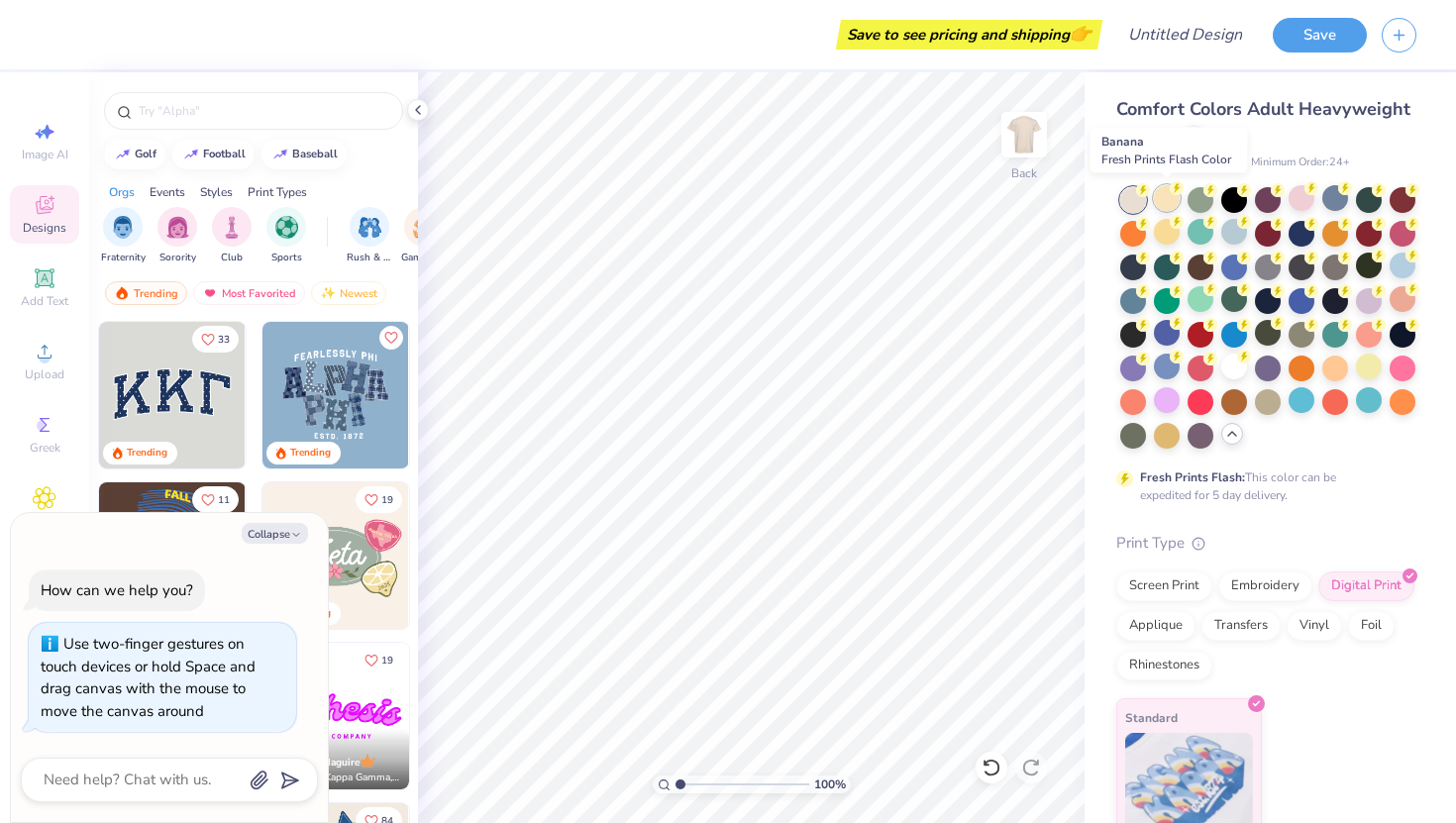 click at bounding box center [1167, 198] 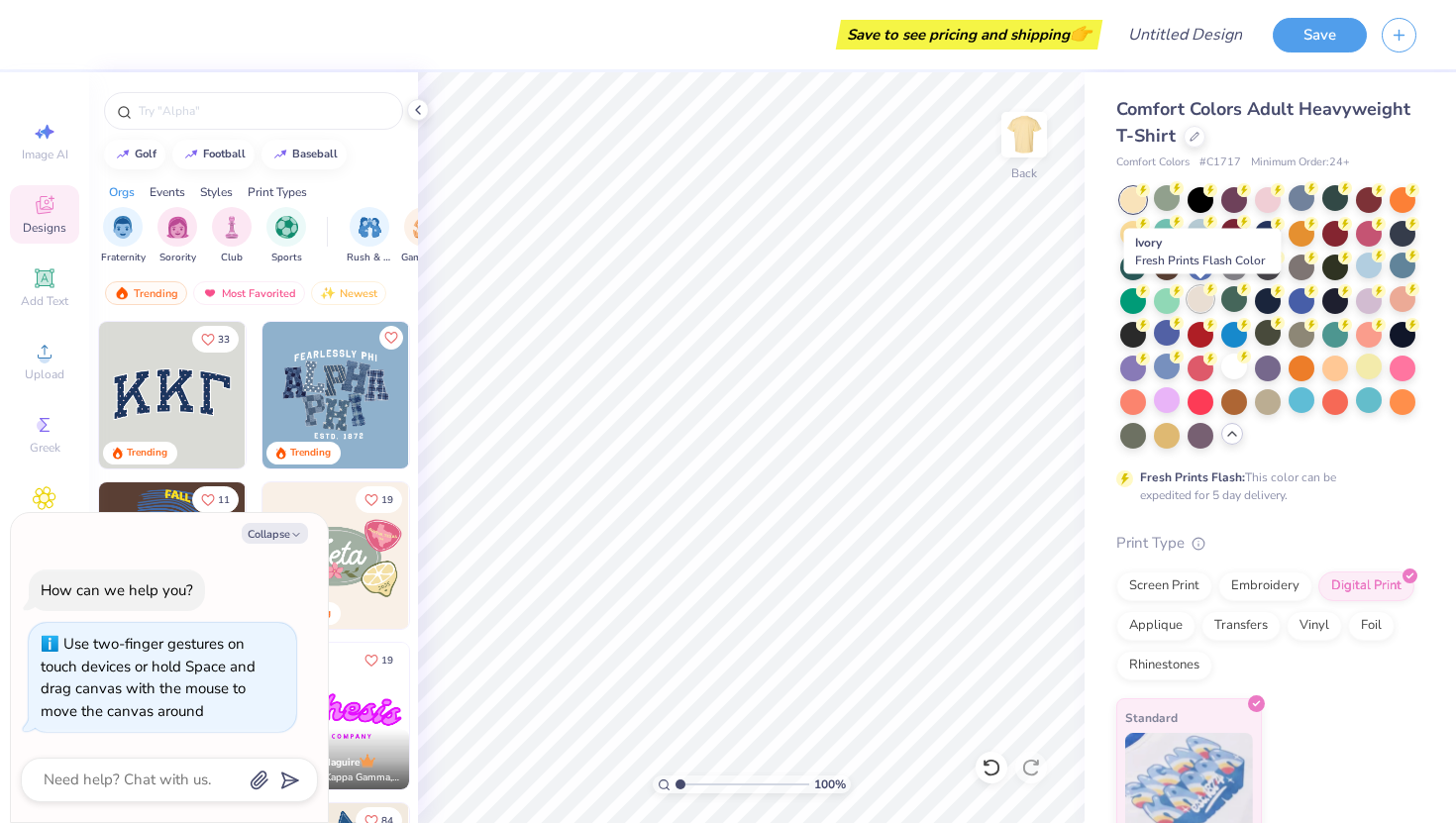 click at bounding box center (1200, 299) 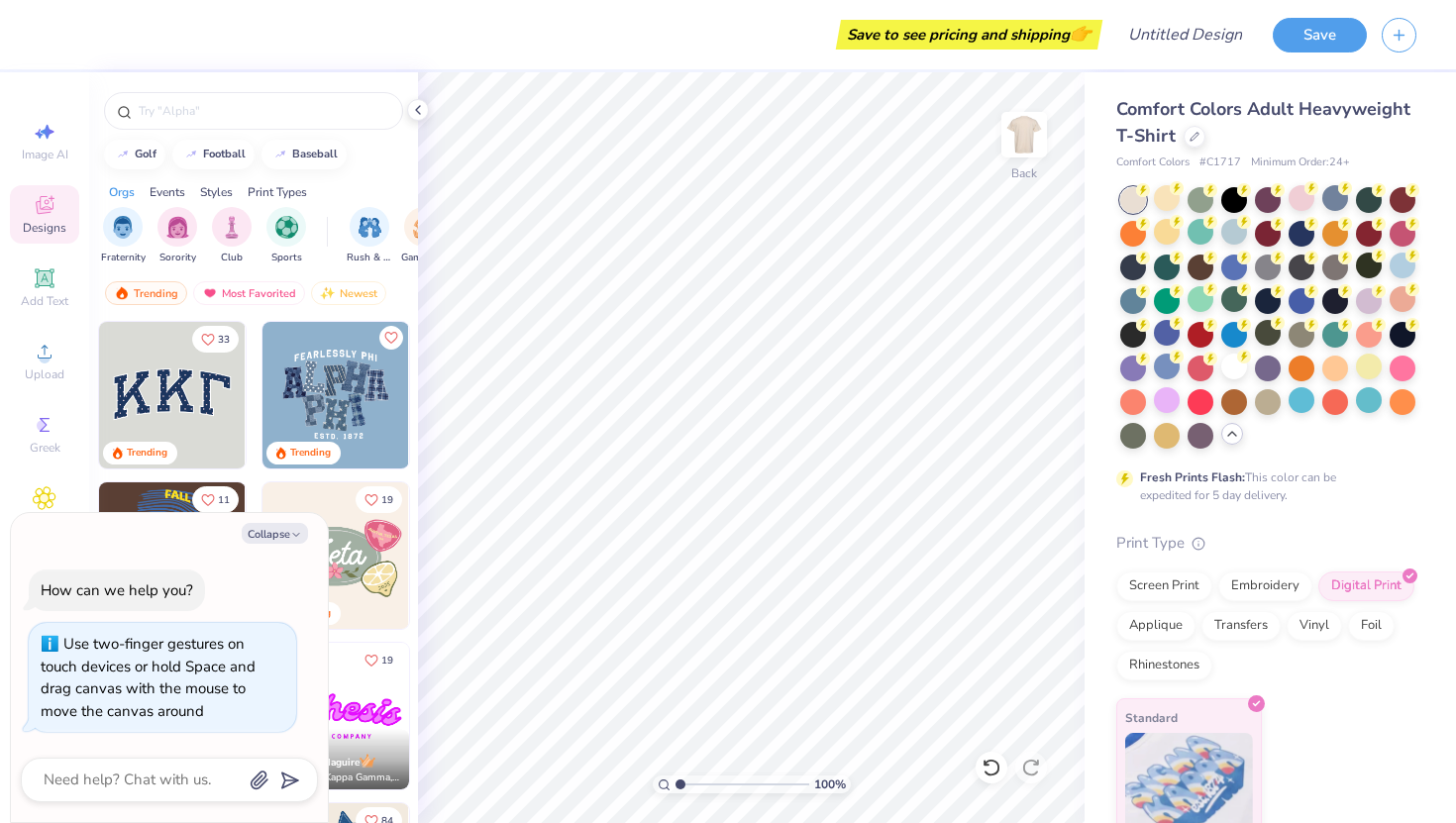 type on "x" 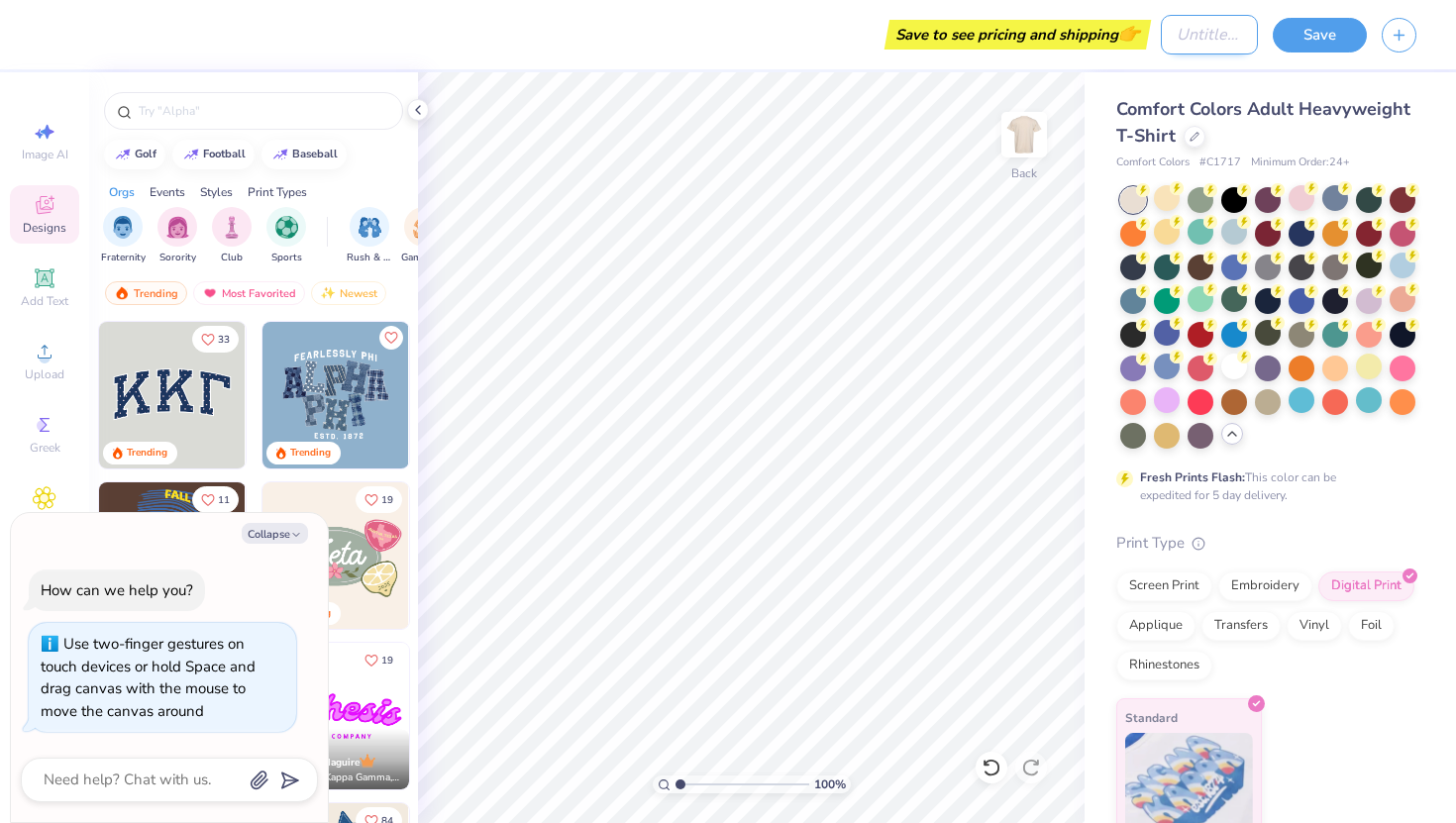 click on "Design Title" at bounding box center [1209, 35] 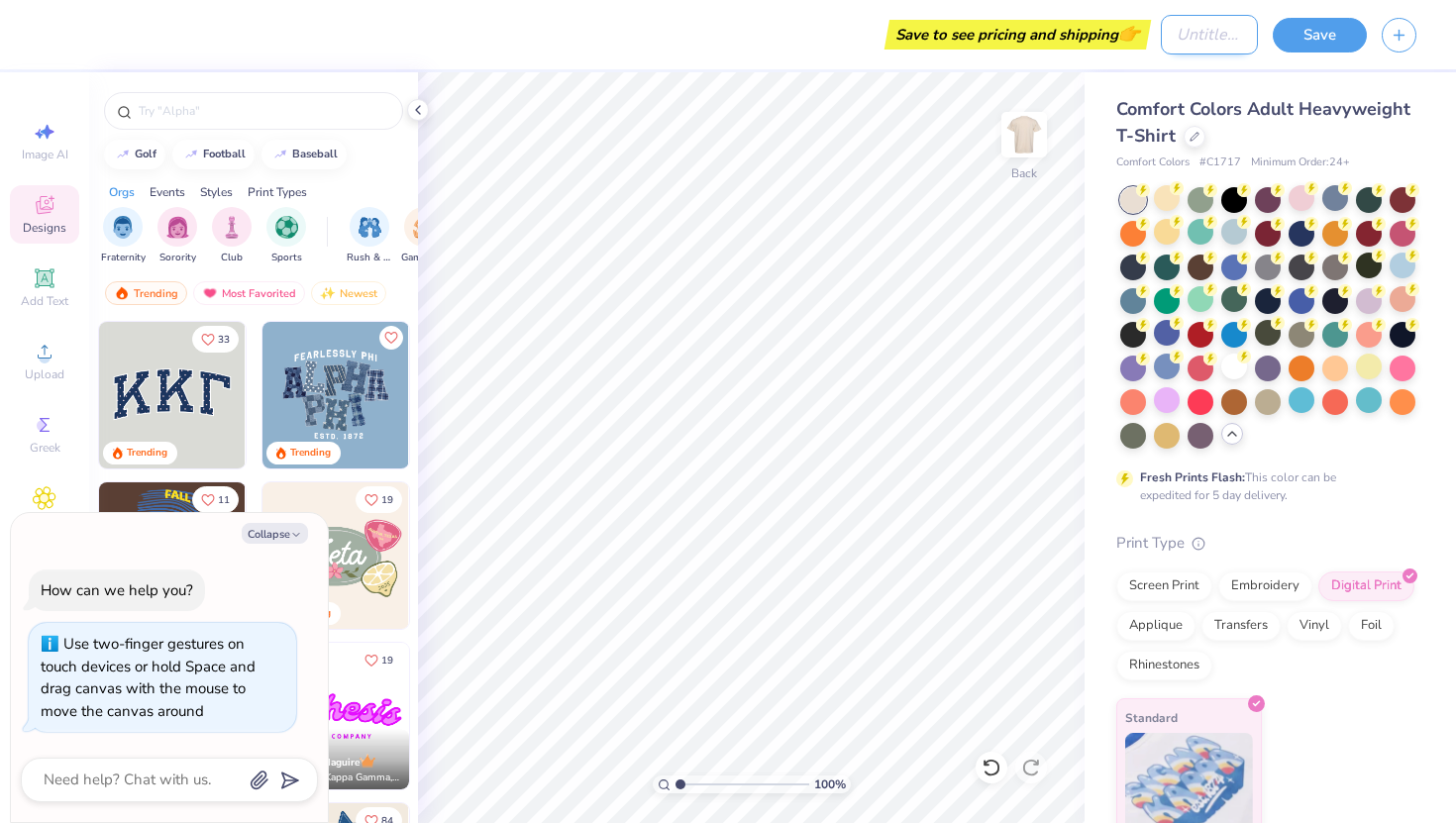type on "B" 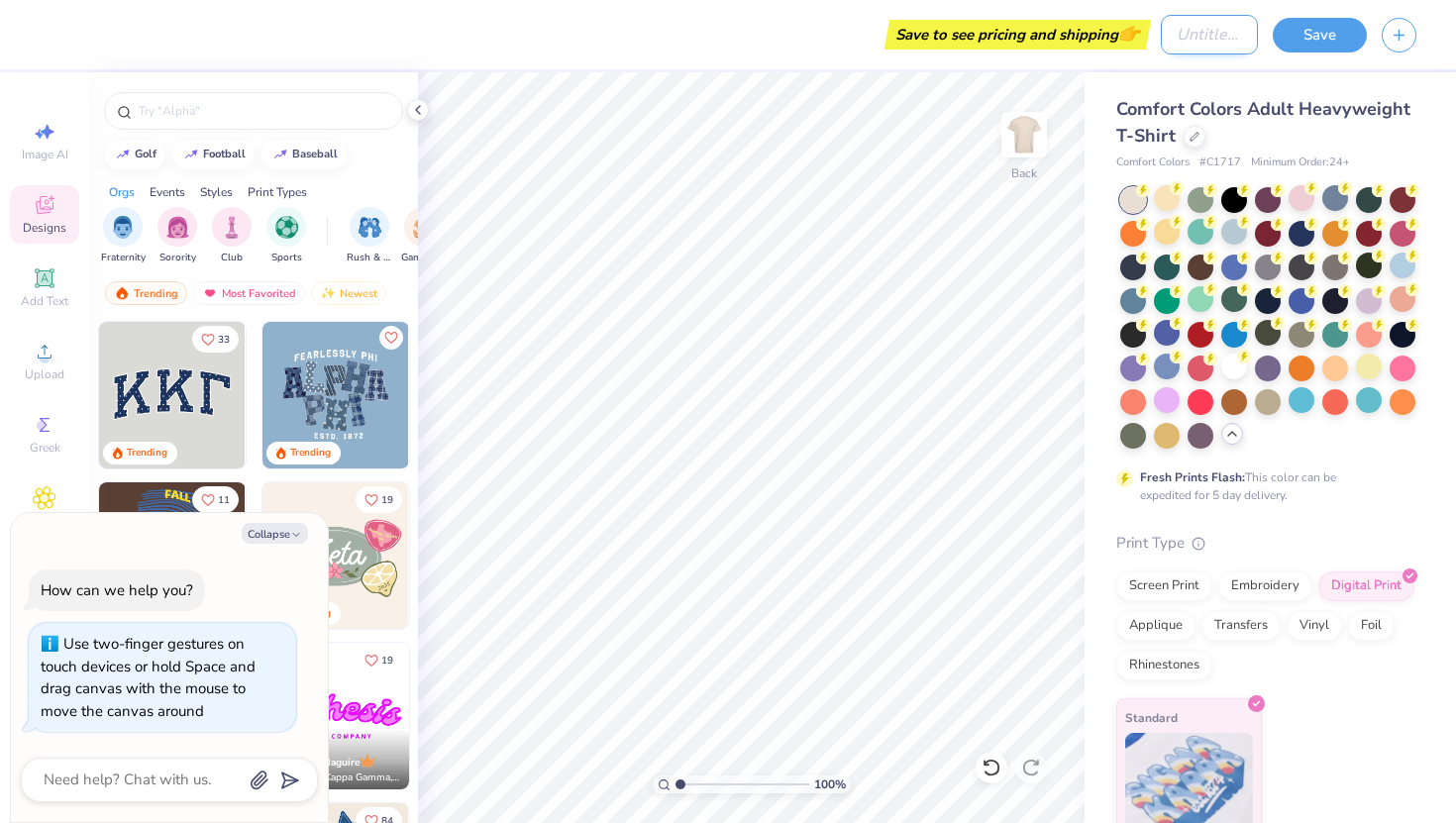 type on "x" 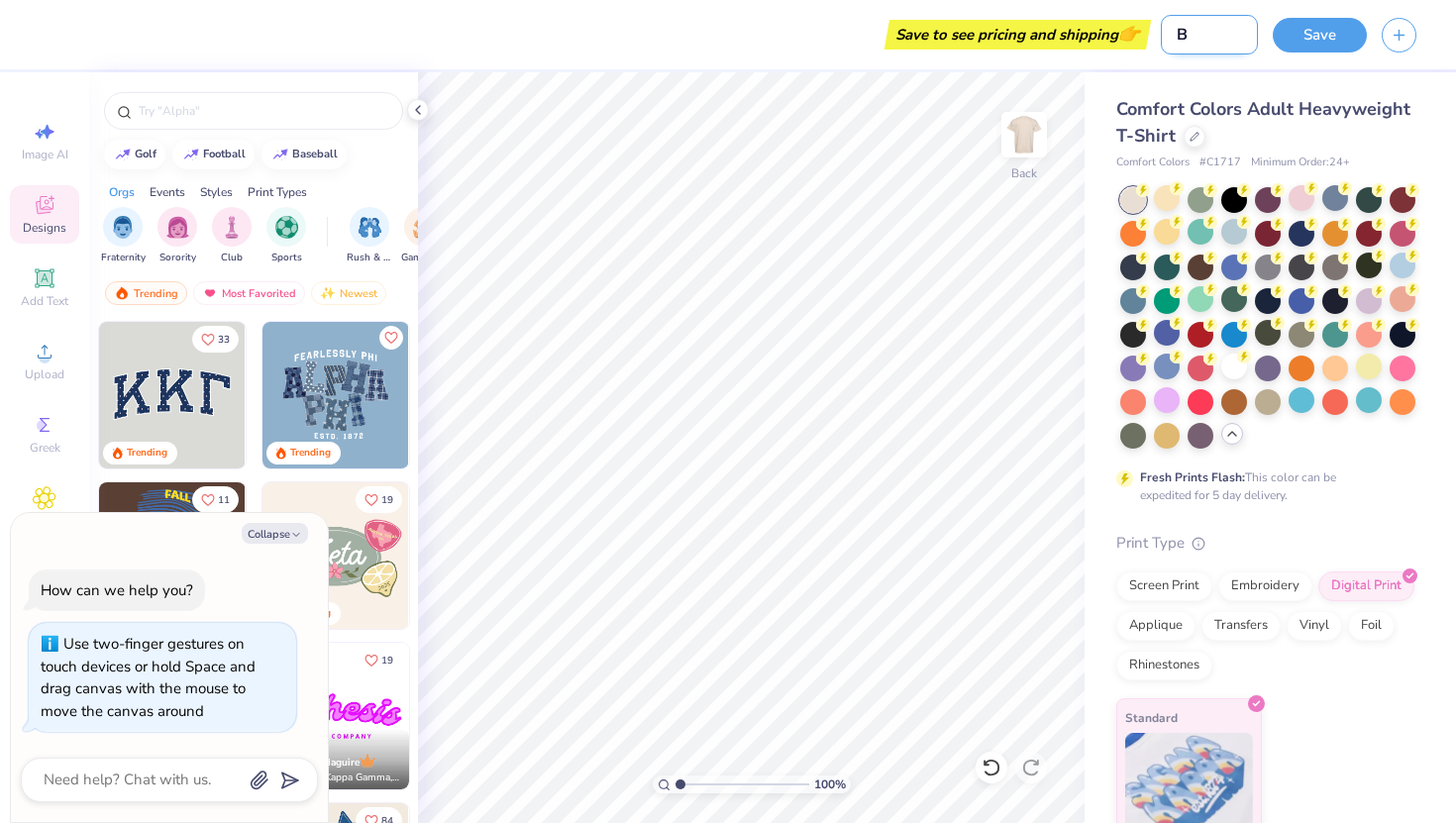 type on "BA" 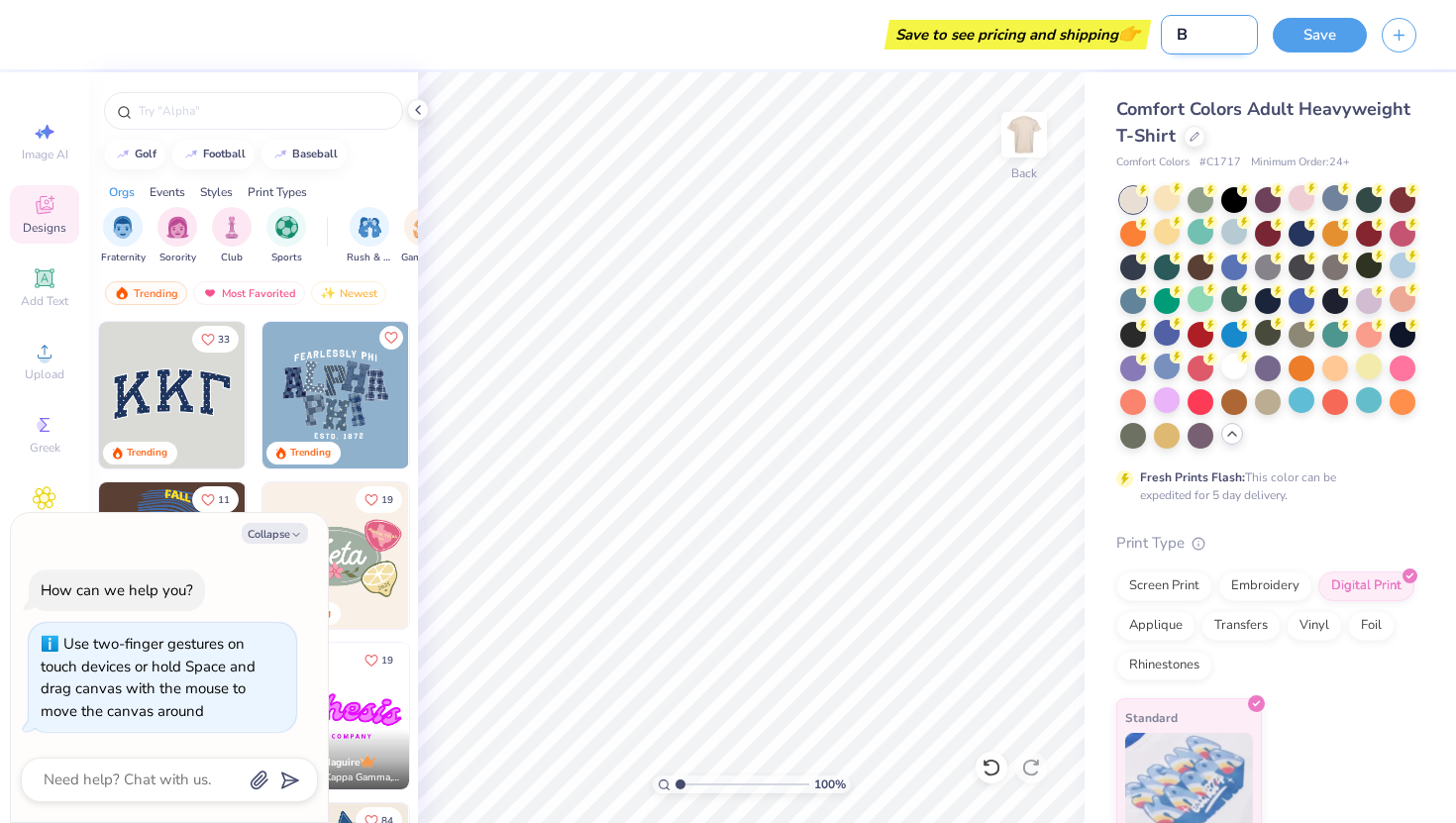 type on "x" 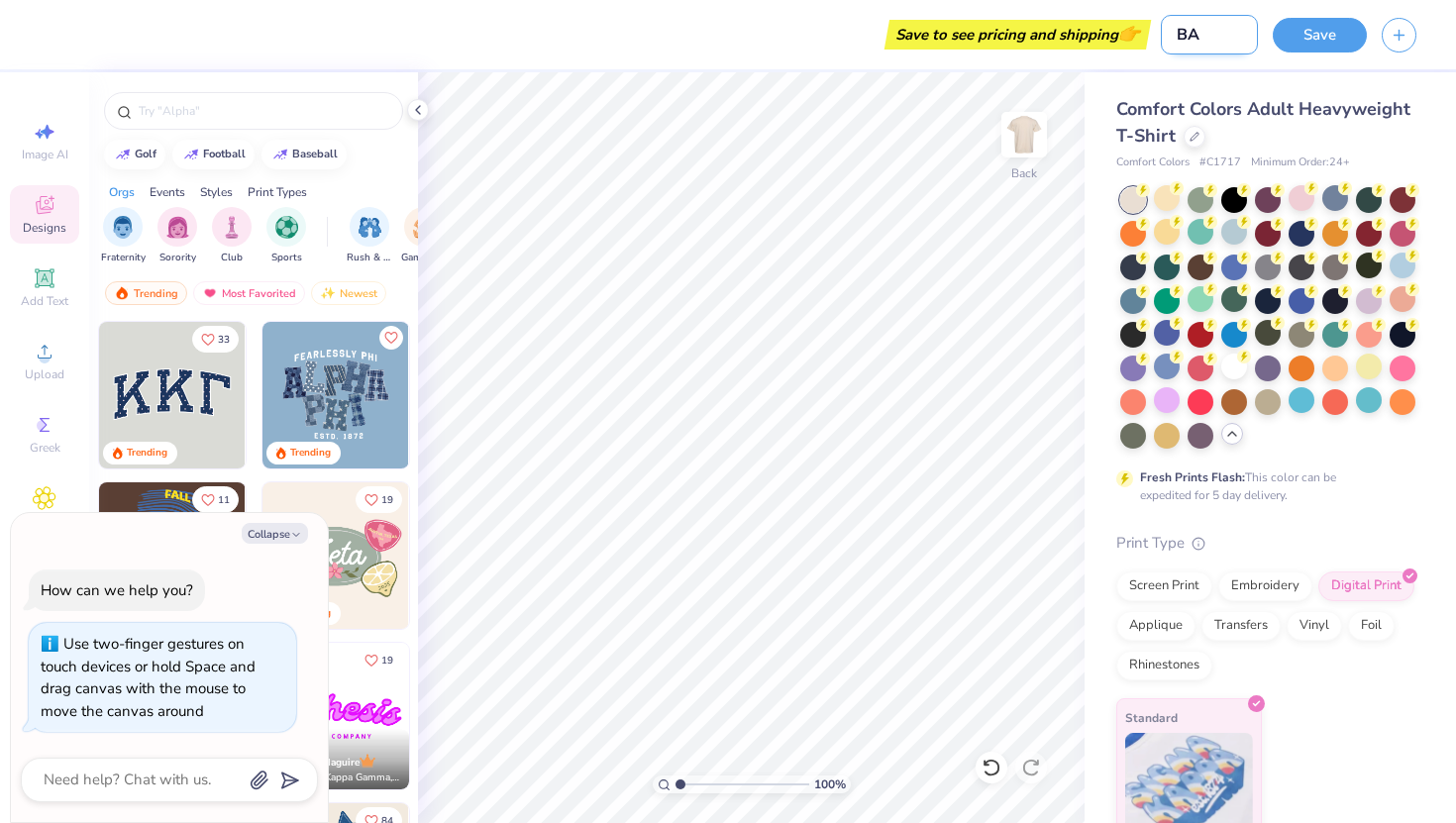 type on "[NAME]" 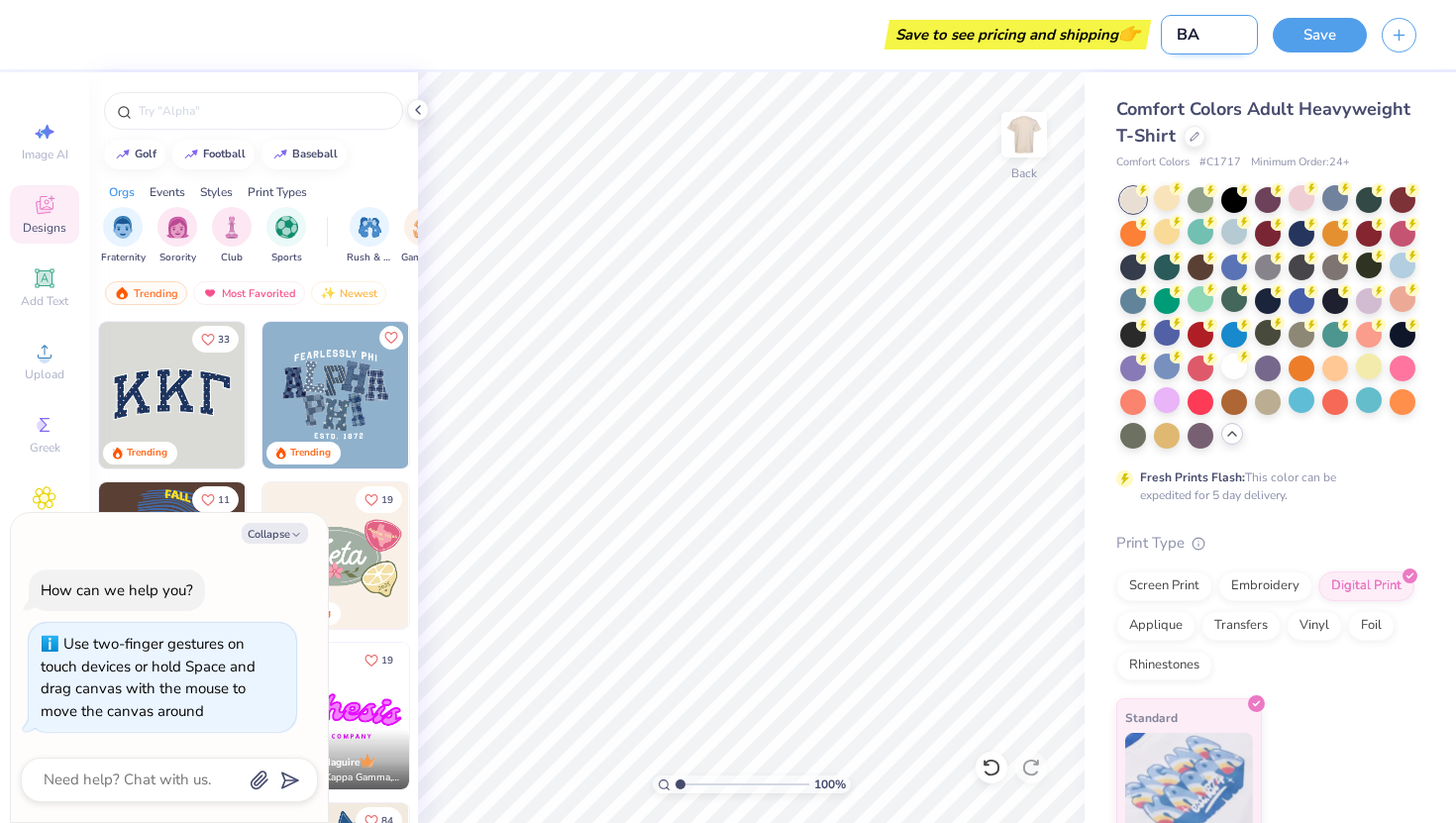 type on "x" 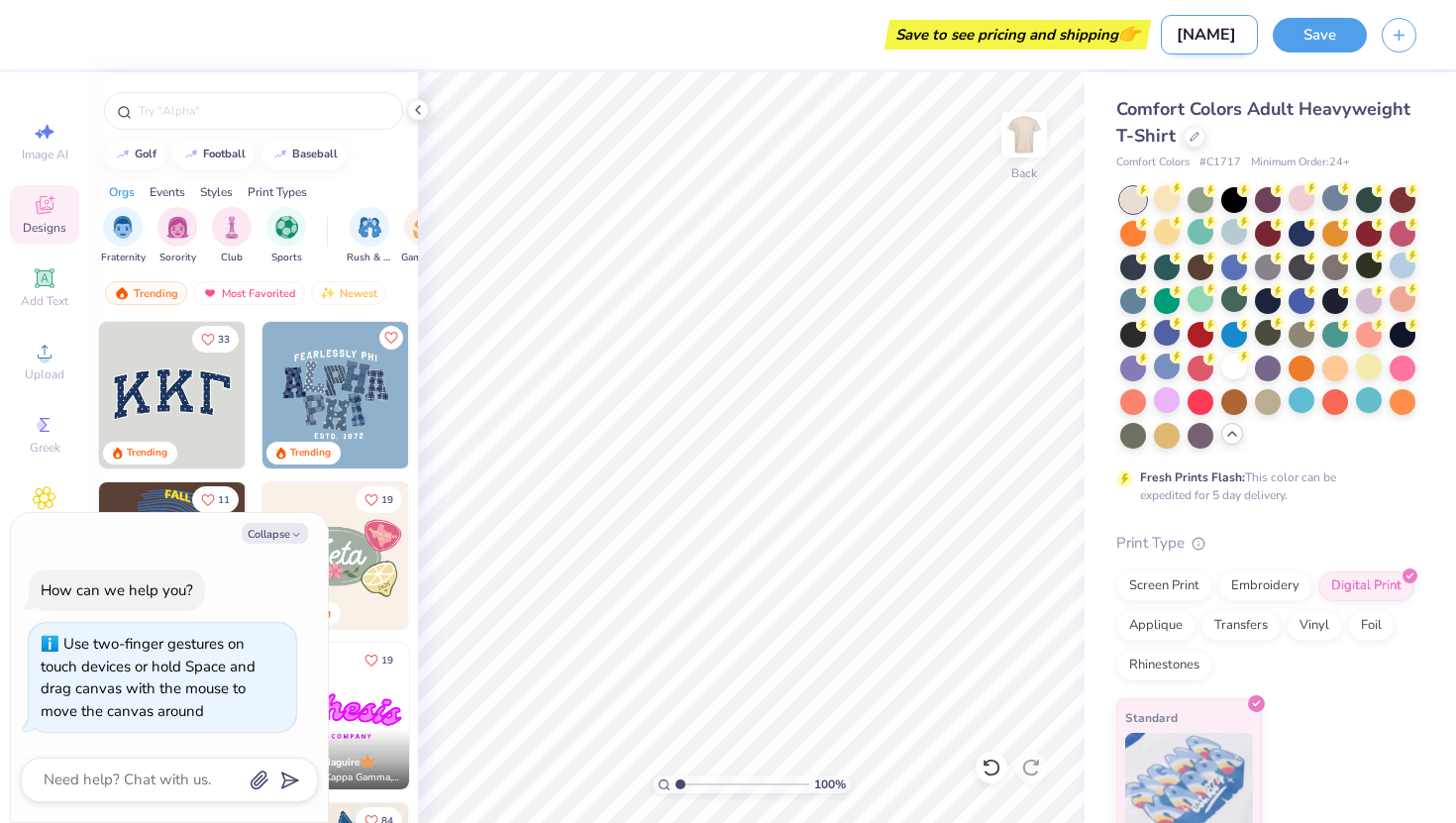 type on "BABY" 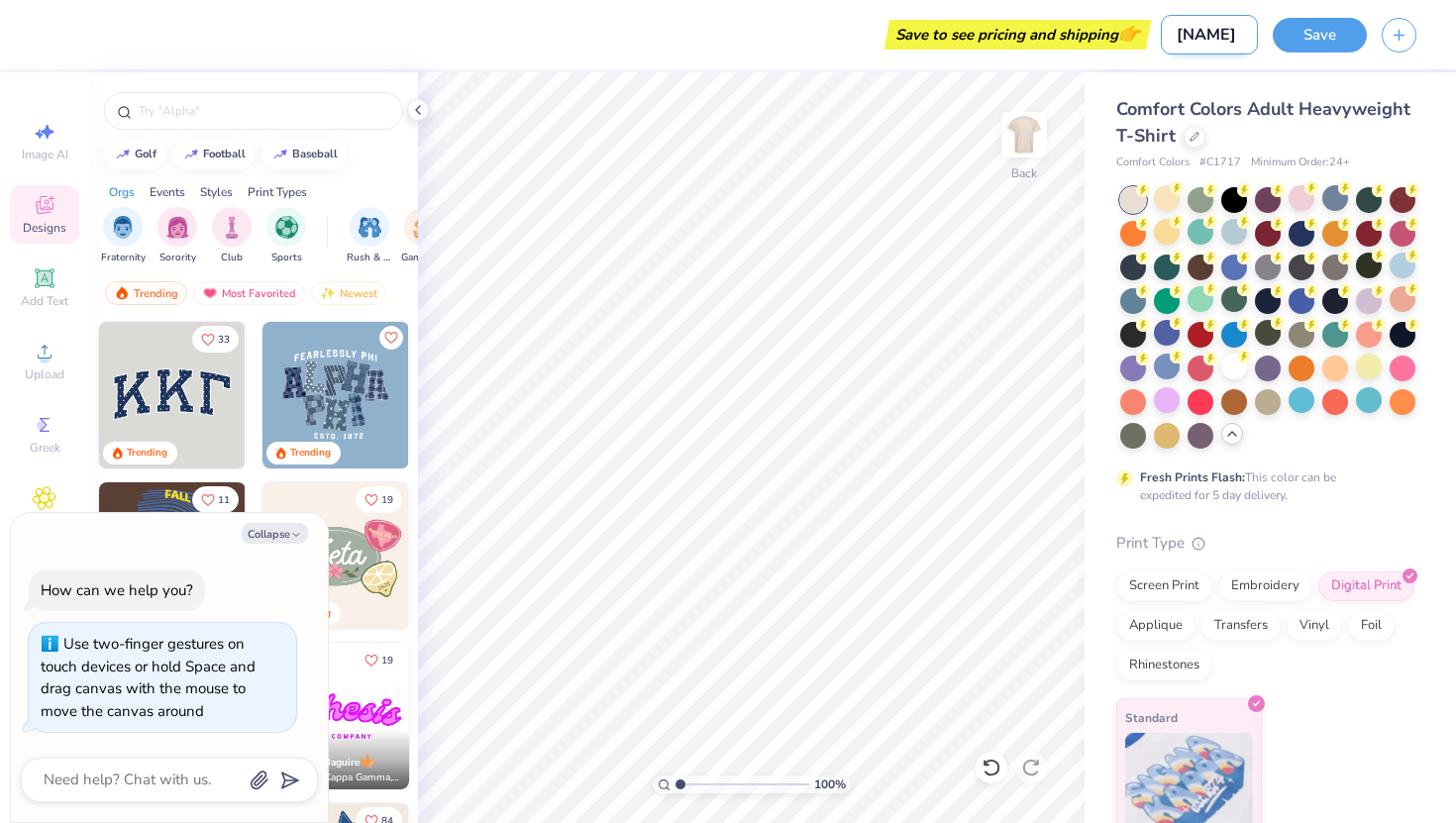 type on "x" 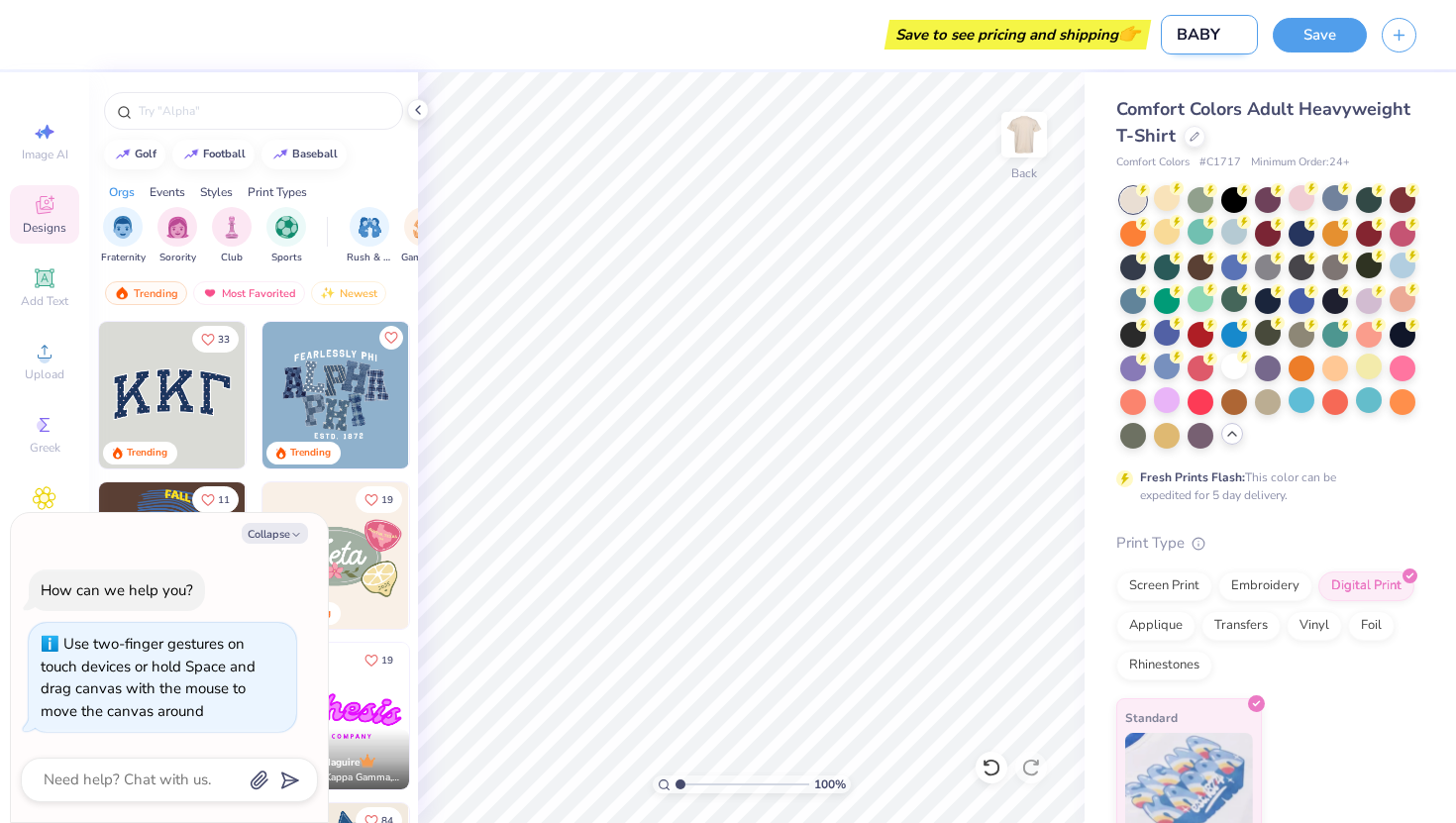 type on "BABY" 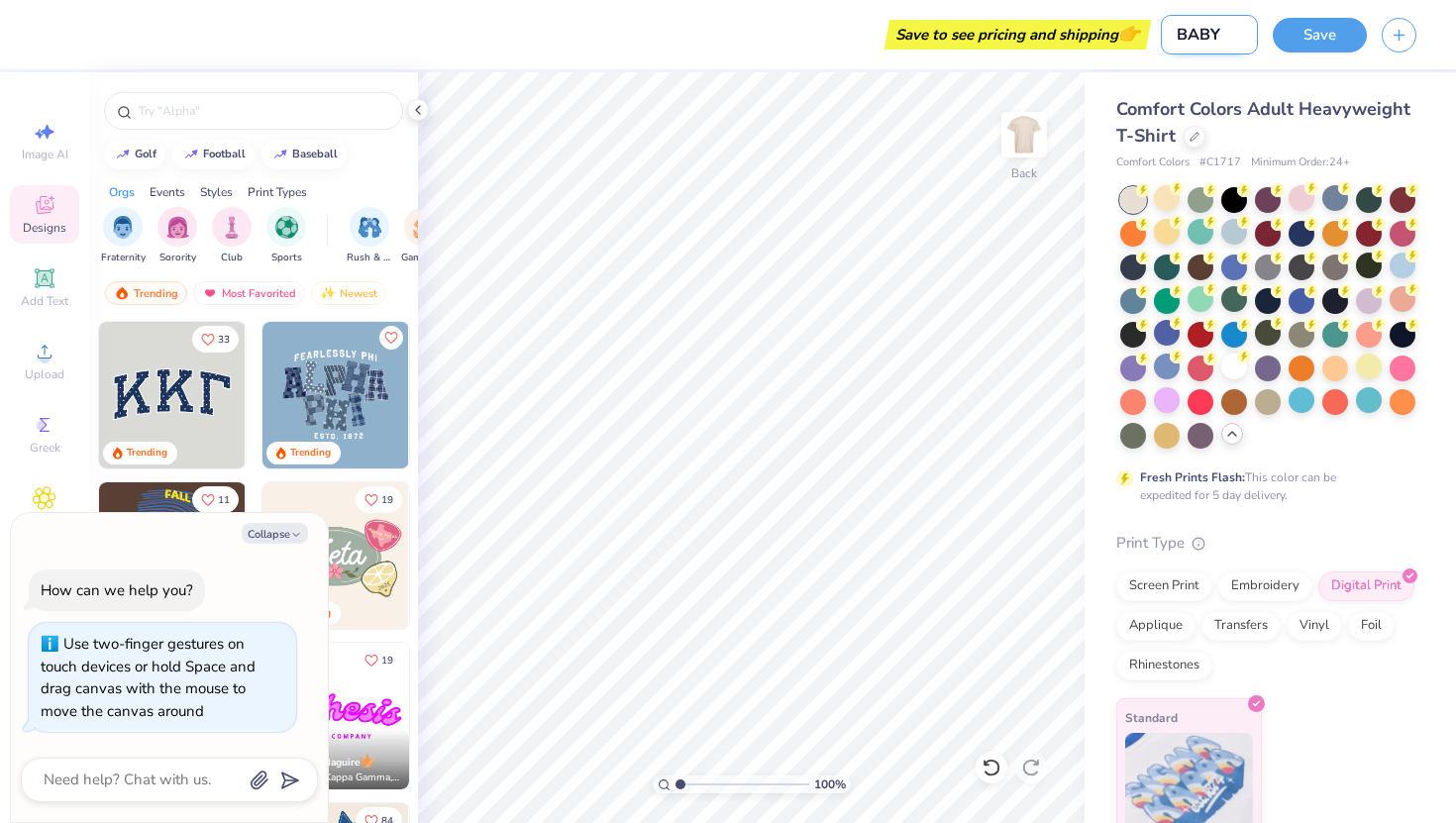 type on "x" 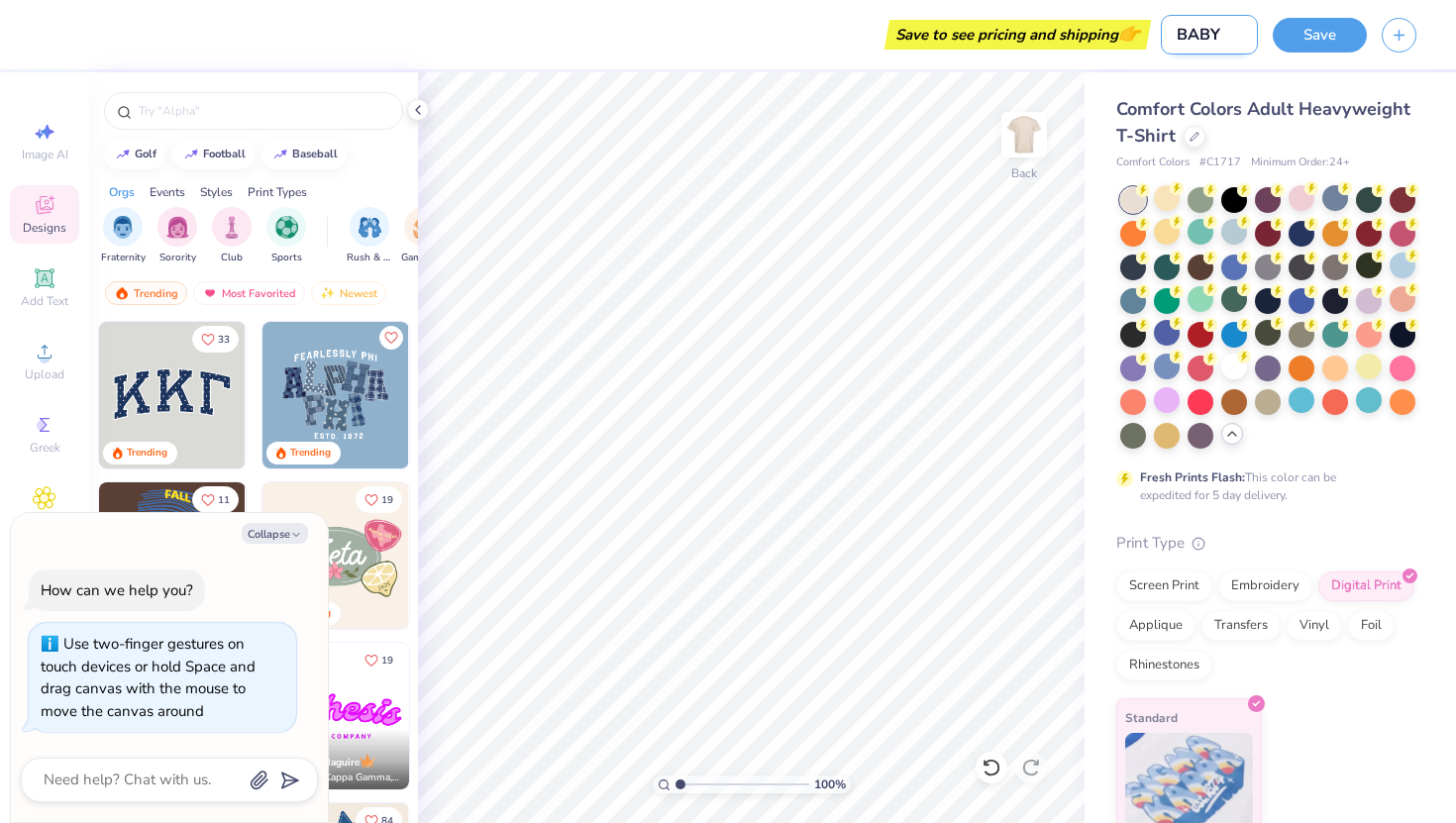 type on "[NAME]" 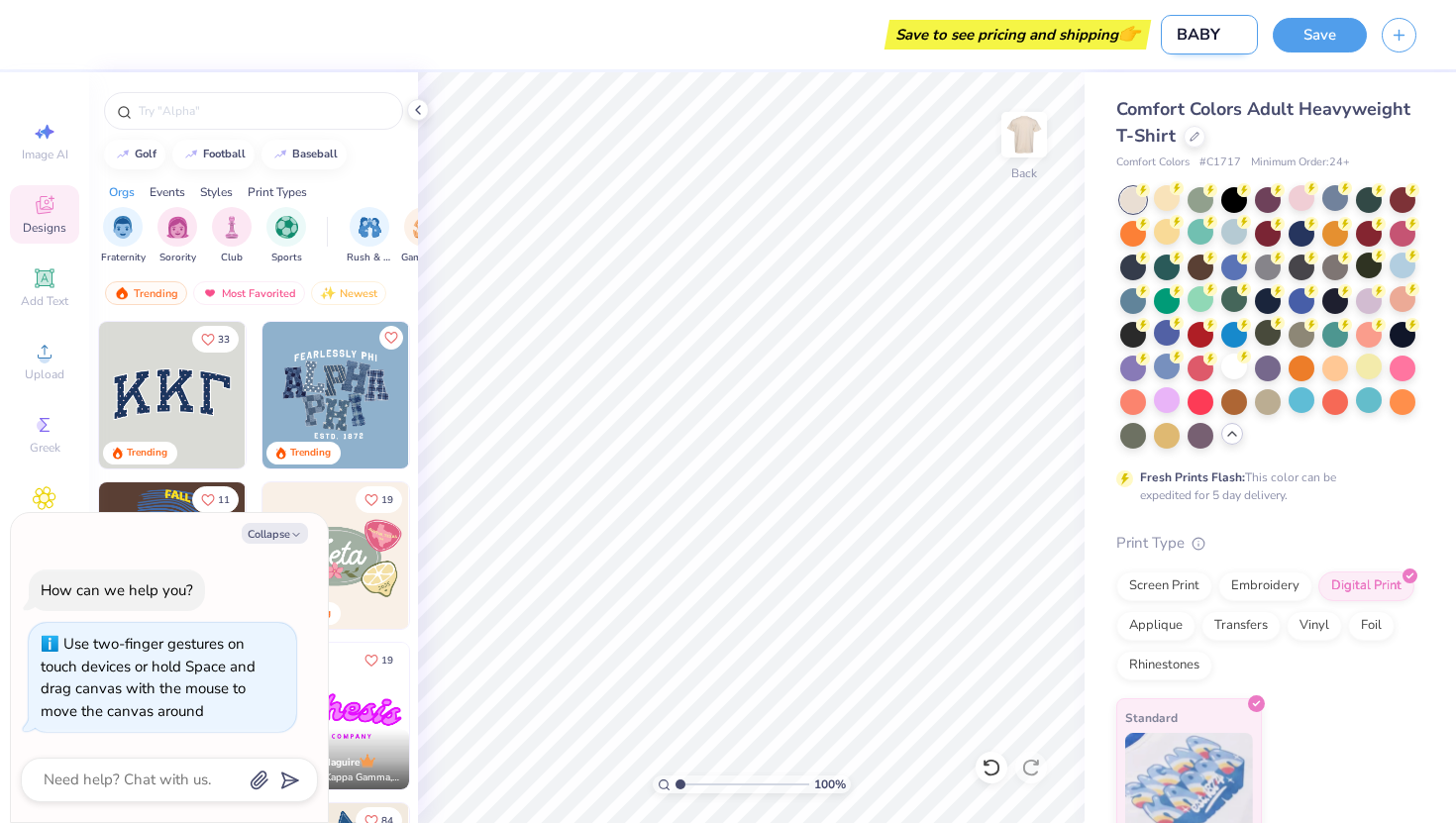 type on "x" 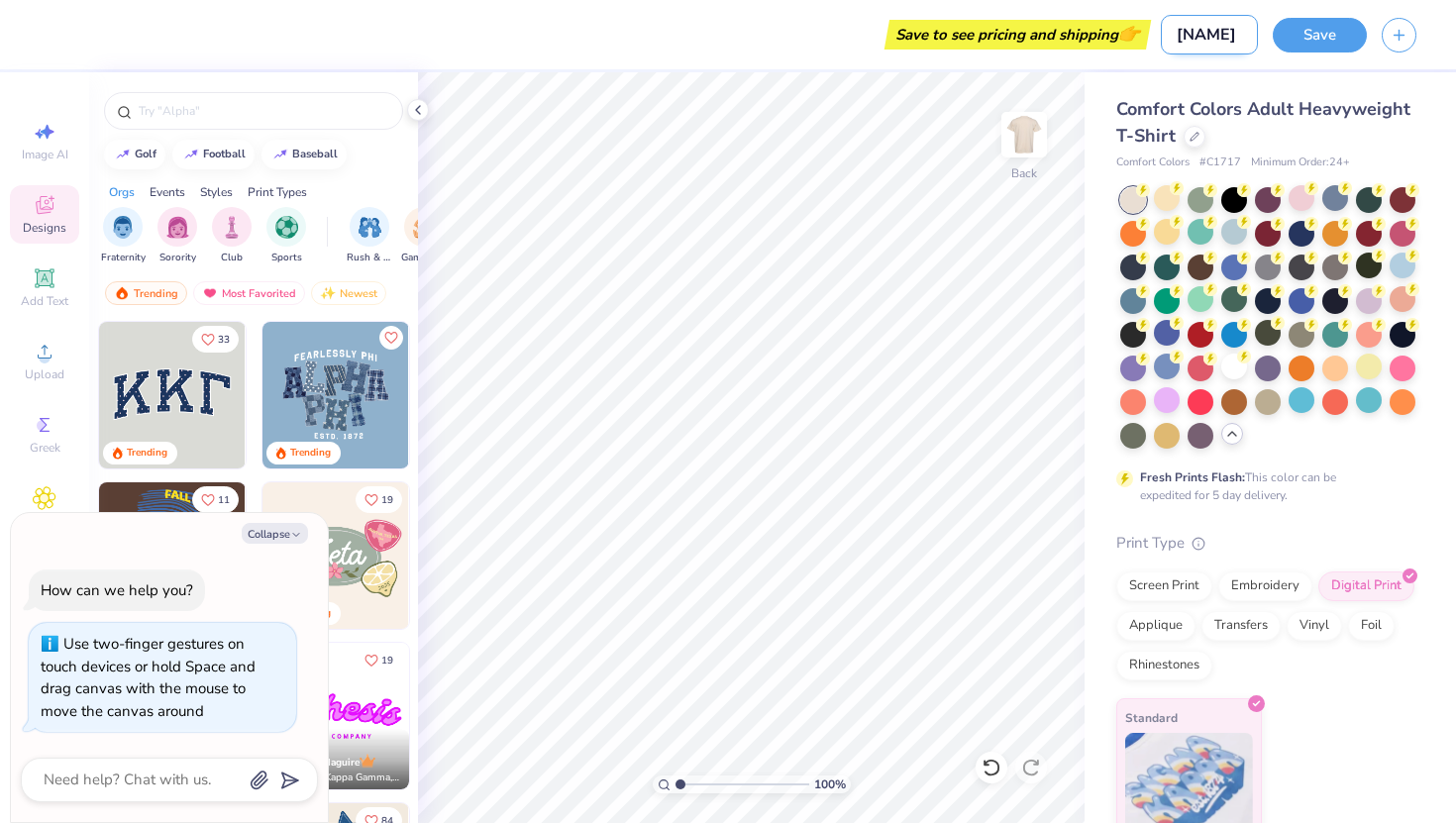 type on "[NAME]" 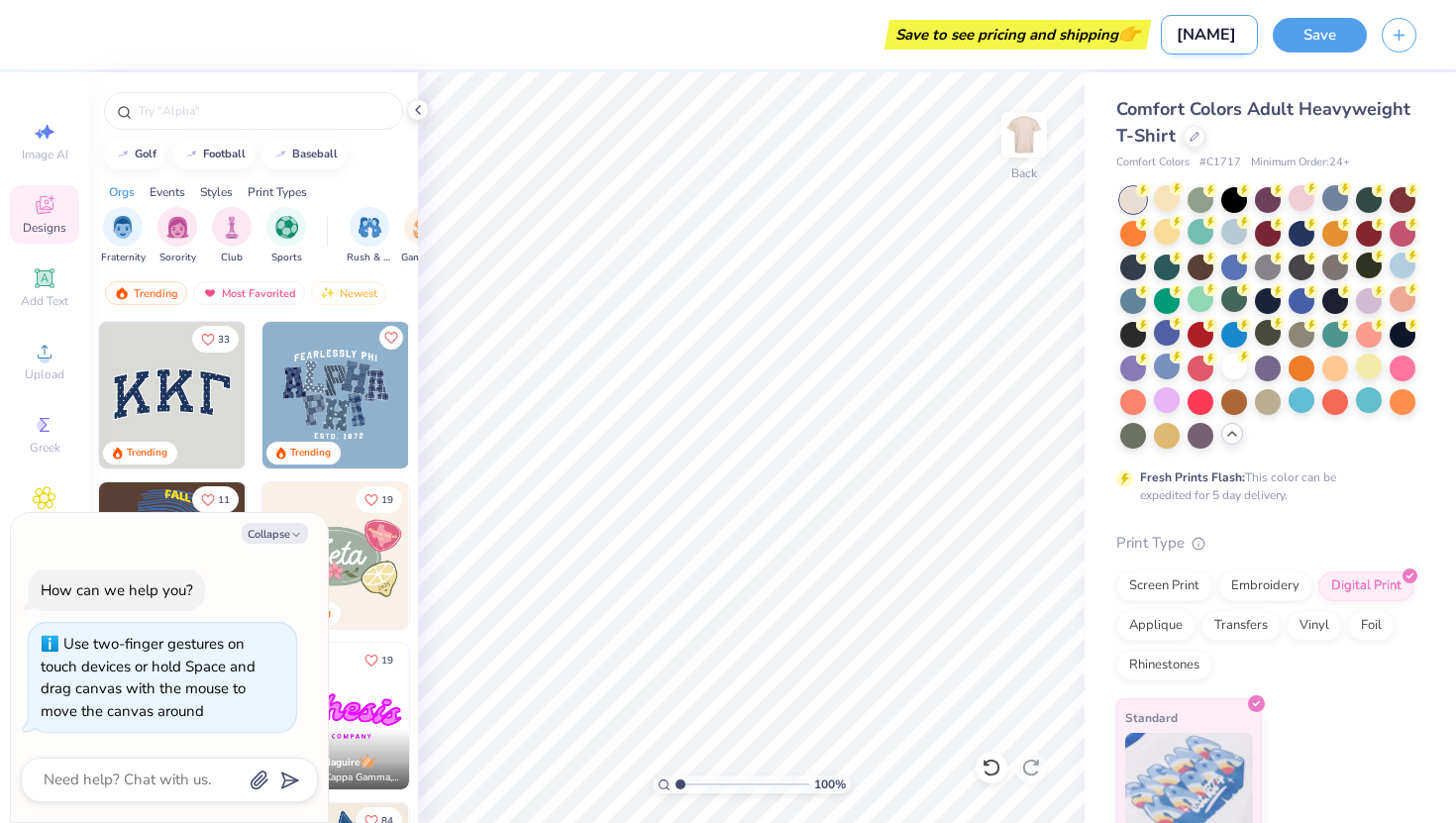 type on "x" 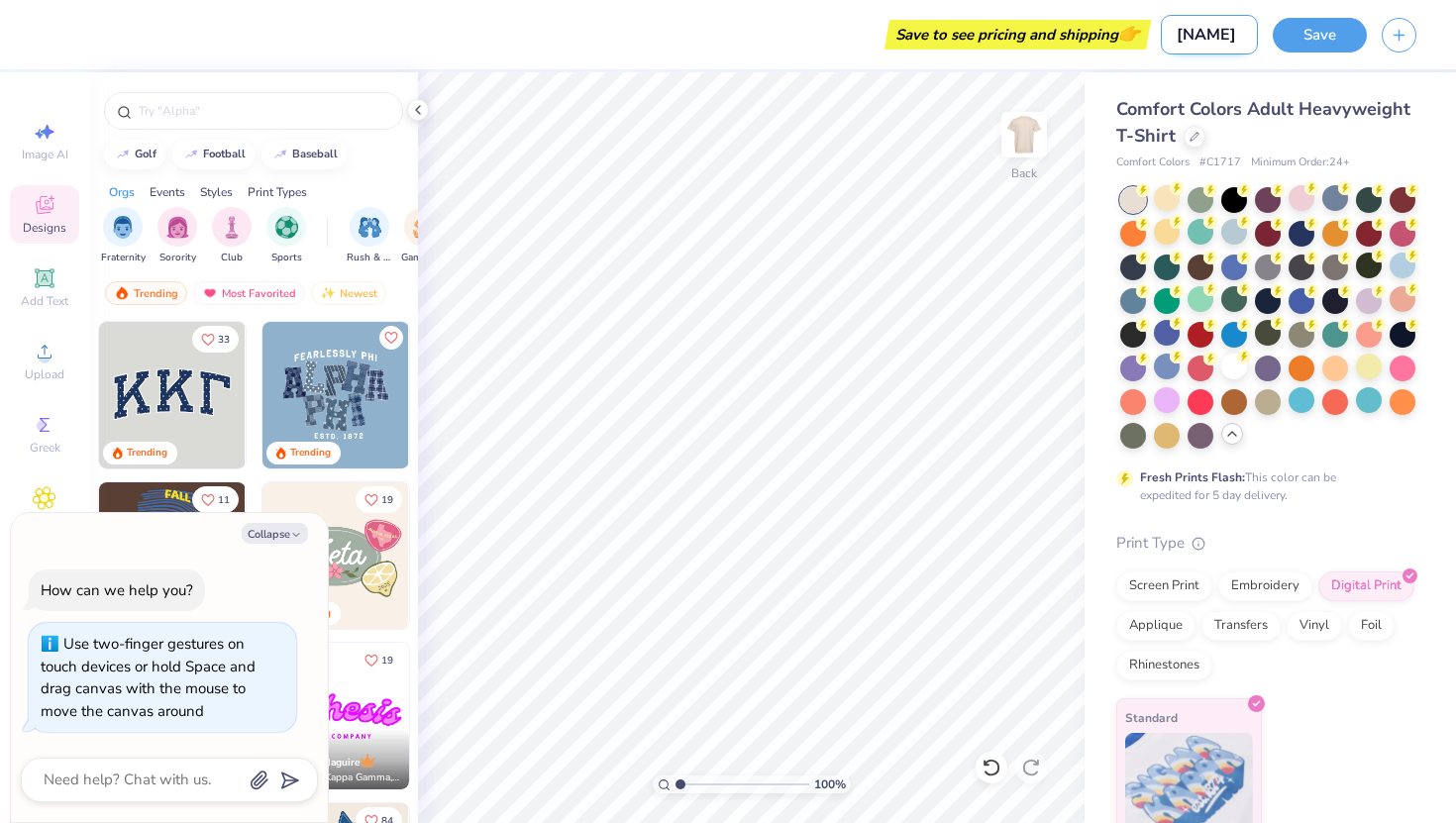 type on "[NAME]" 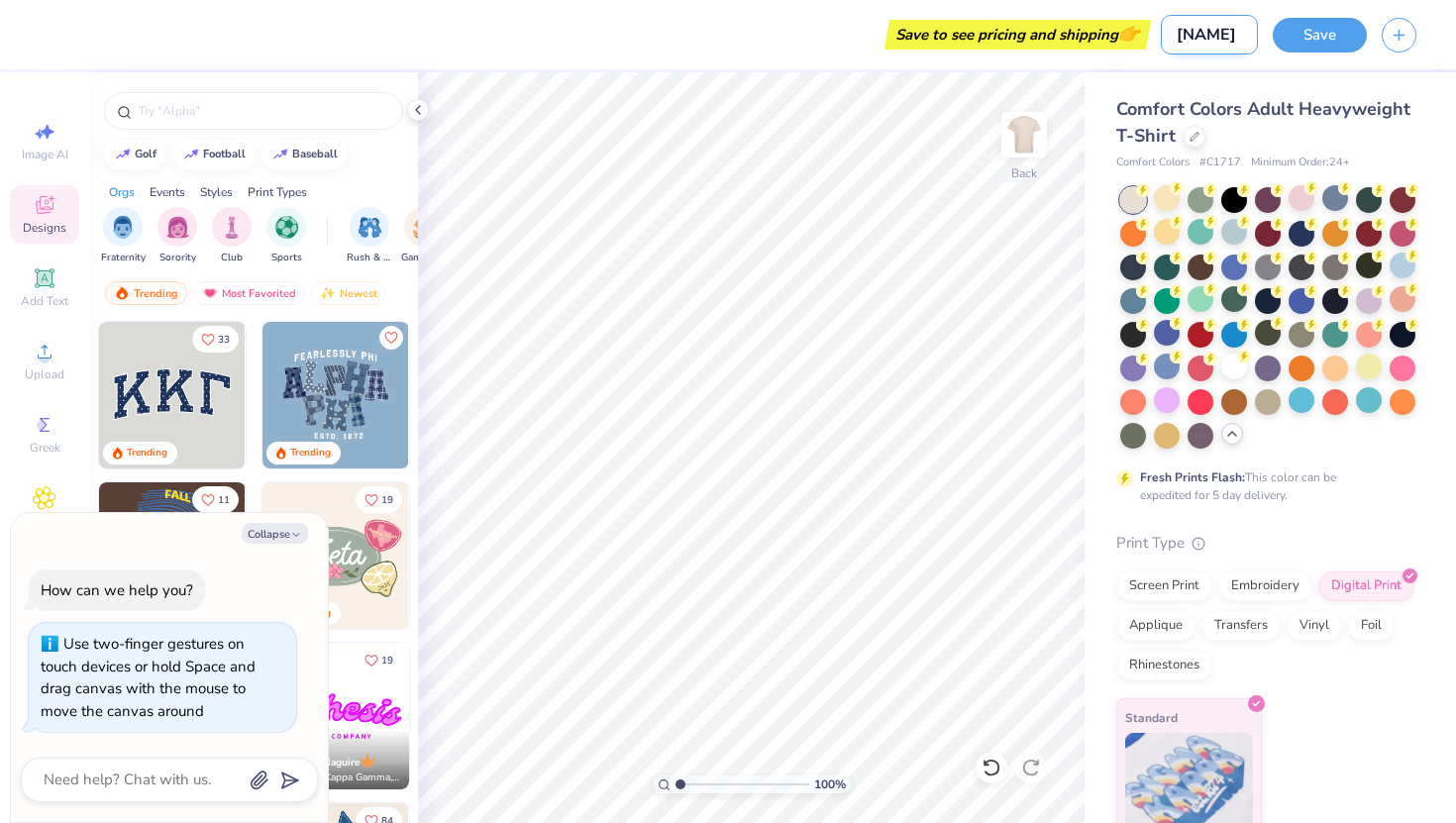 type on "x" 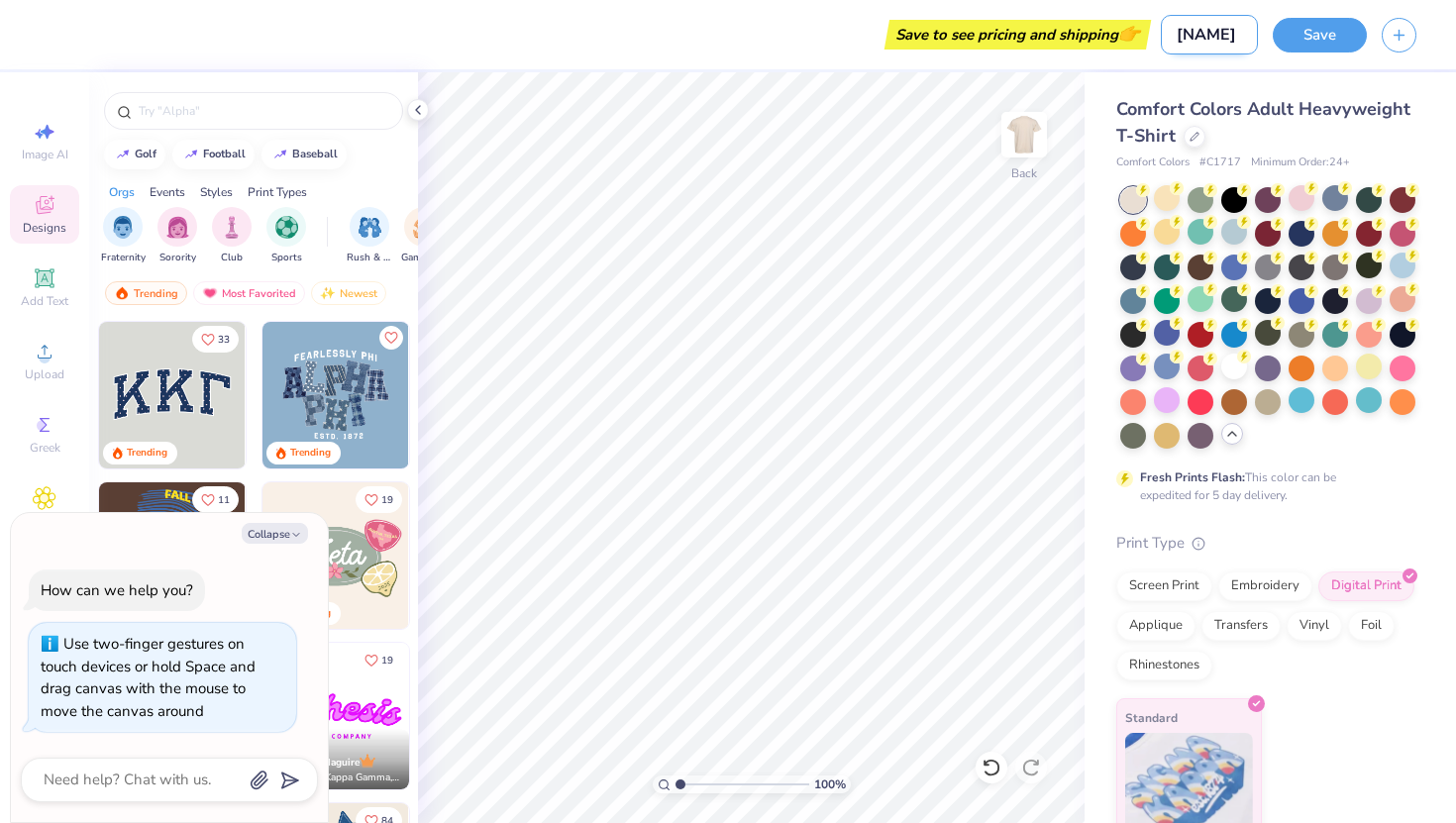type on "[NAME]" 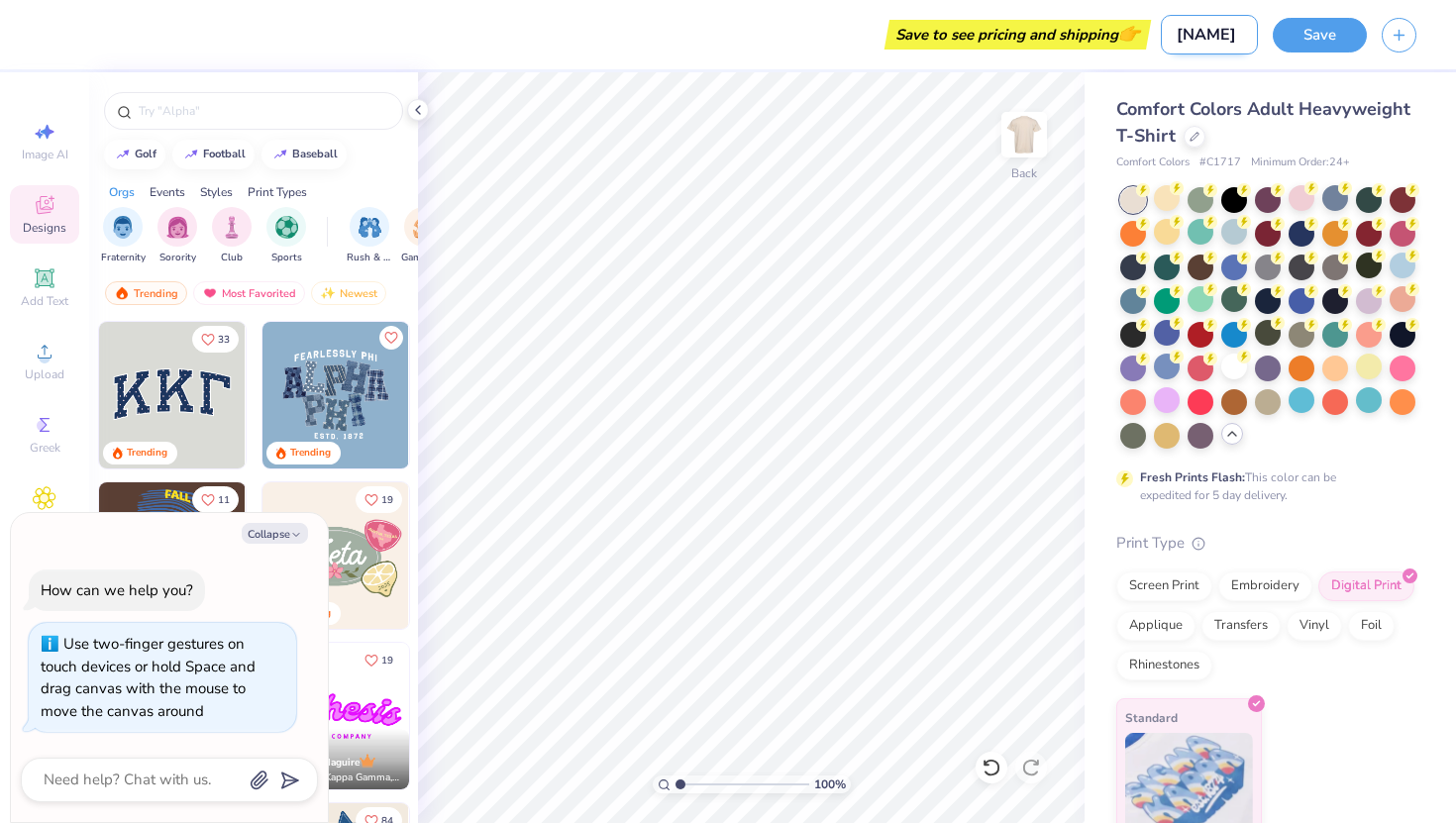 type on "x" 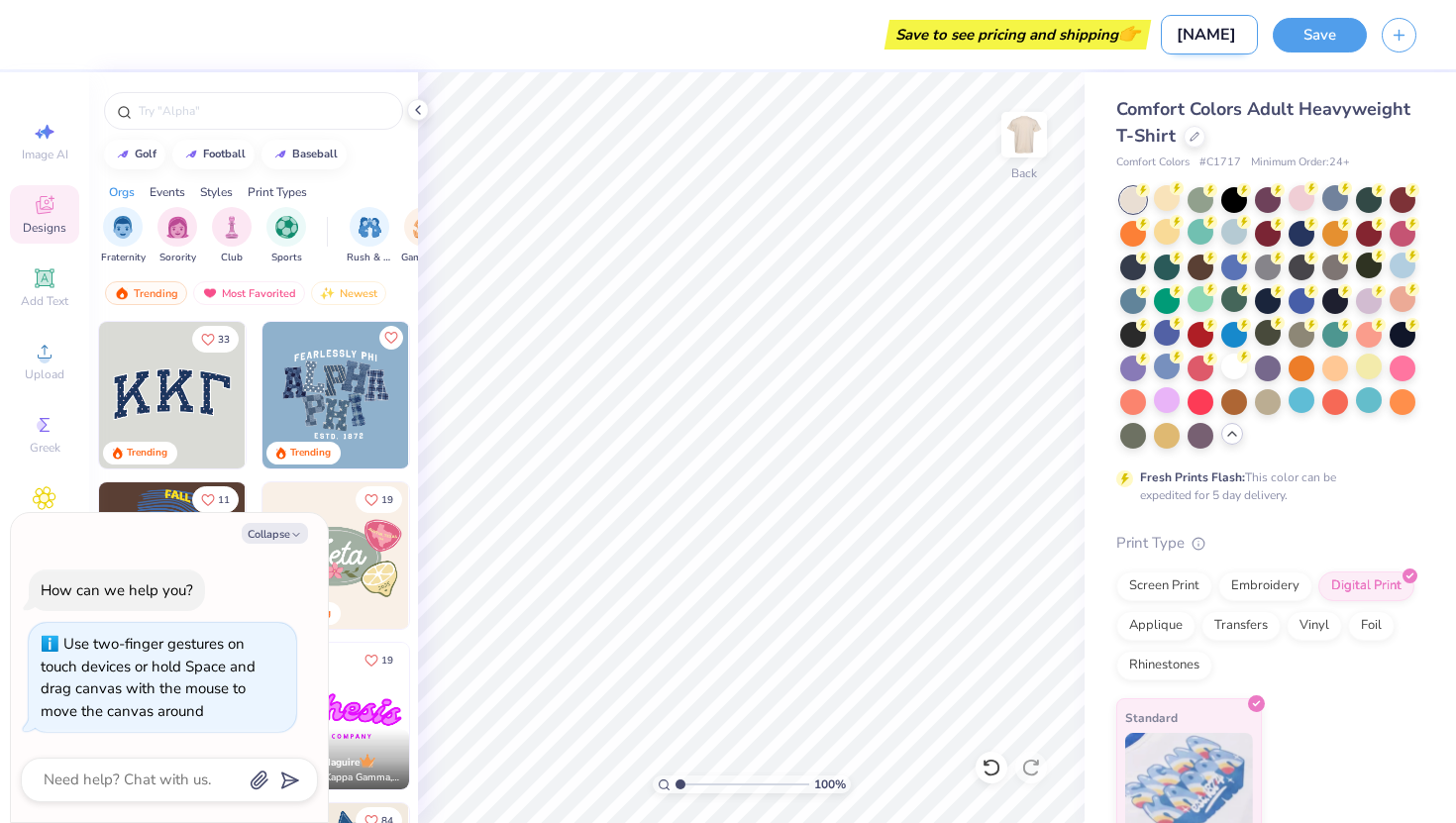 type on "[NAME]" 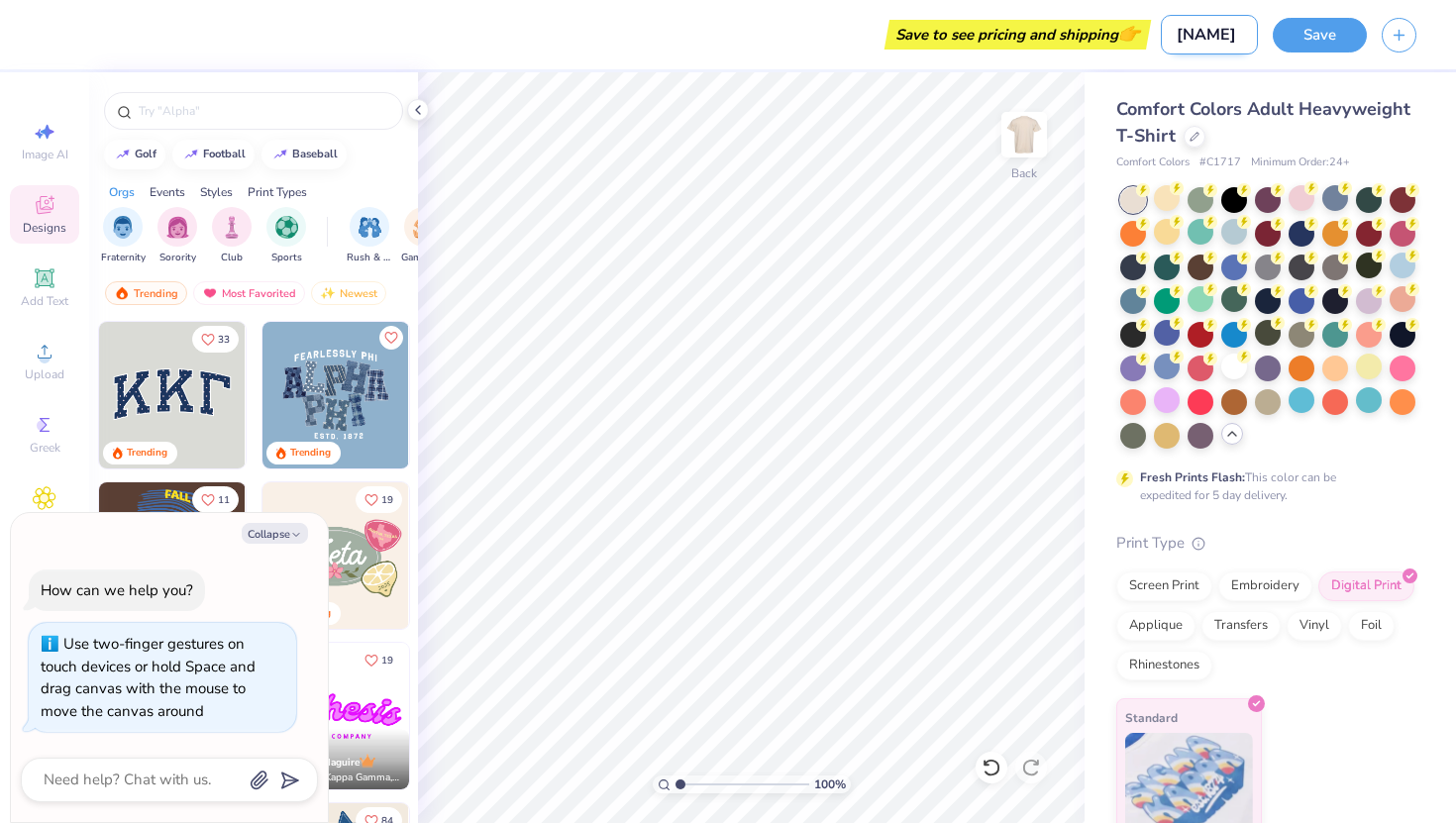type on "x" 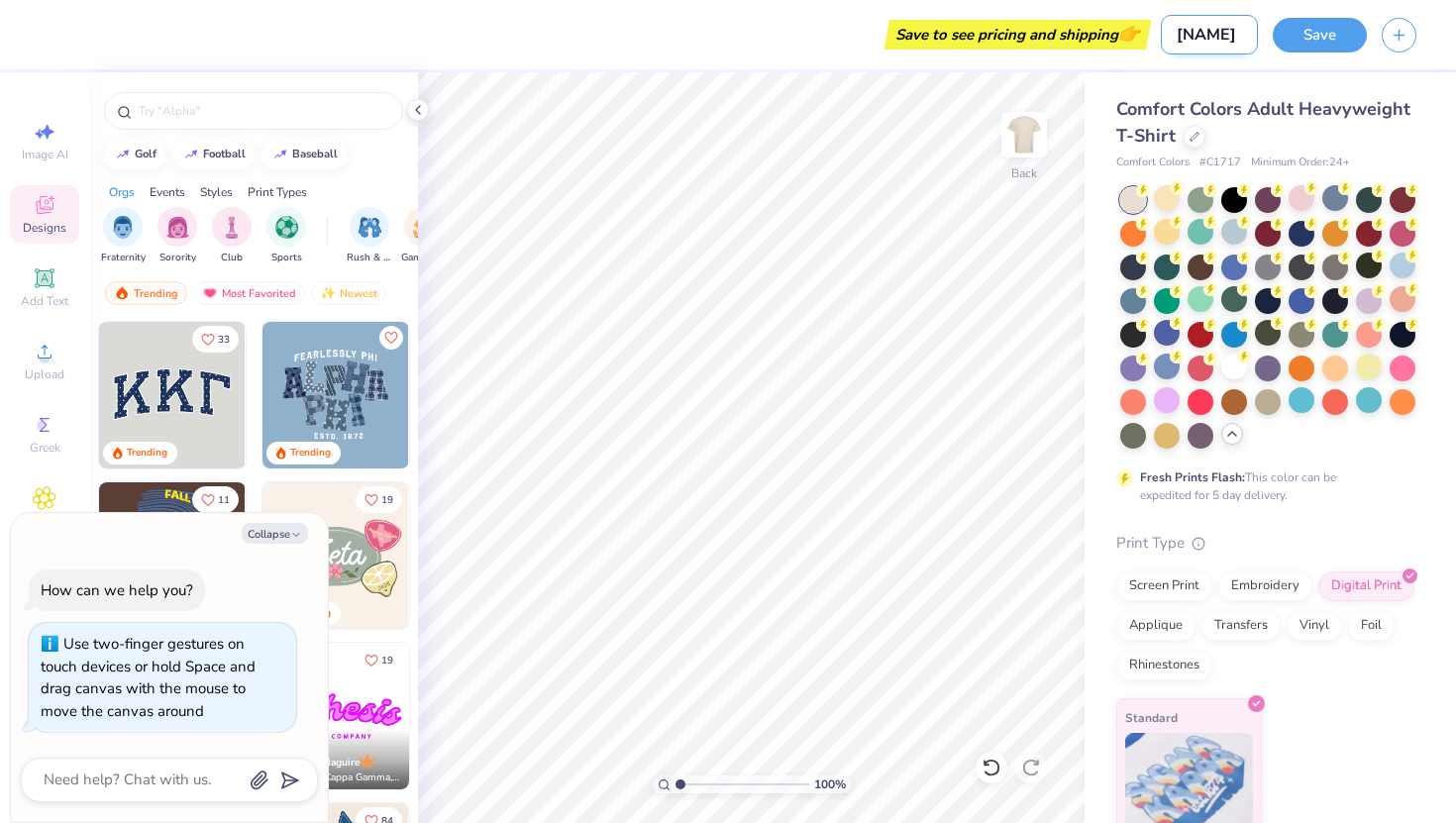 type on "[NAME]" 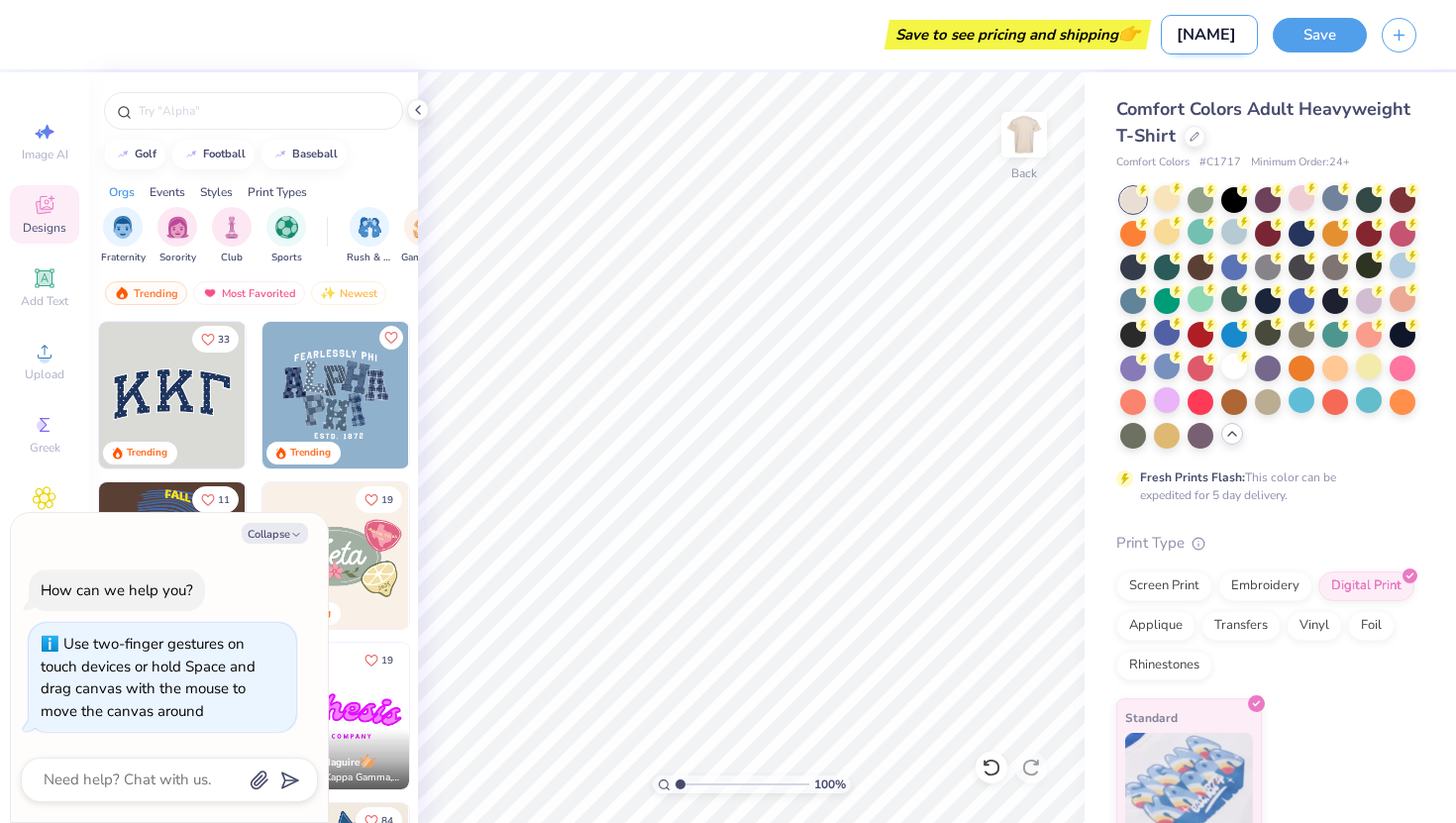 type on "x" 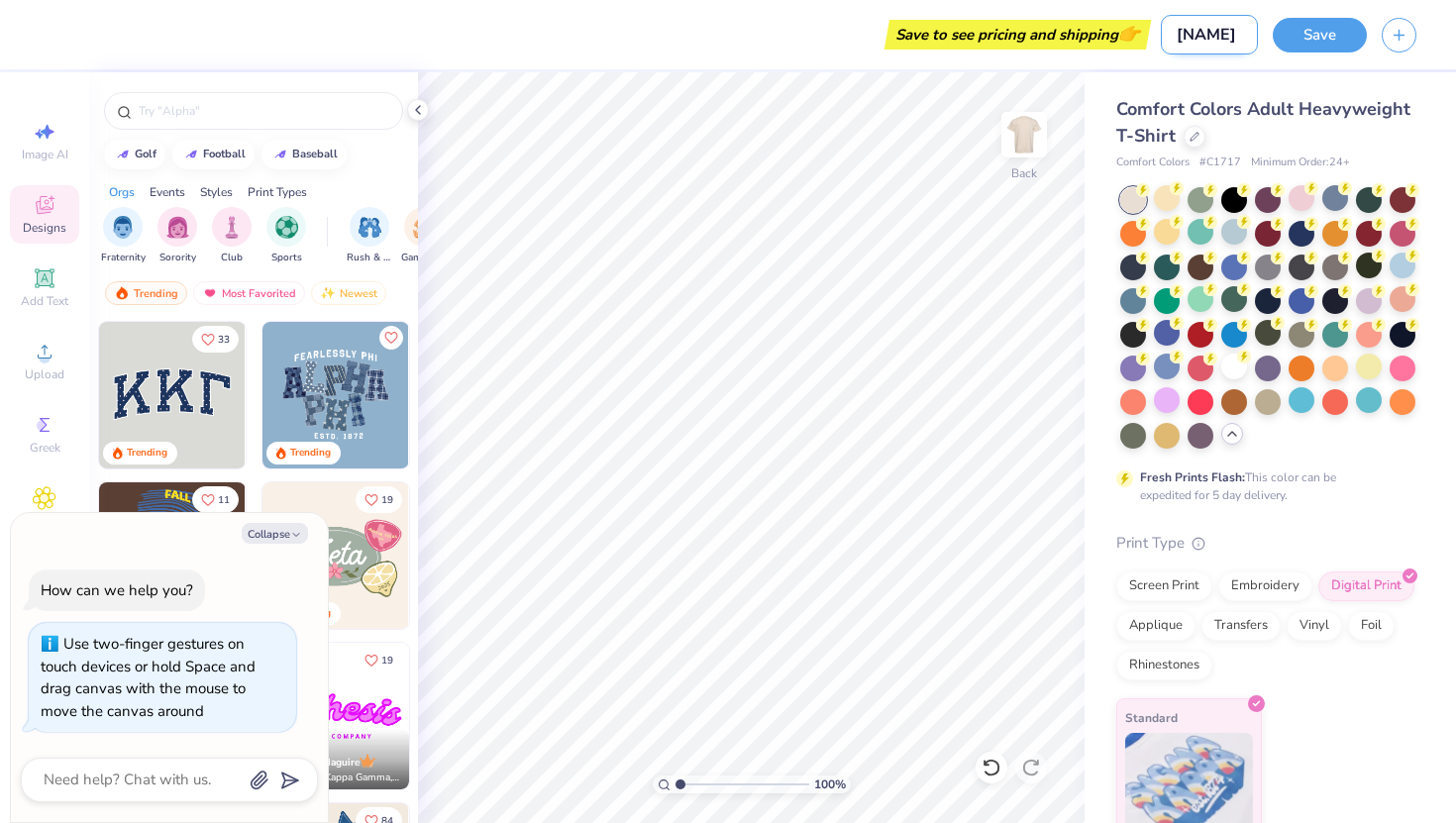 scroll, scrollTop: 0, scrollLeft: 42, axis: horizontal 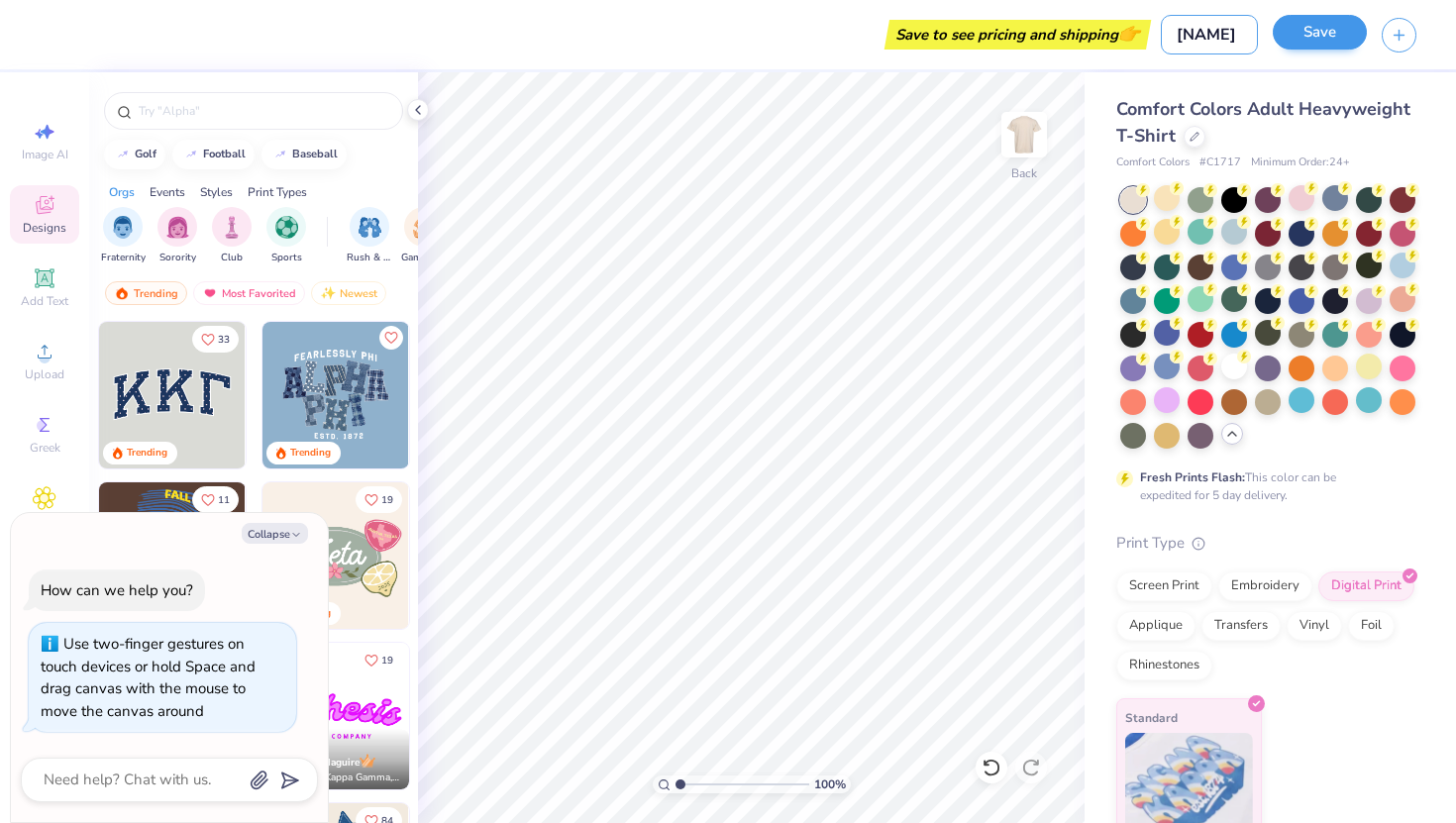 type on "[NAME]" 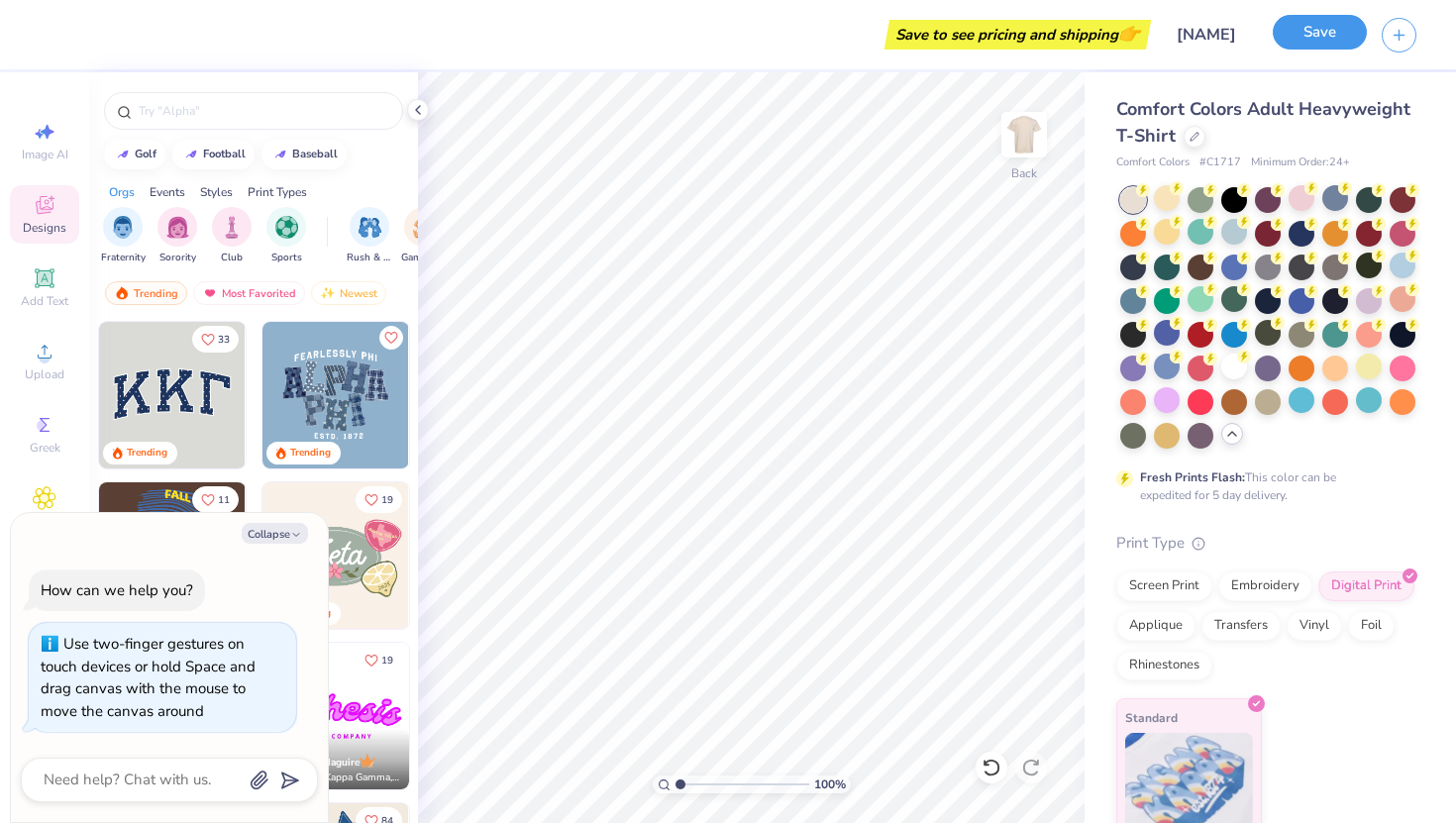 click on "Save" at bounding box center (1319, 32) 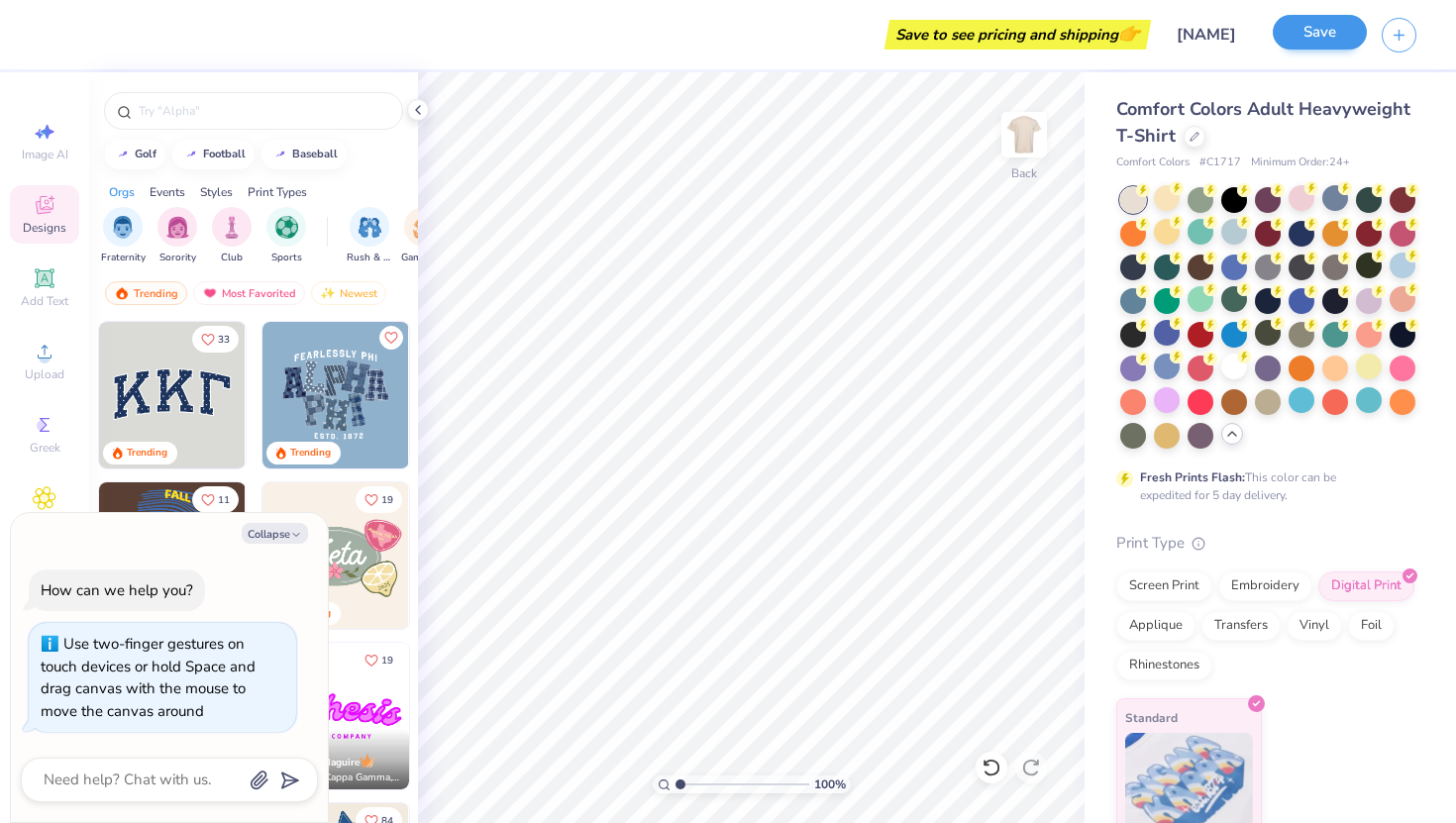 scroll, scrollTop: 0, scrollLeft: 0, axis: both 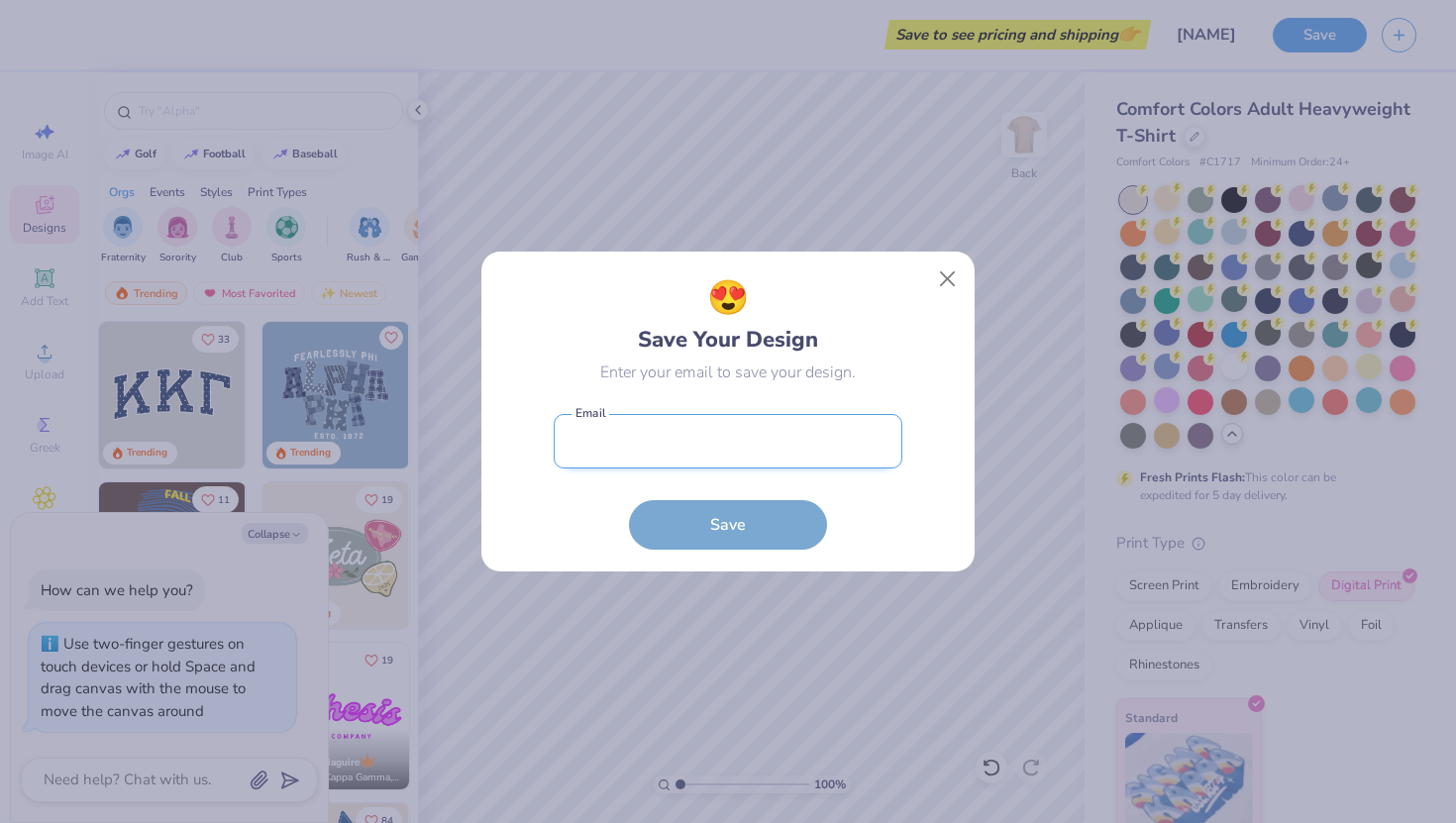 click at bounding box center (728, 441) 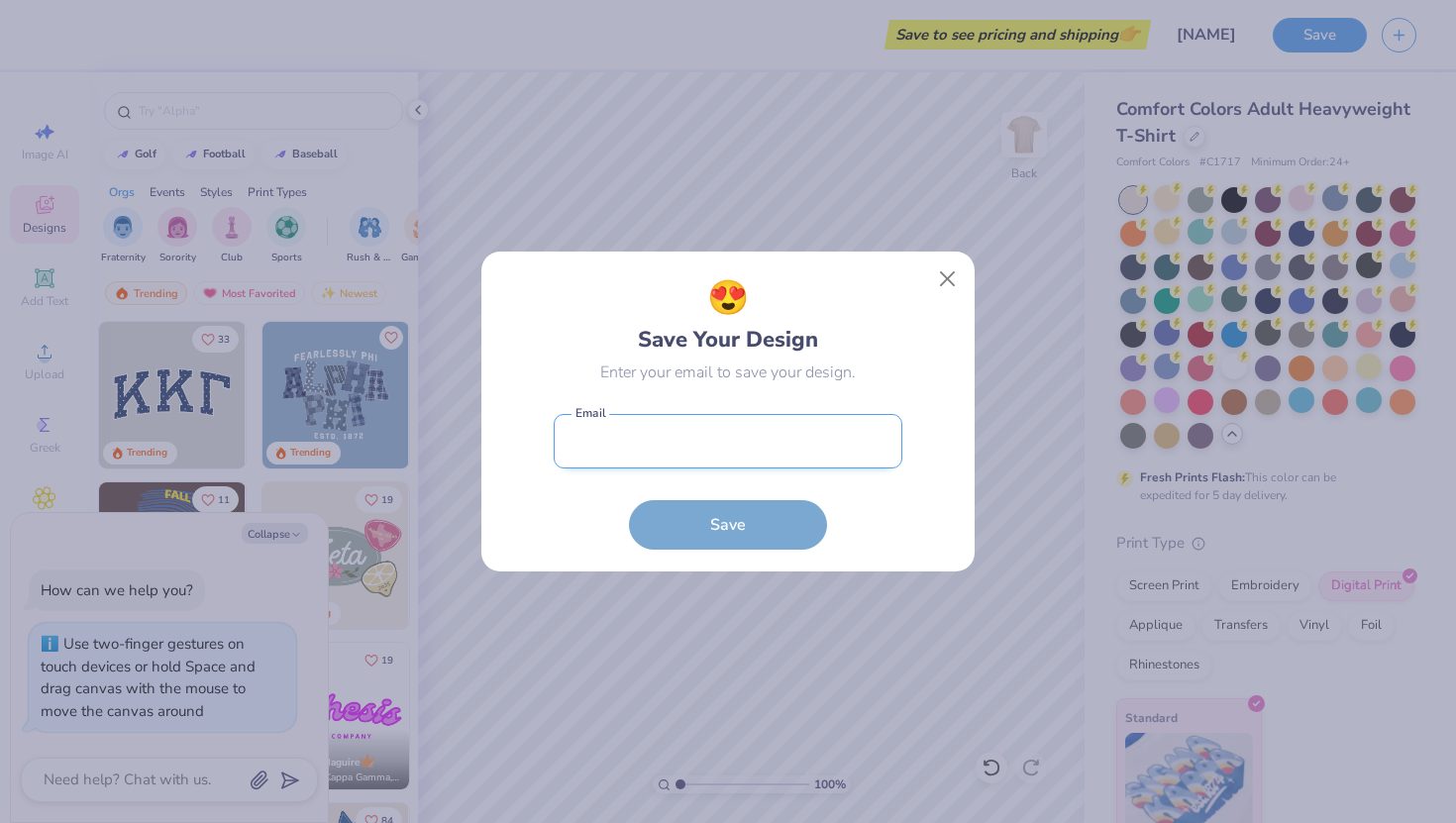 type on "[USERNAME]@example.com" 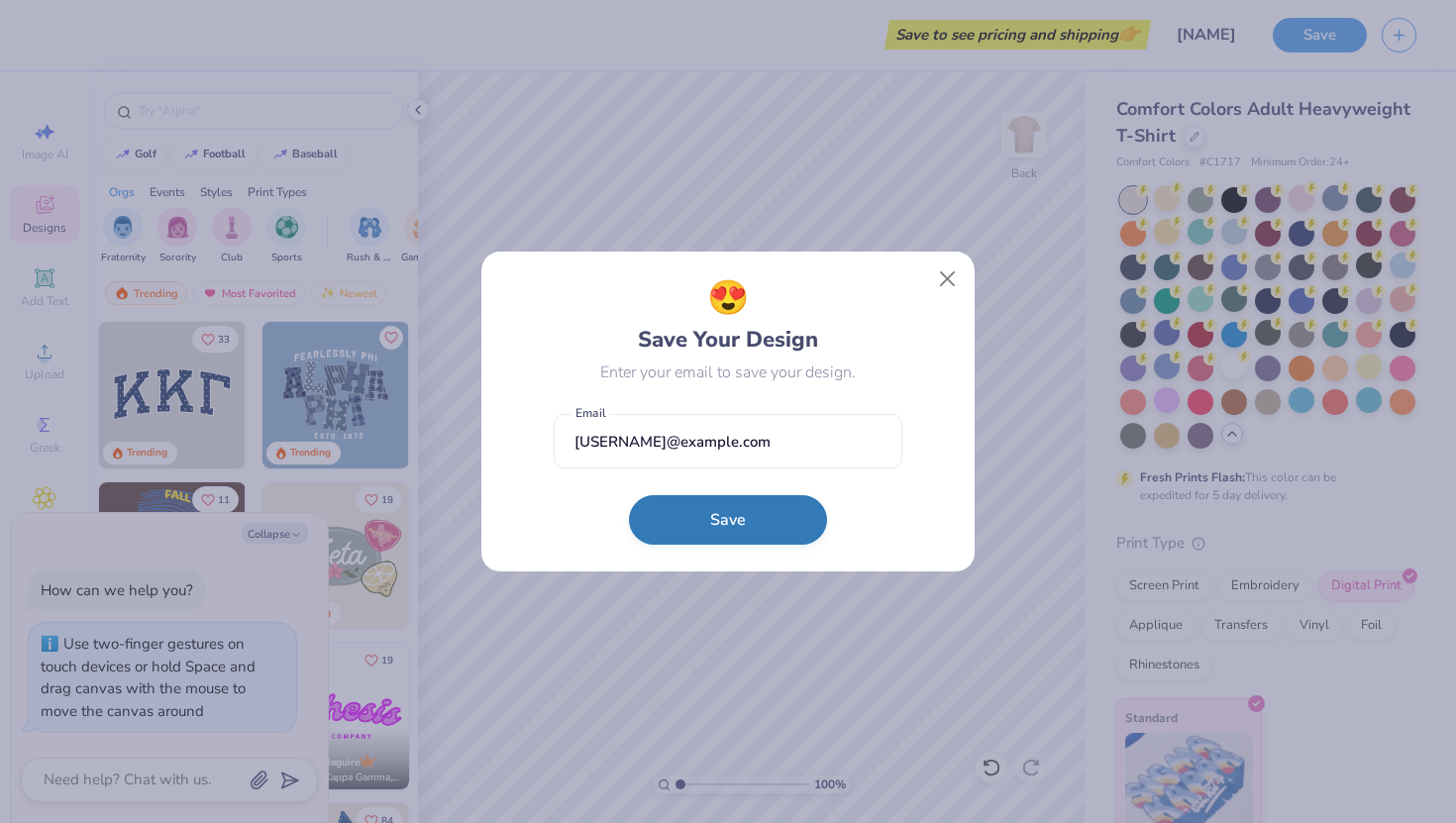 click on "Save" at bounding box center [728, 520] 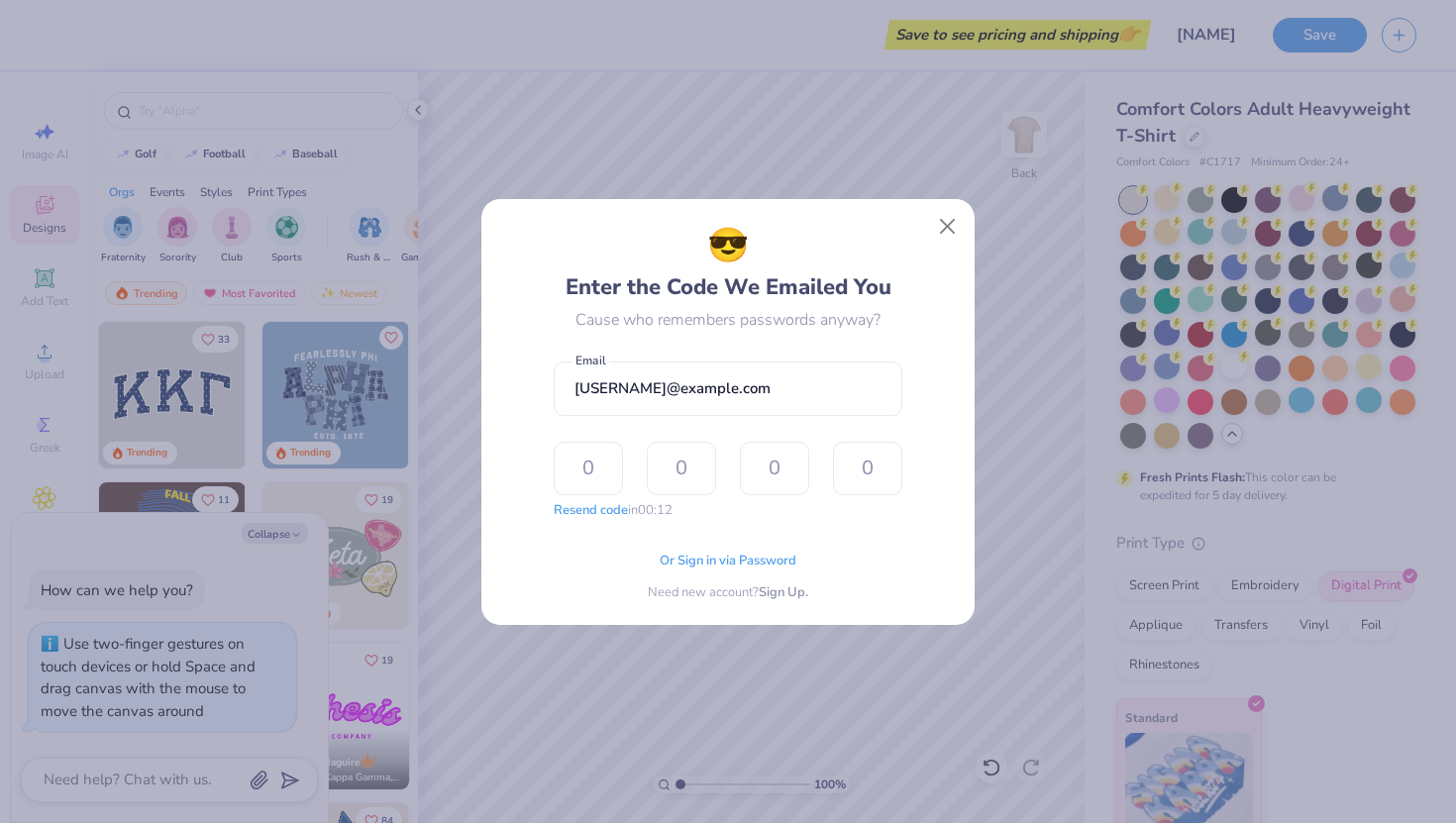 type on "x" 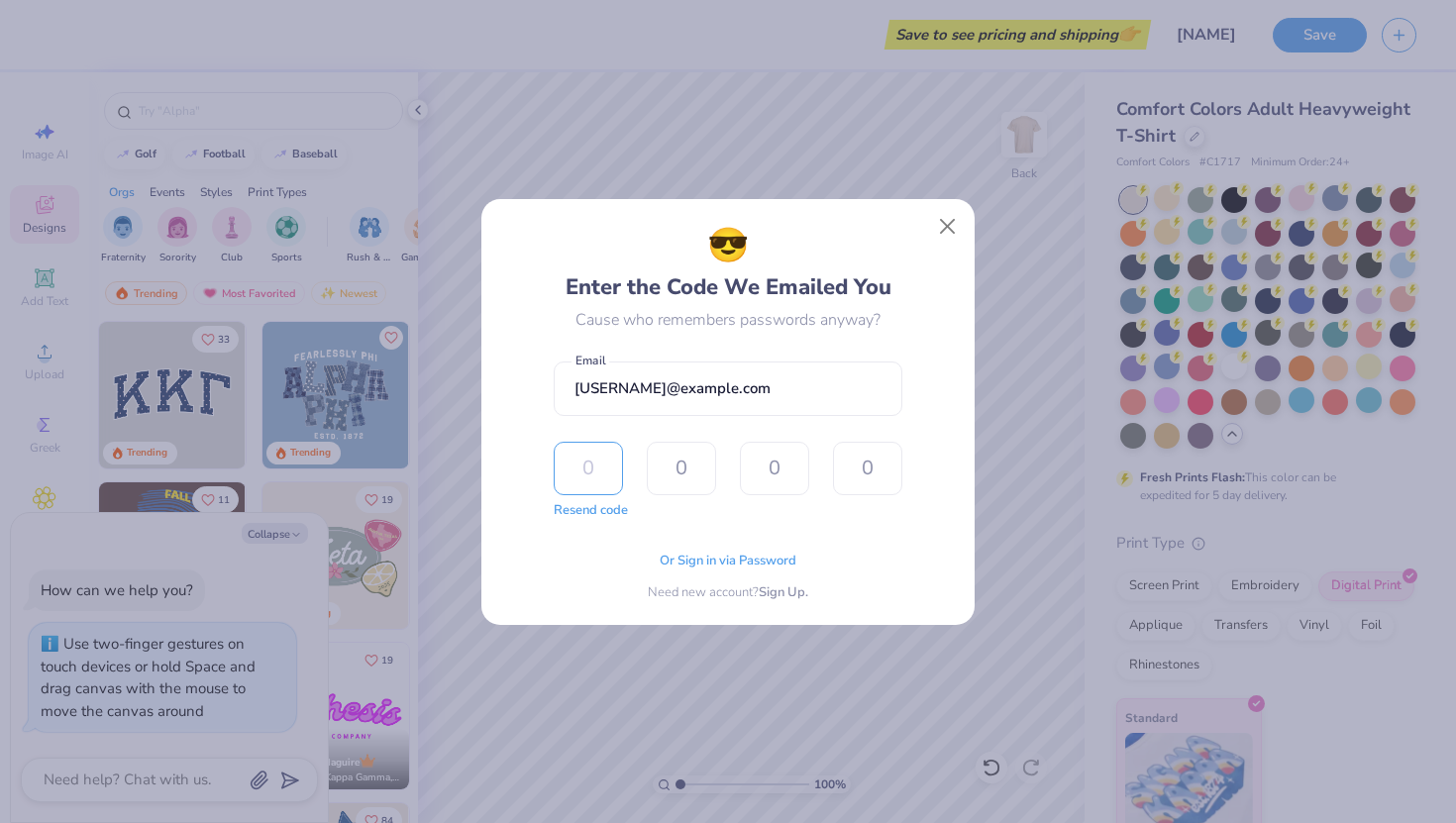 type on "9" 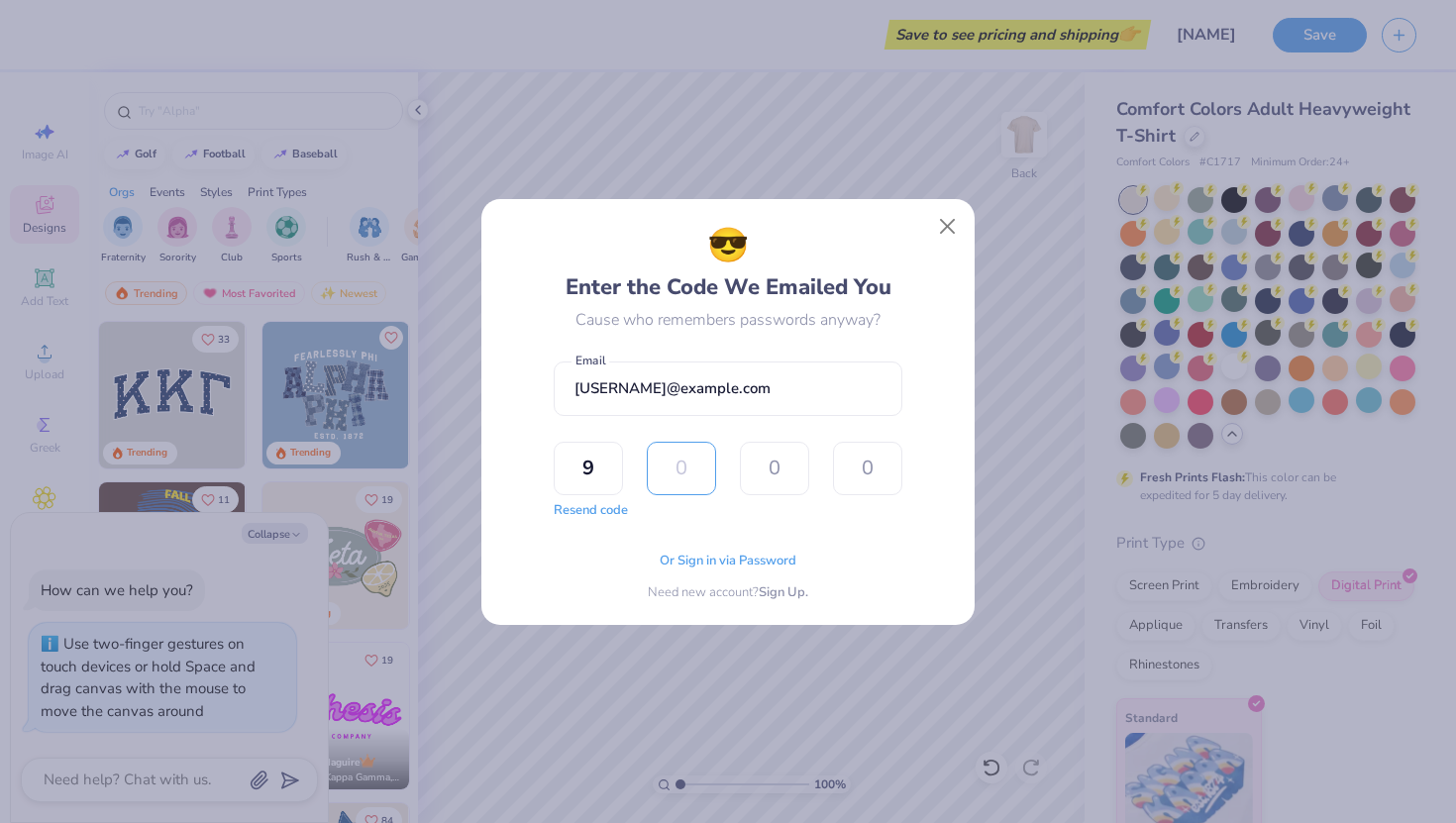 type on "5" 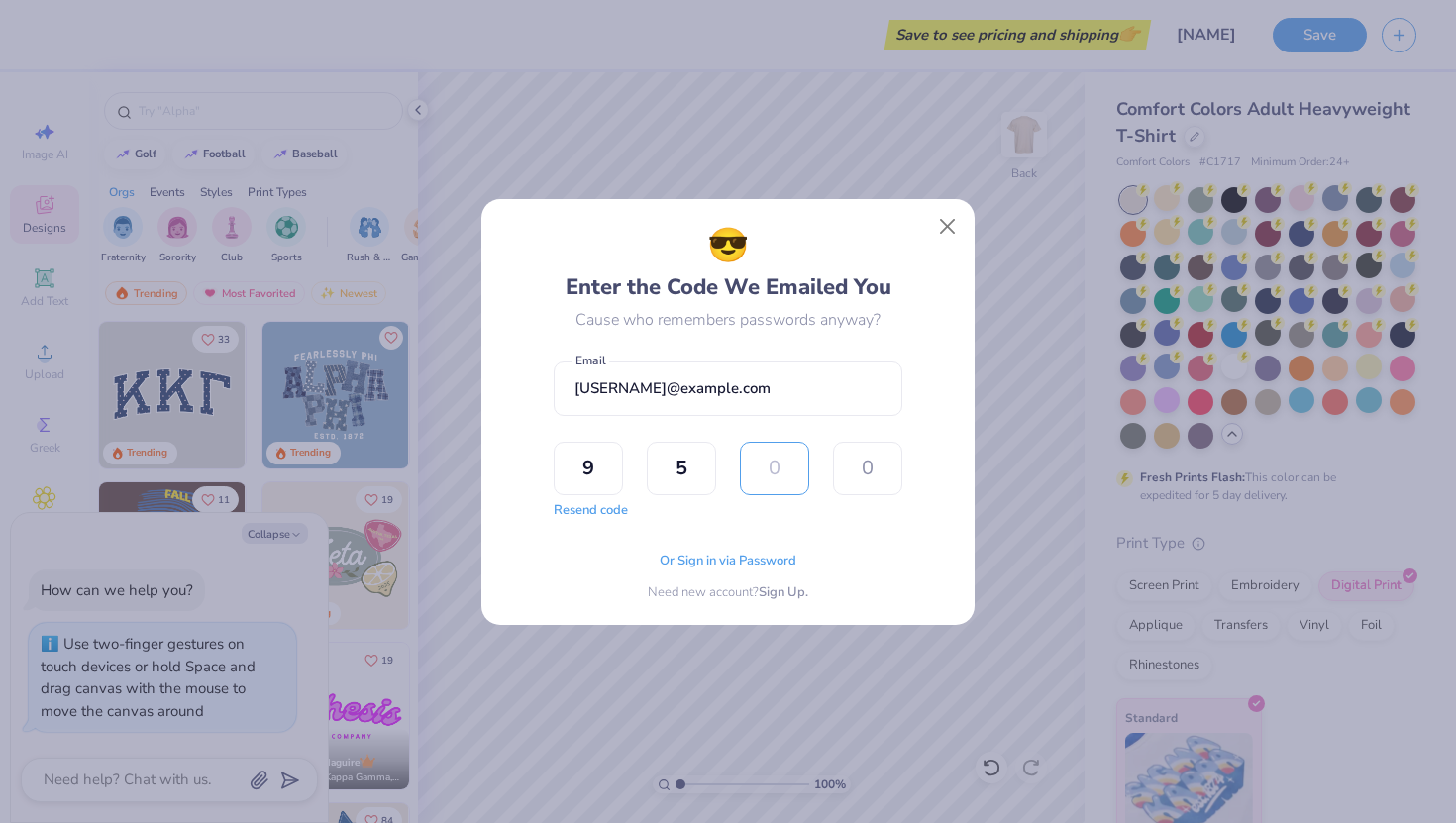 type on "7" 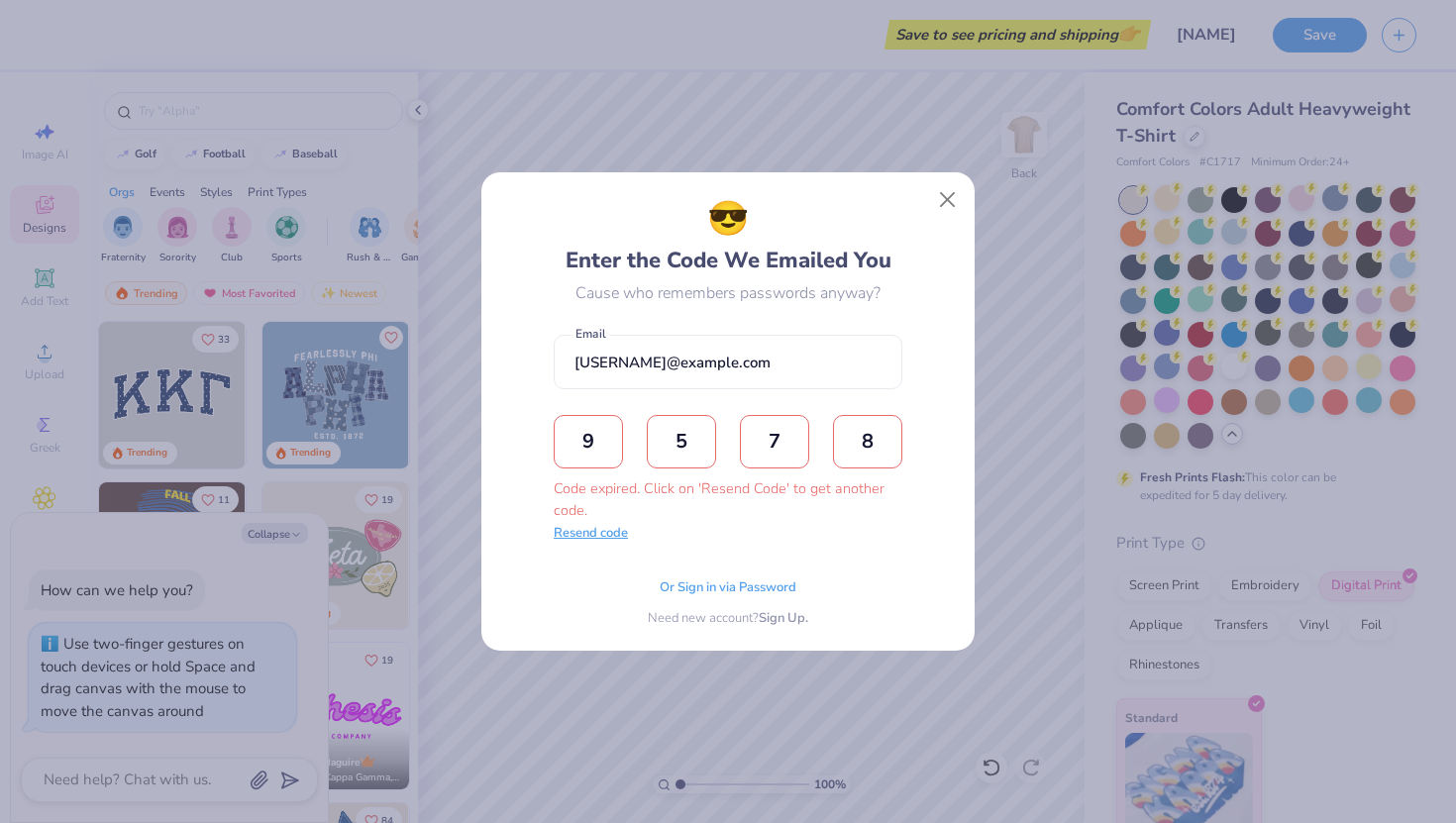 type on "8" 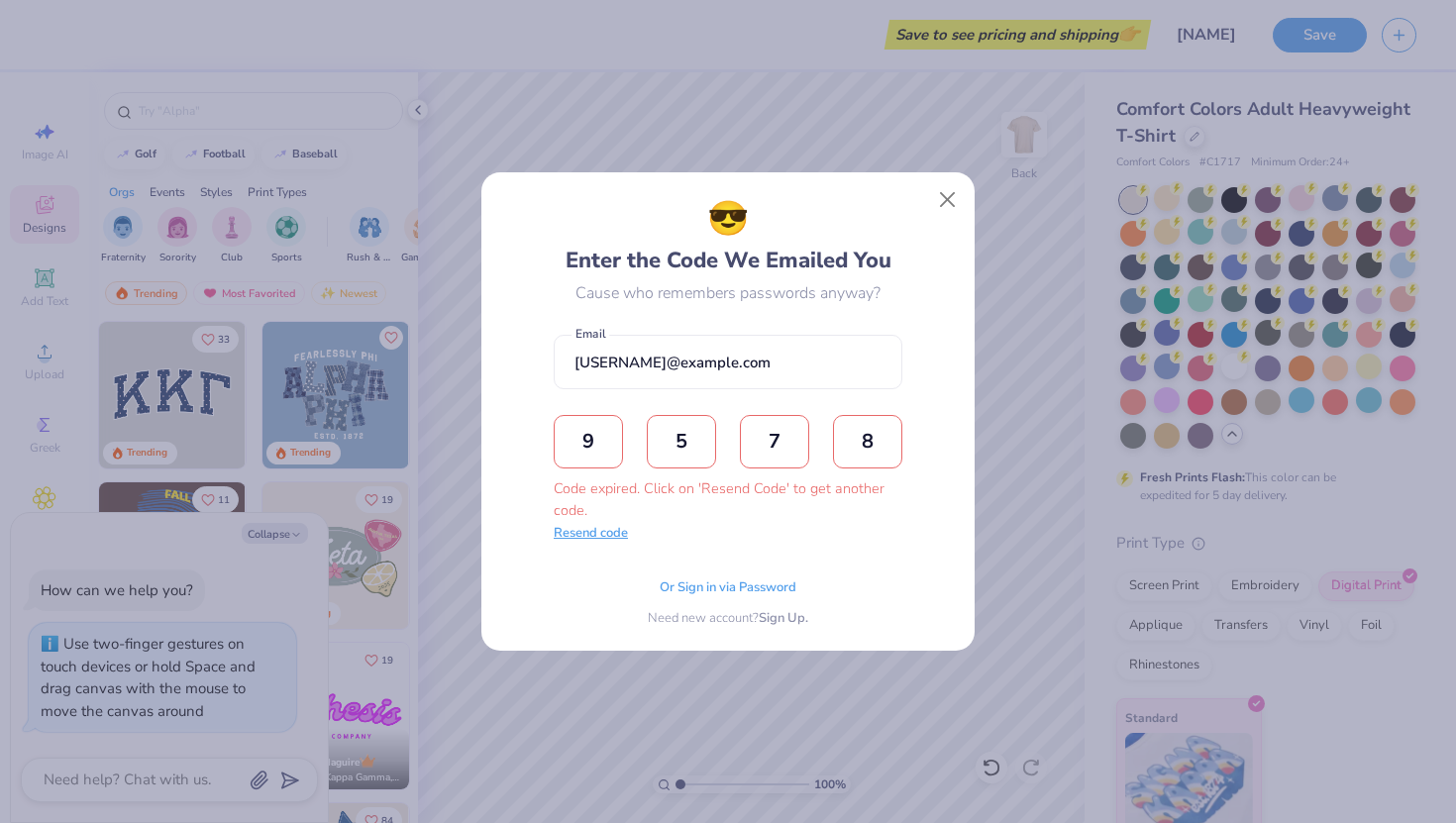click on "Resend code" at bounding box center [590, 534] 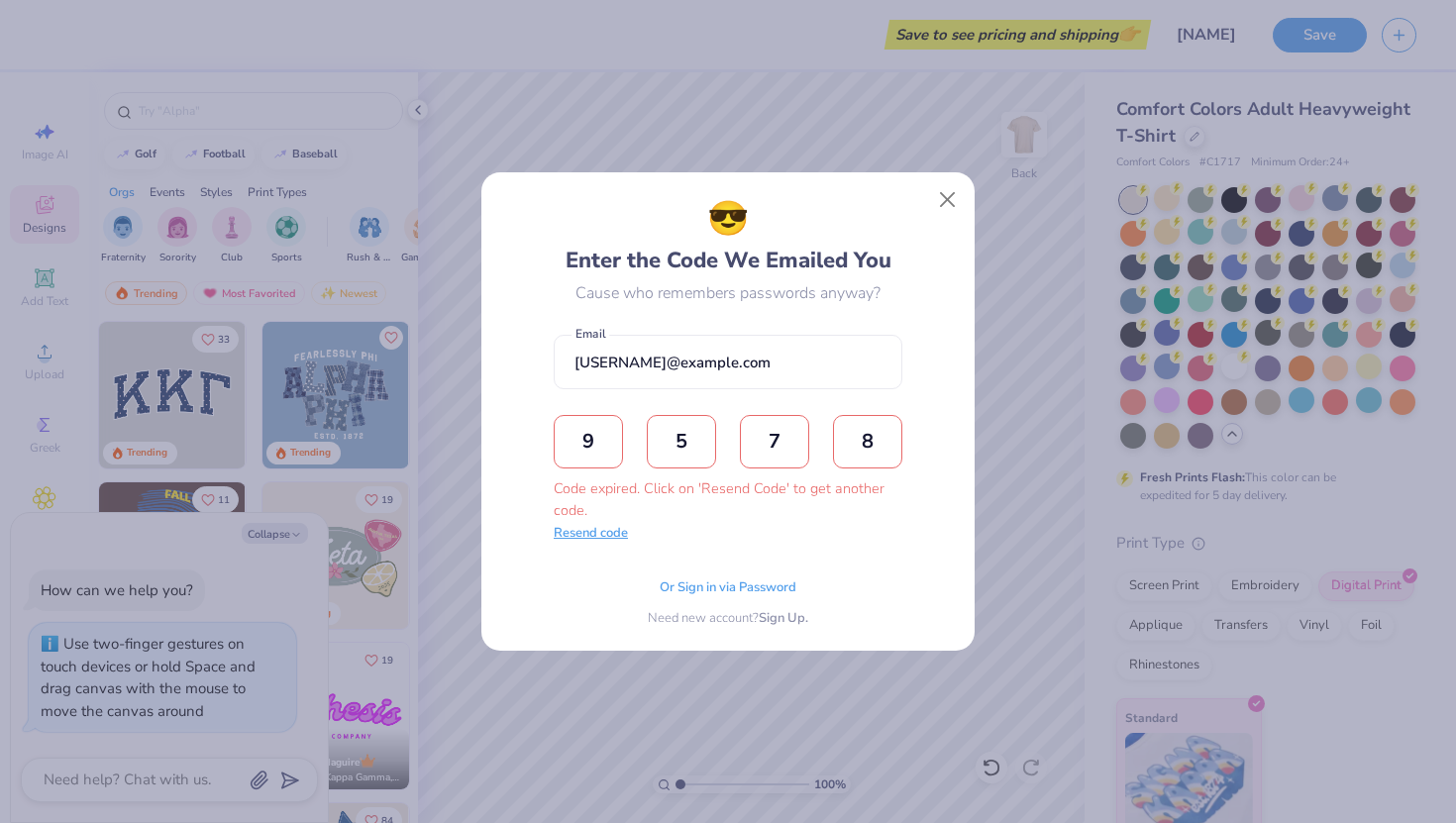 type 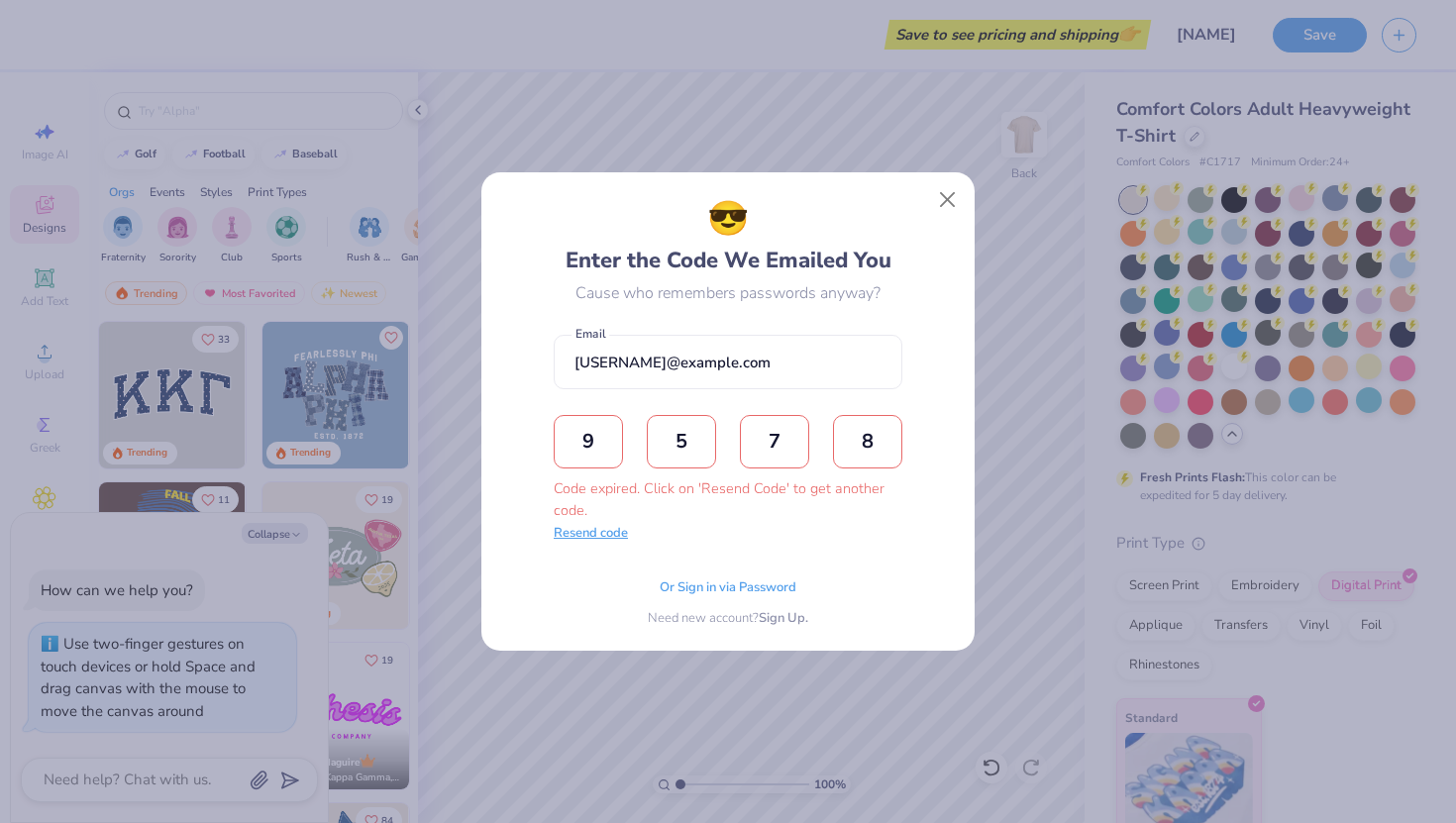 type 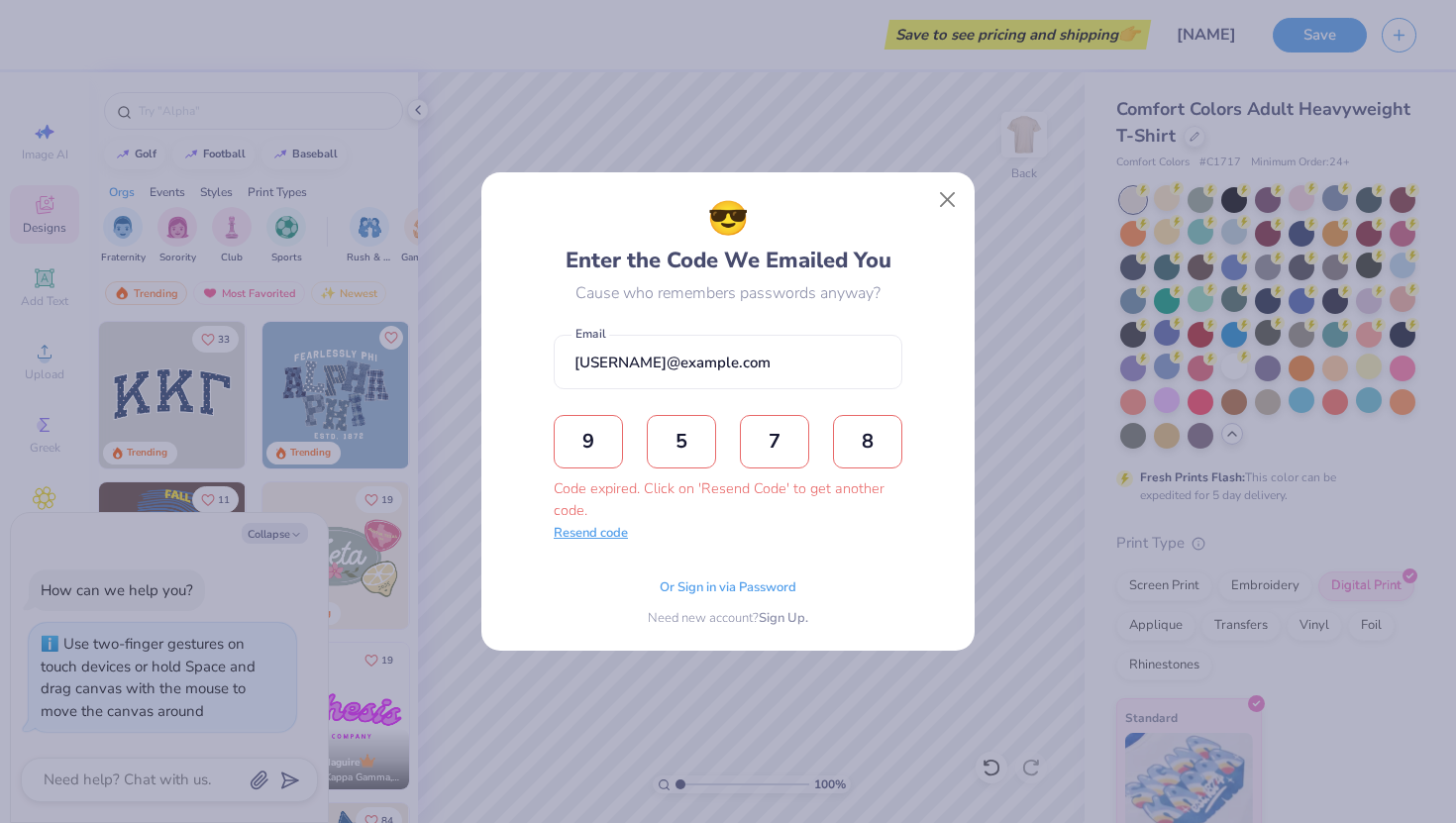 type 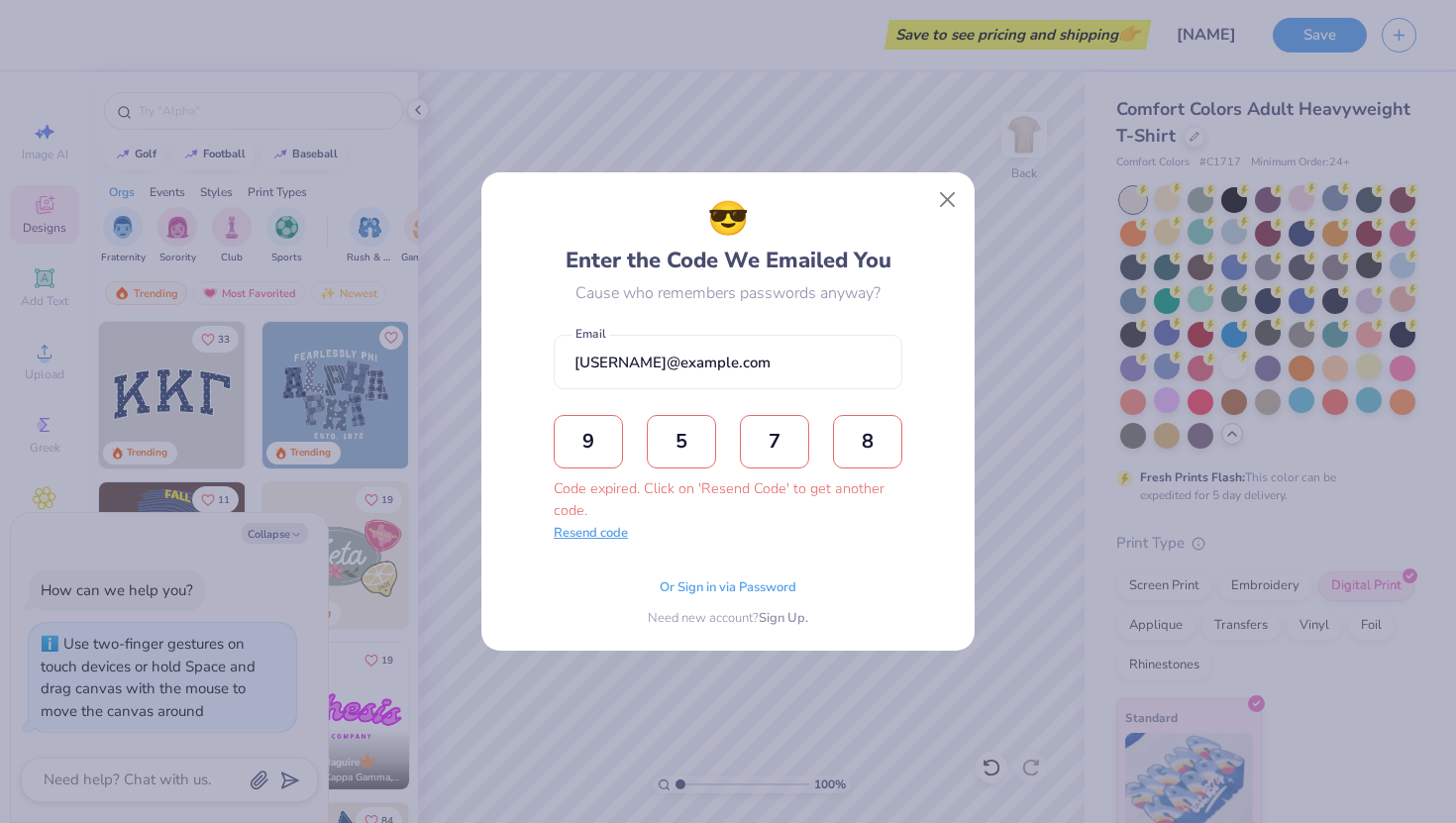type 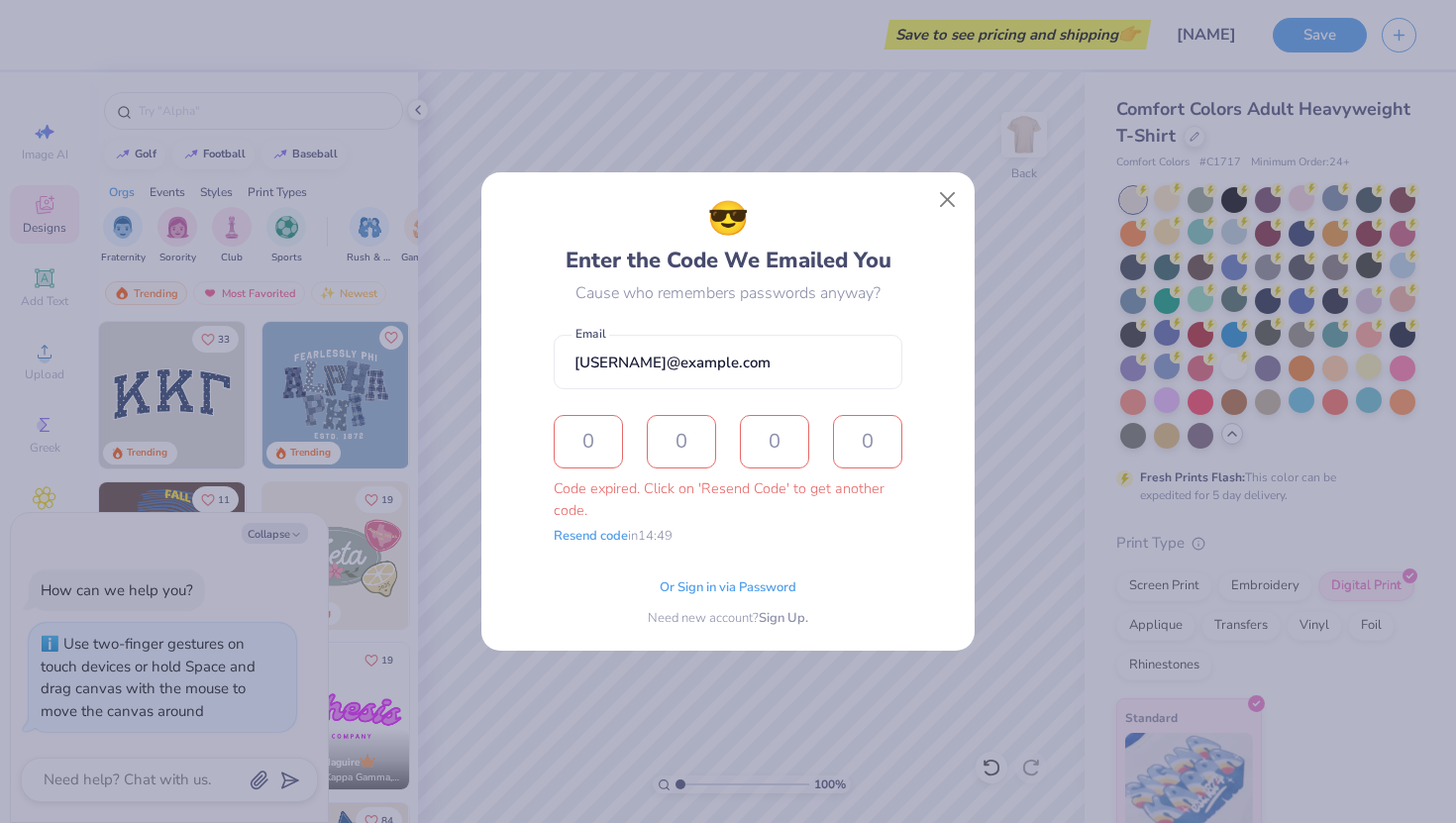 type on "x" 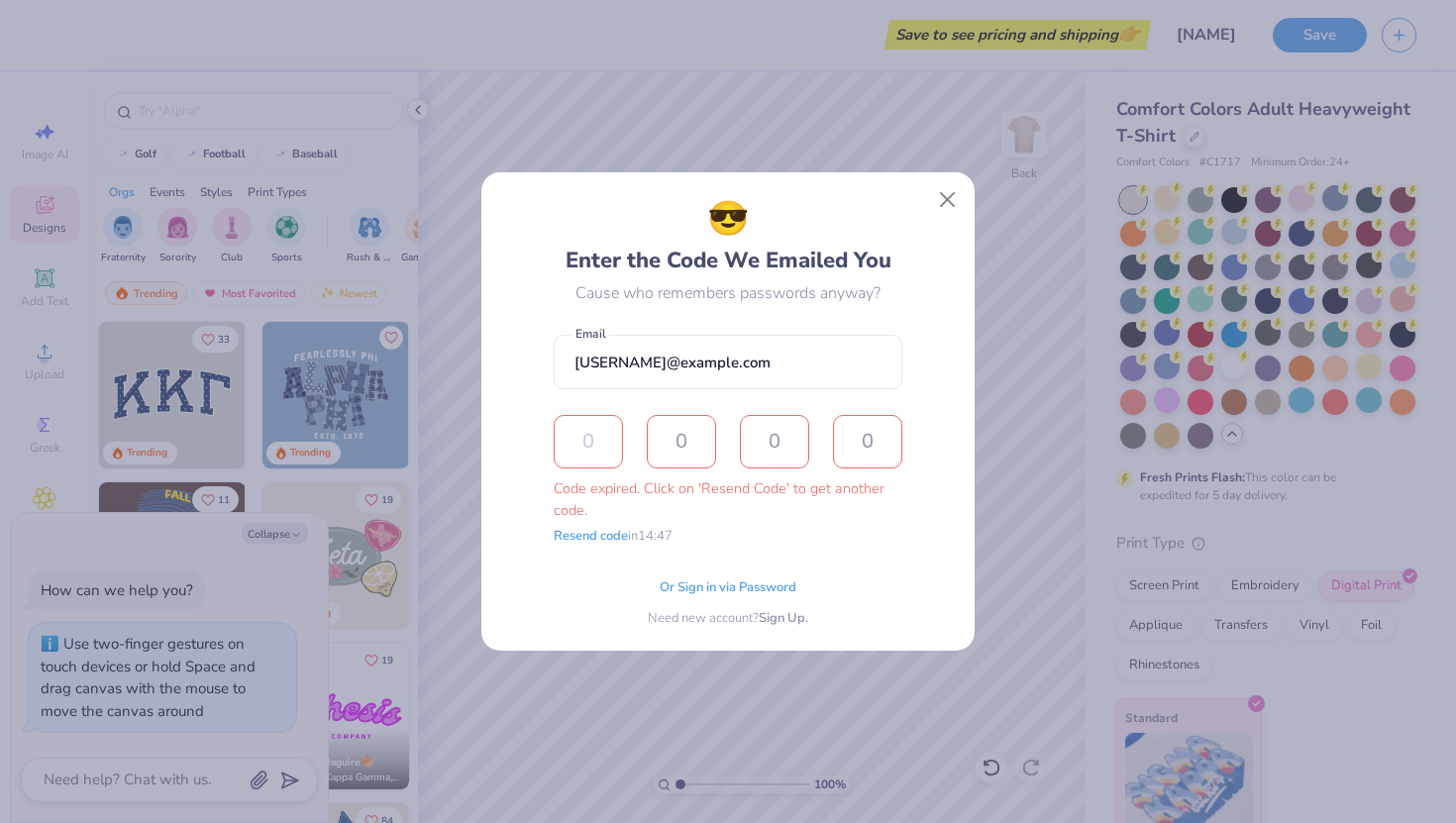 click at bounding box center [588, 442] 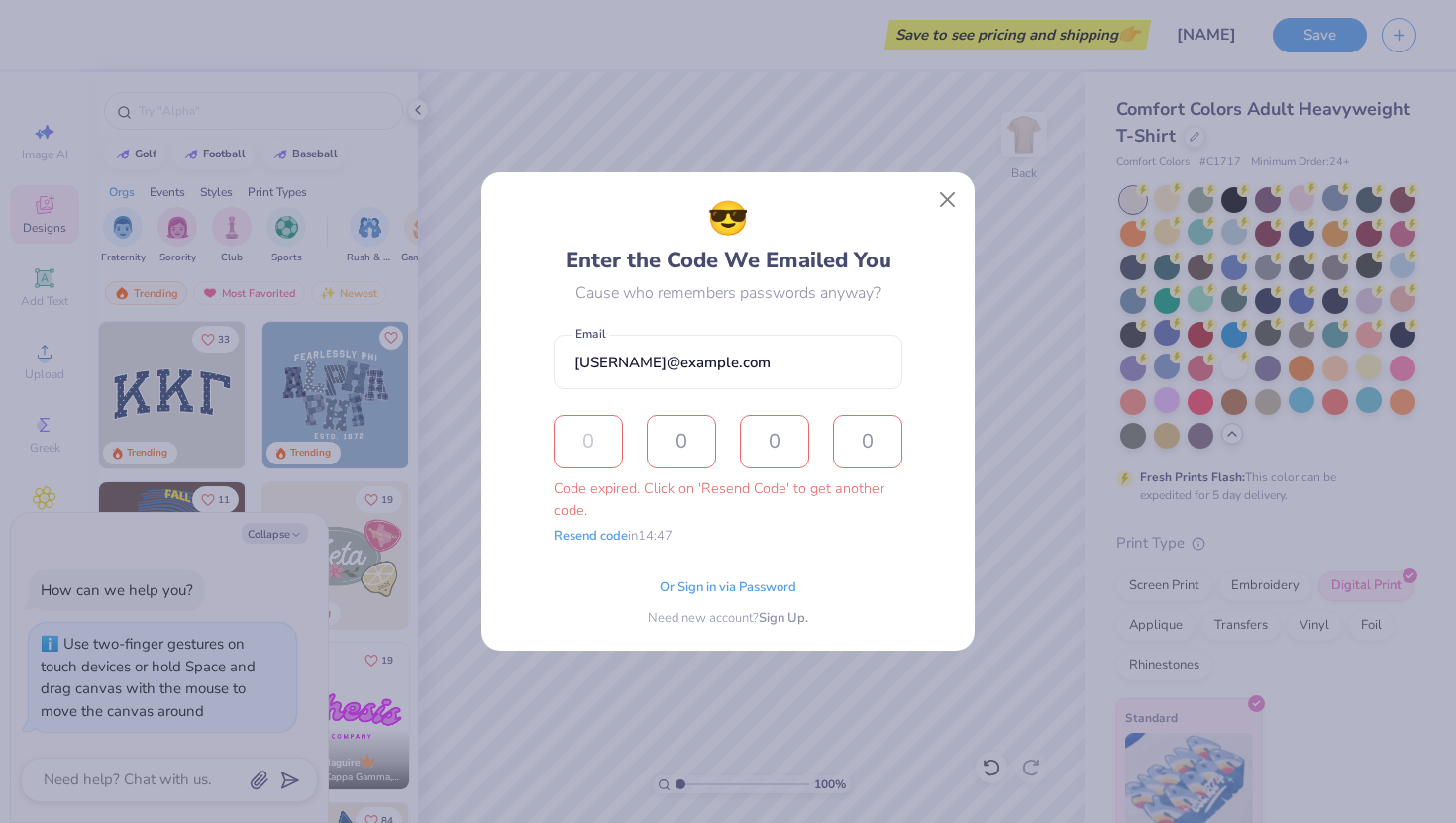 type on "4" 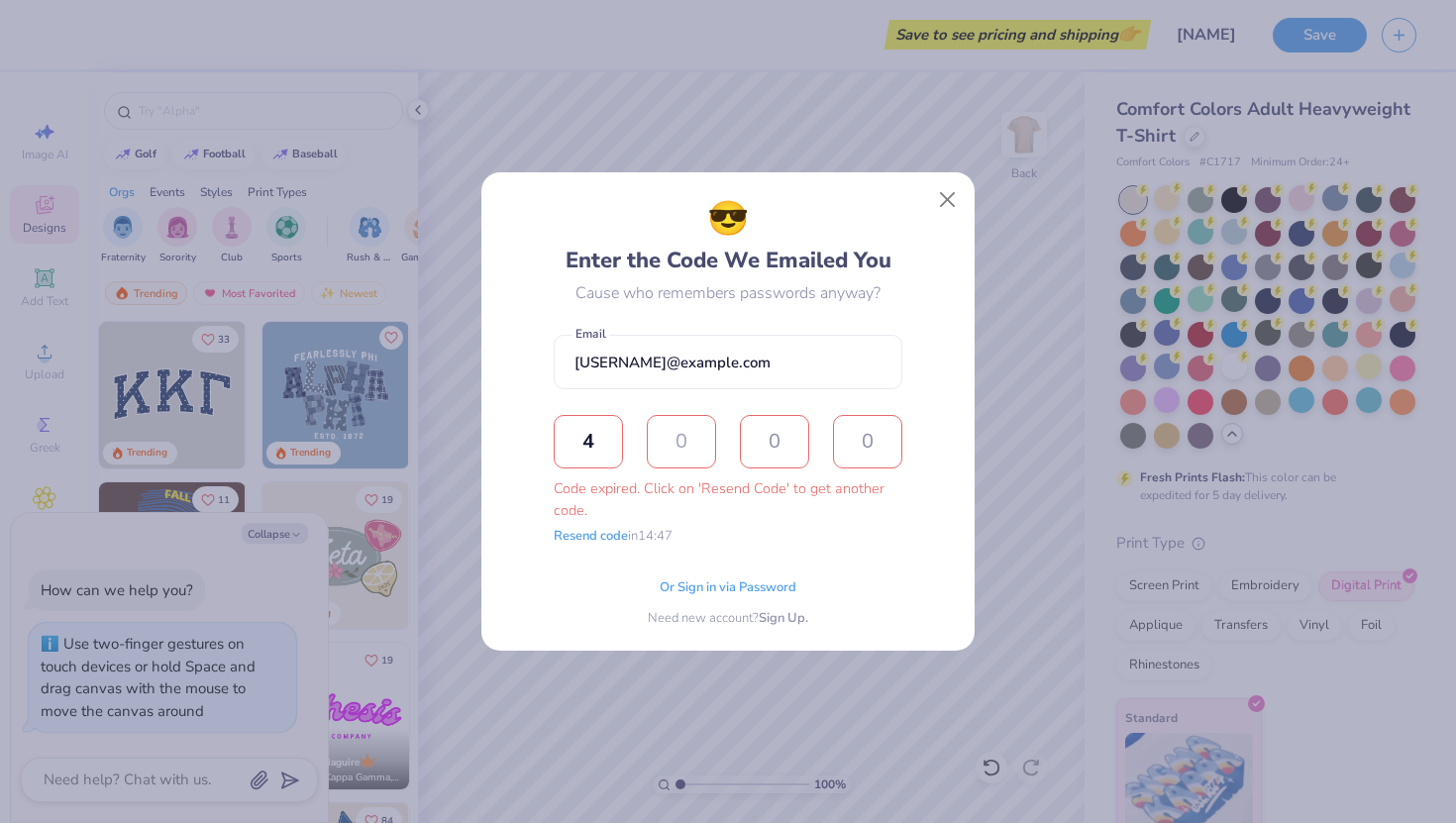 type on "5" 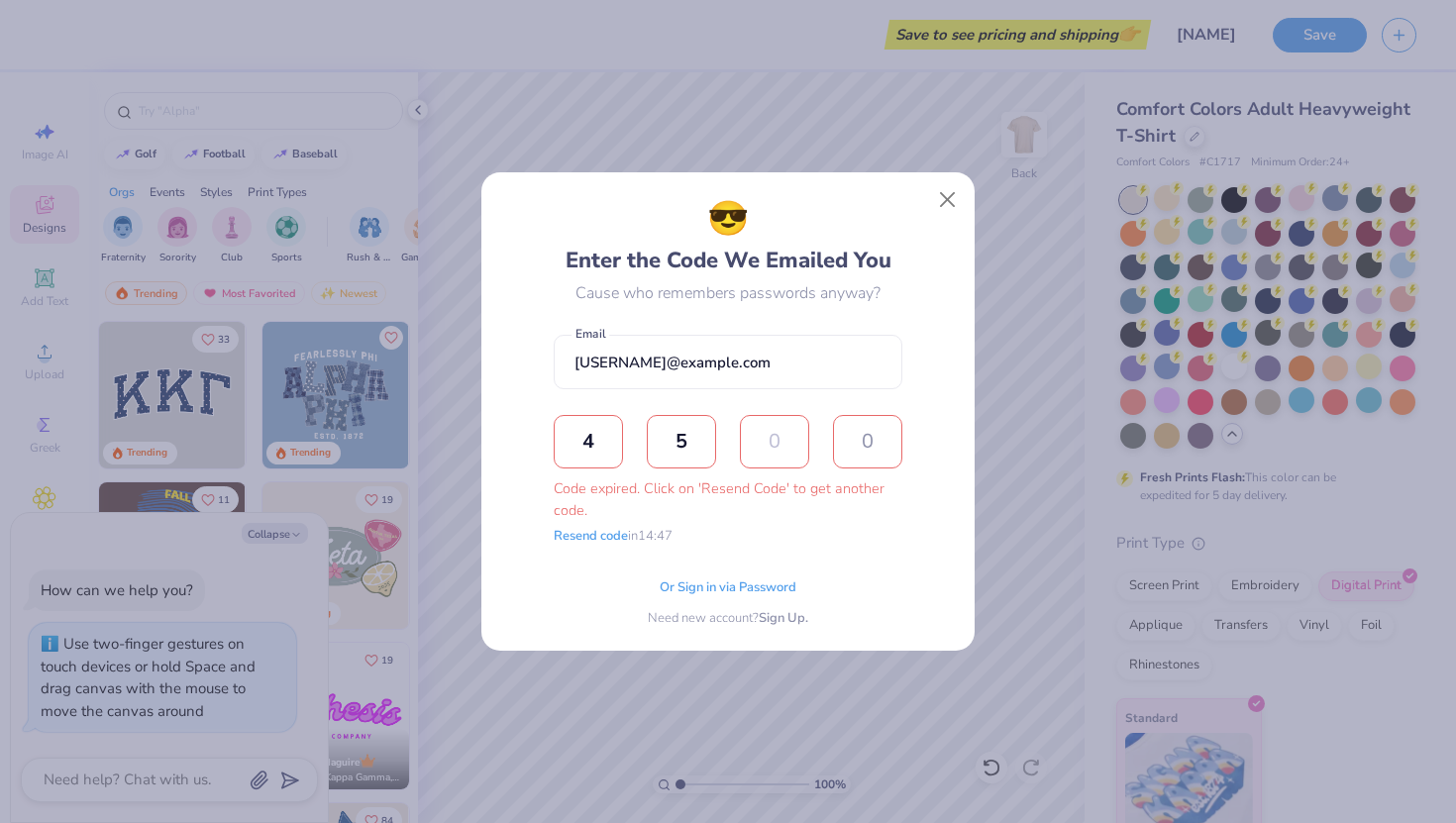 type on "4" 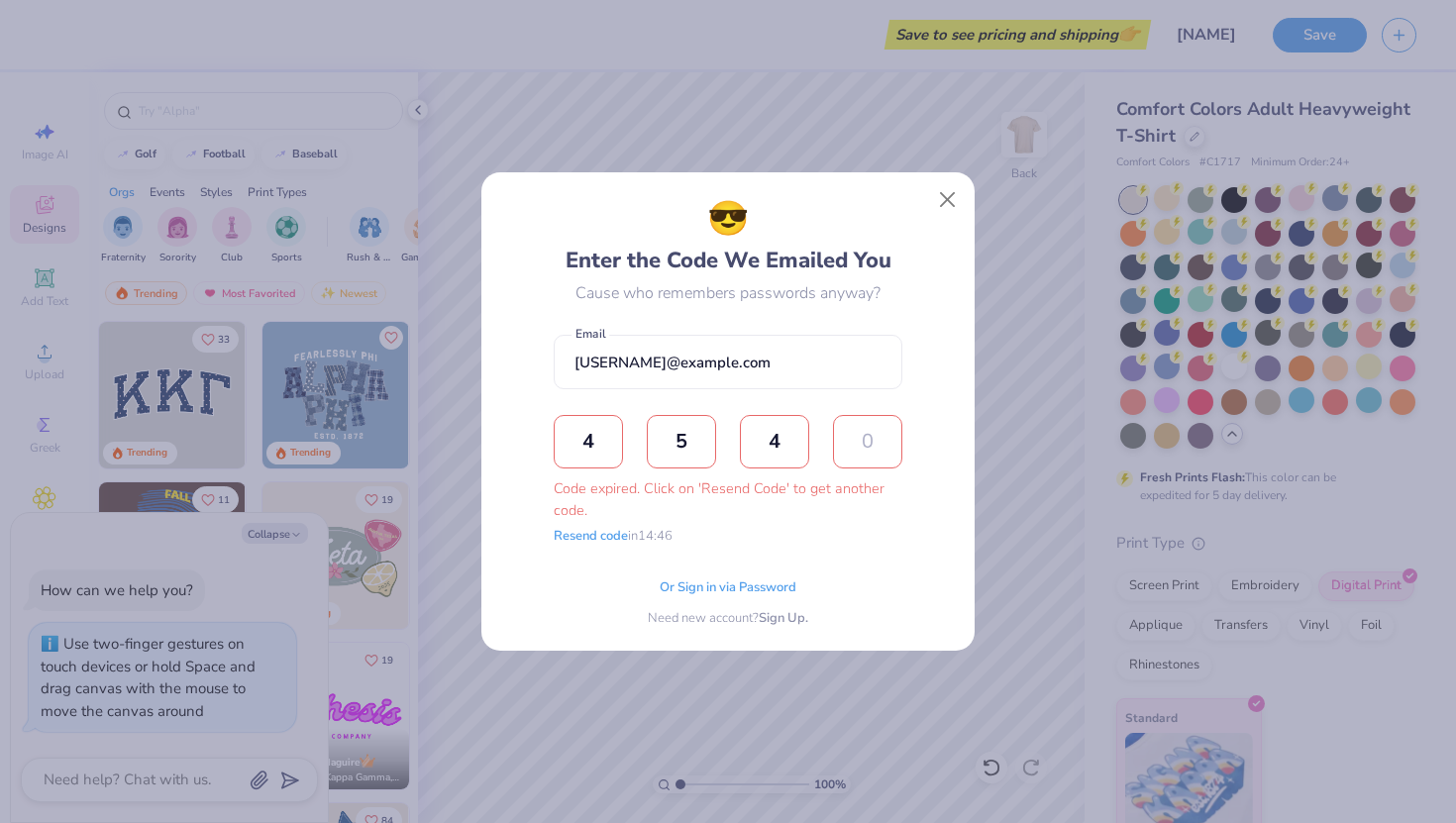type on "6" 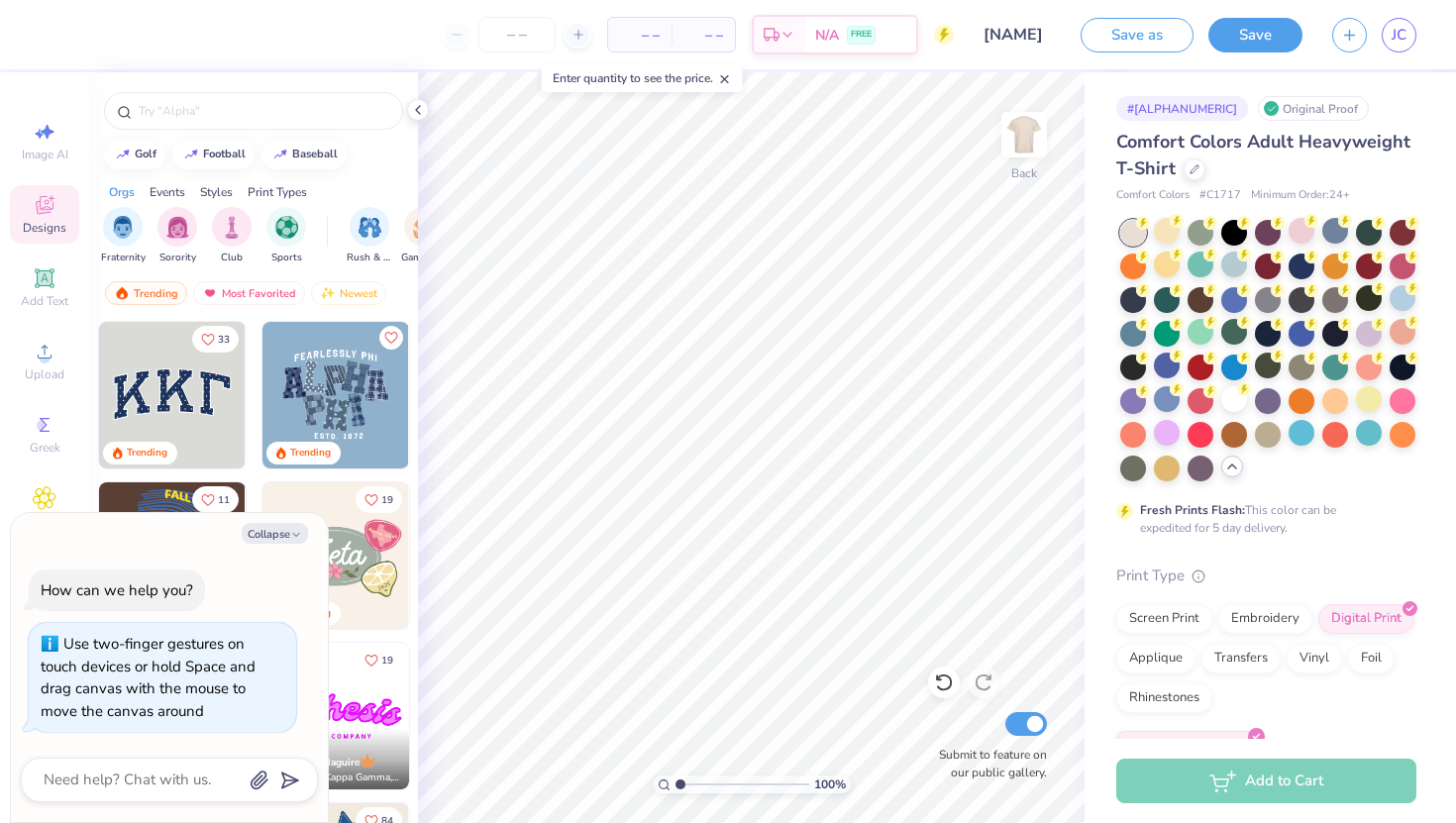 type on "x" 